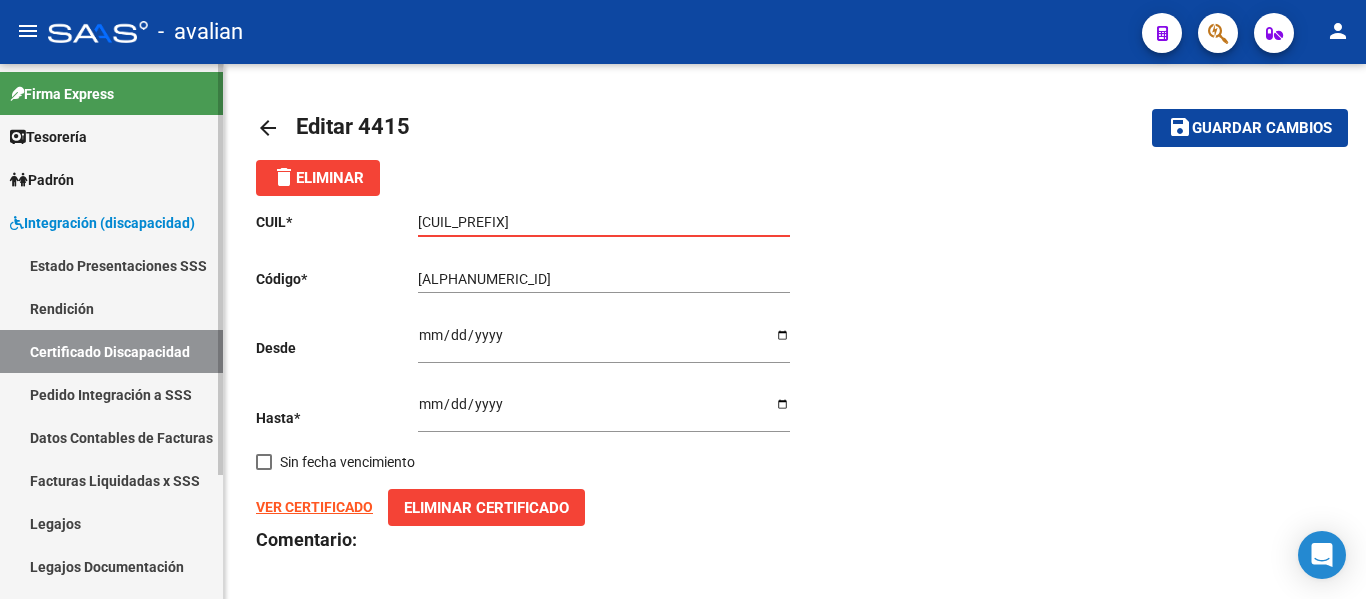 scroll, scrollTop: 0, scrollLeft: 0, axis: both 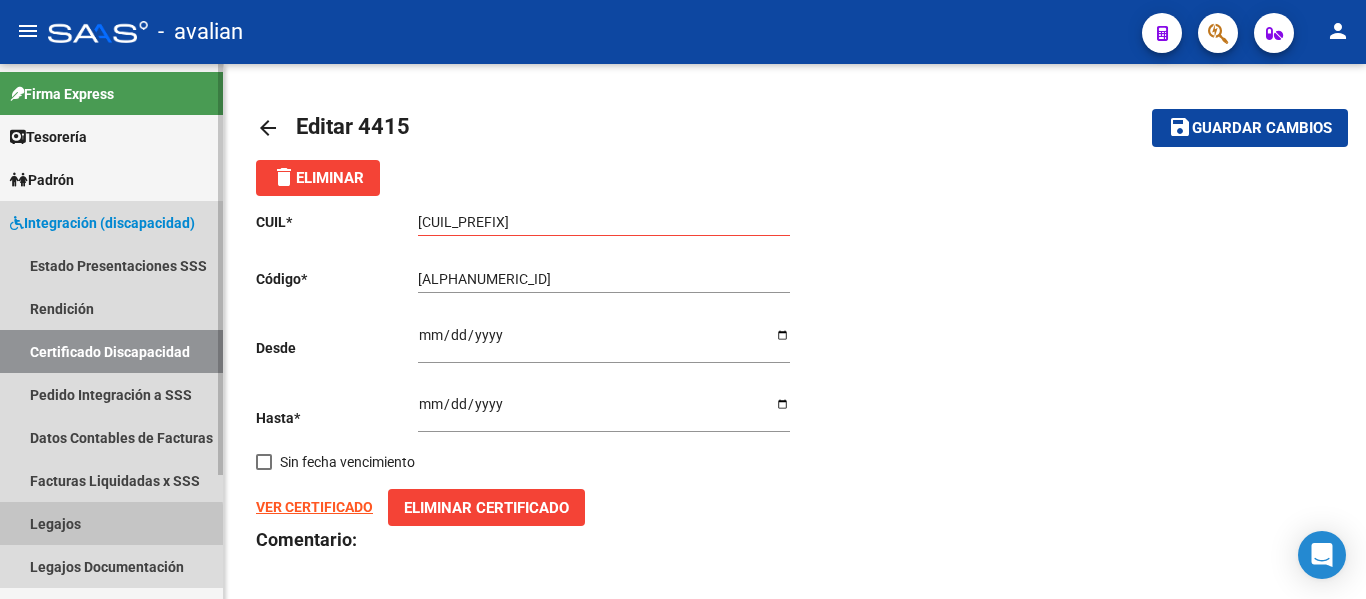 click on "Legajos" at bounding box center [111, 523] 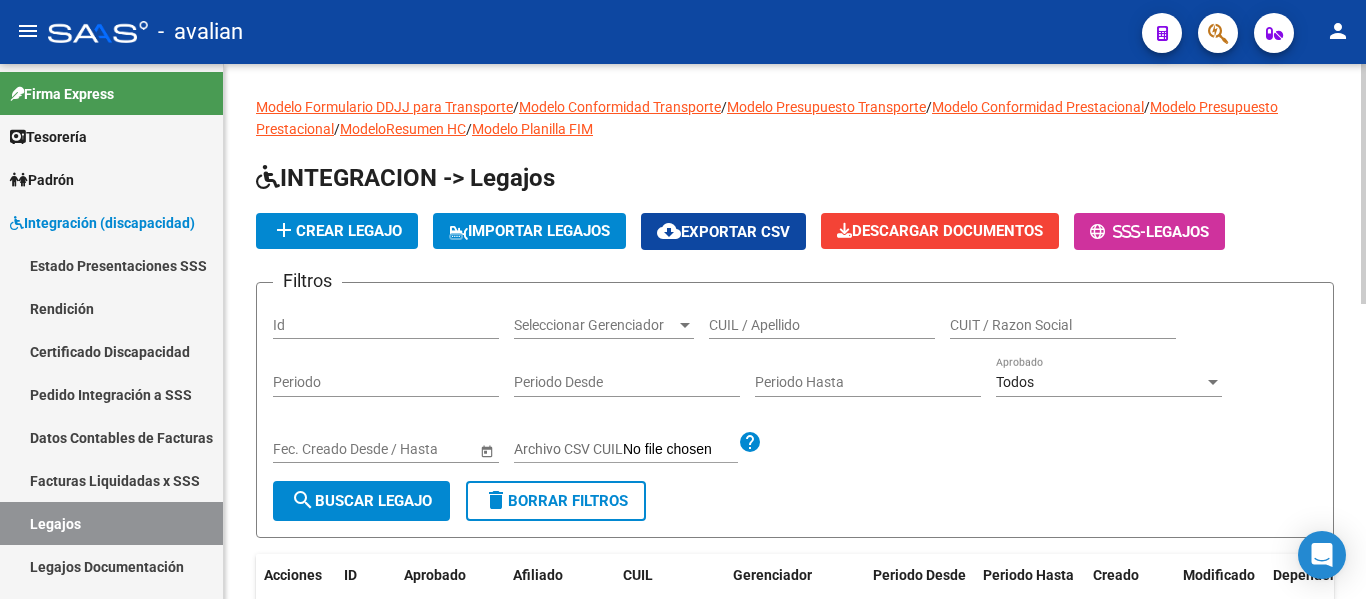 click on "CUIL / Apellido" at bounding box center [822, 325] 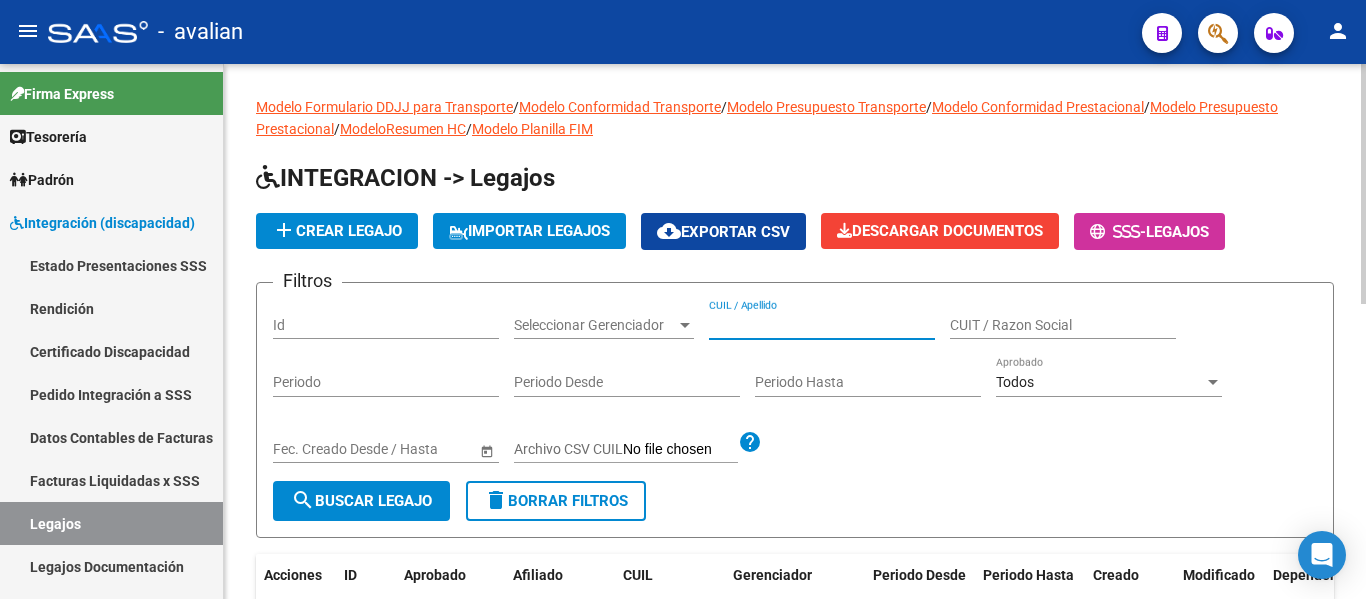 paste on "[NUMBER]" 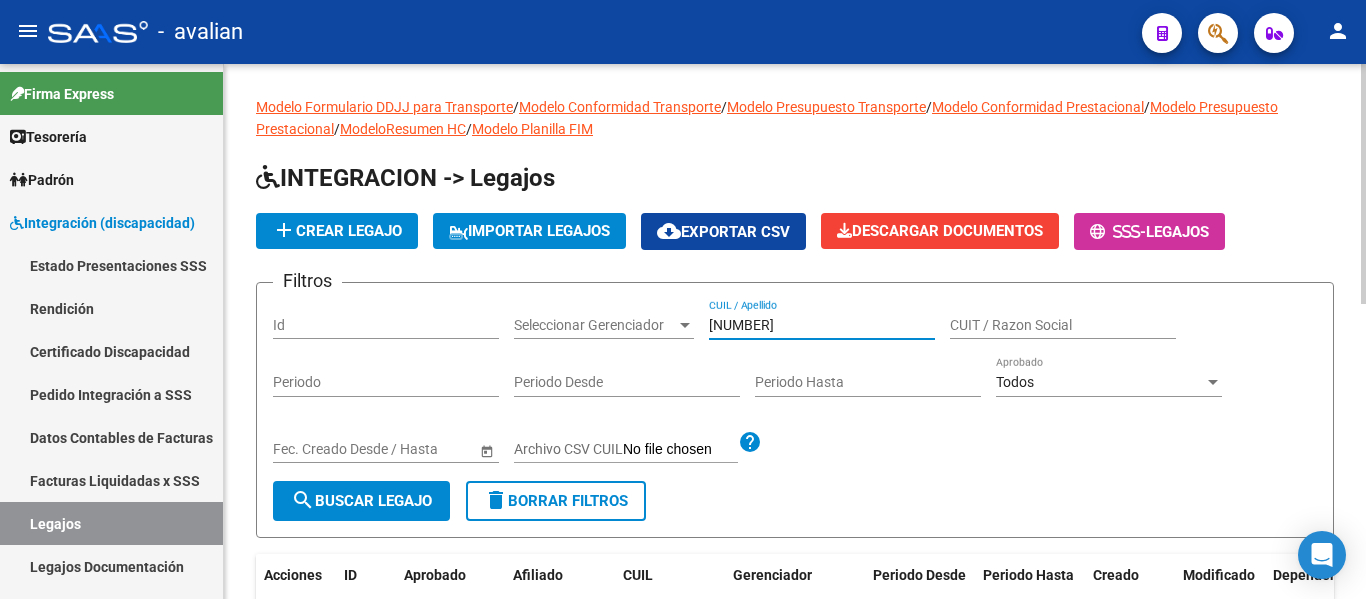 type on "[NUMBER]" 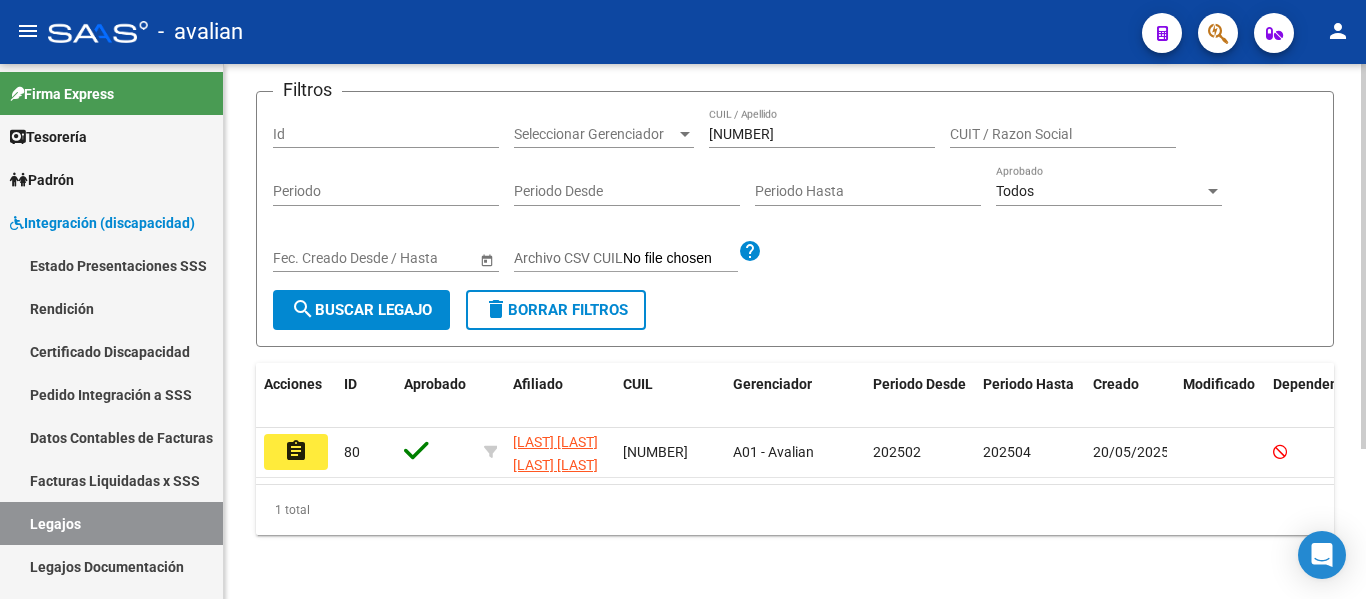 scroll, scrollTop: 200, scrollLeft: 0, axis: vertical 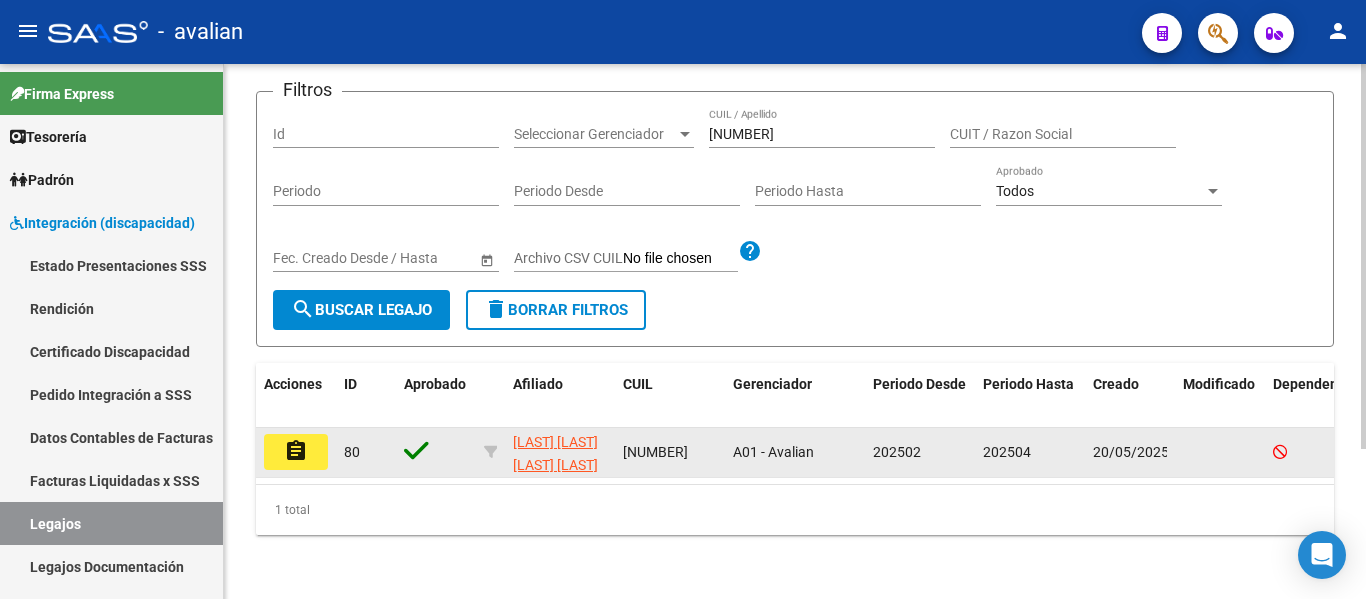 click on "assignment" 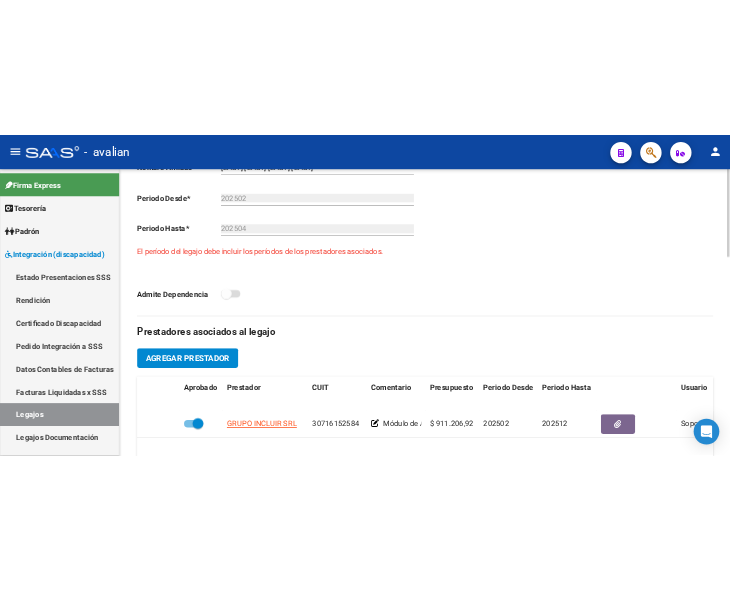 scroll, scrollTop: 600, scrollLeft: 0, axis: vertical 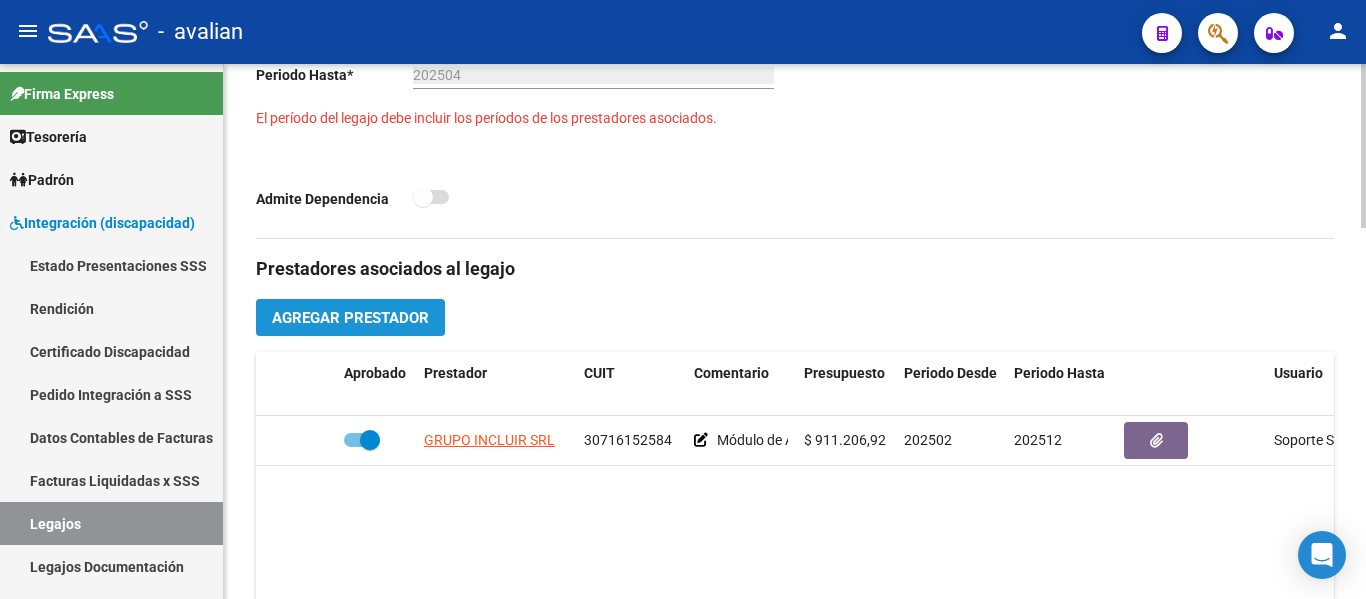 click on "Agregar Prestador" 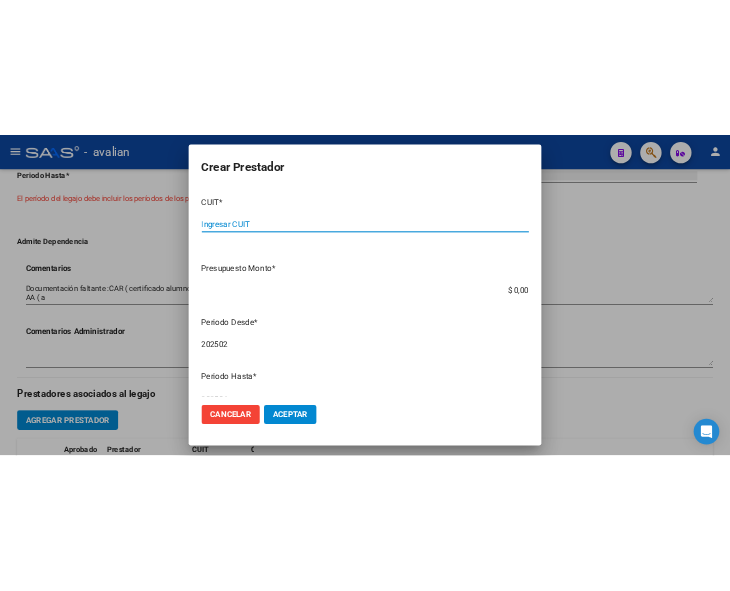scroll, scrollTop: 678, scrollLeft: 0, axis: vertical 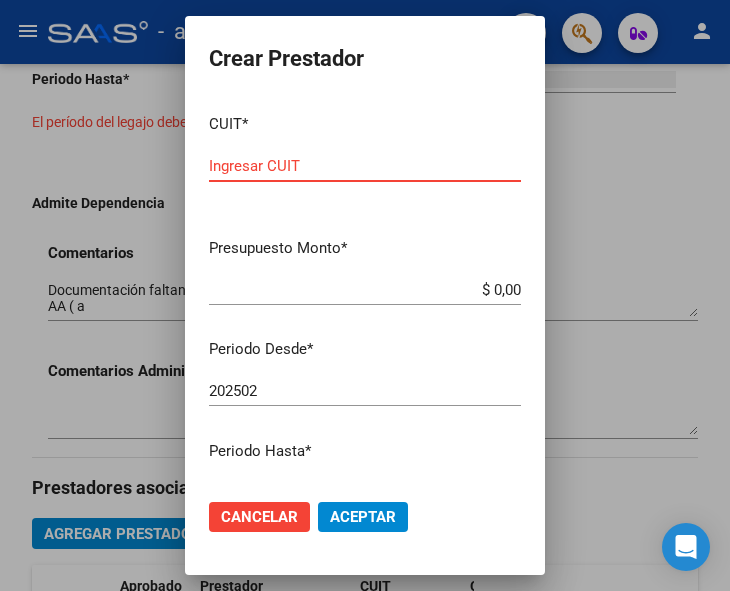 click on "Ingresar CUIT" at bounding box center (365, 166) 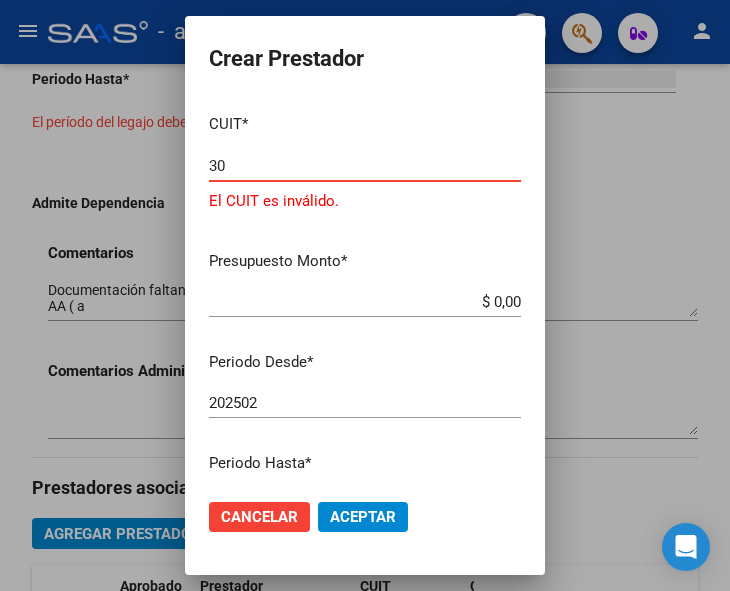 type on "3" 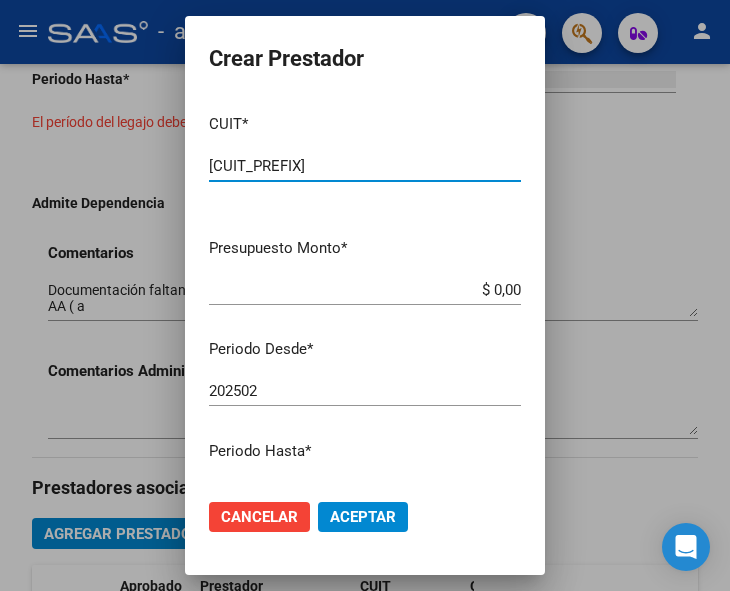 type on "[CUIT_PREFIX]" 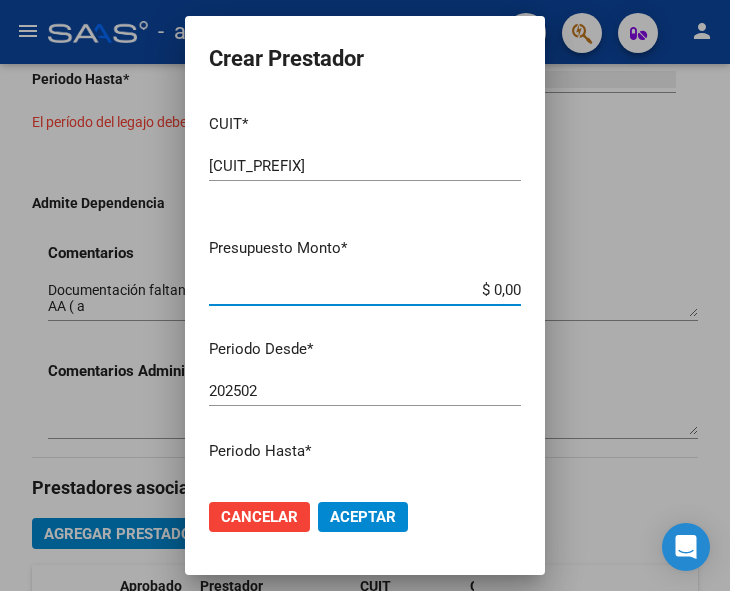 click on "$ 0,00" at bounding box center [365, 290] 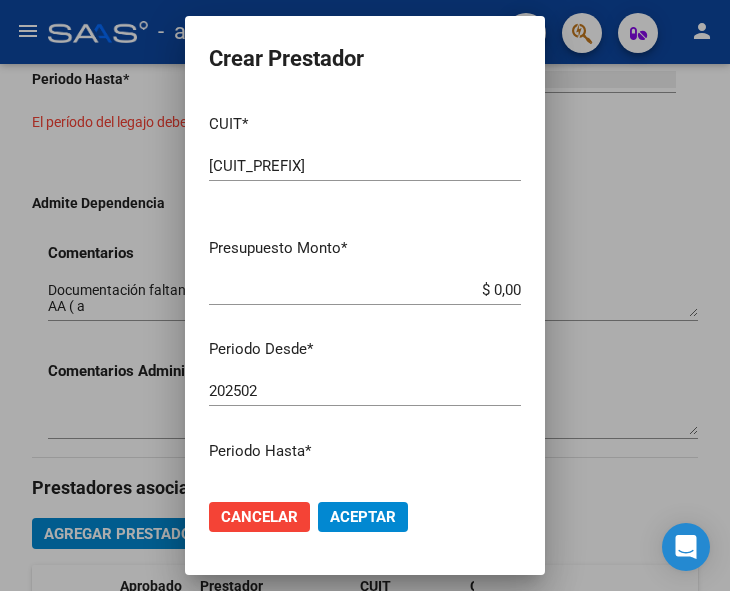drag, startPoint x: 465, startPoint y: 278, endPoint x: 501, endPoint y: 278, distance: 36 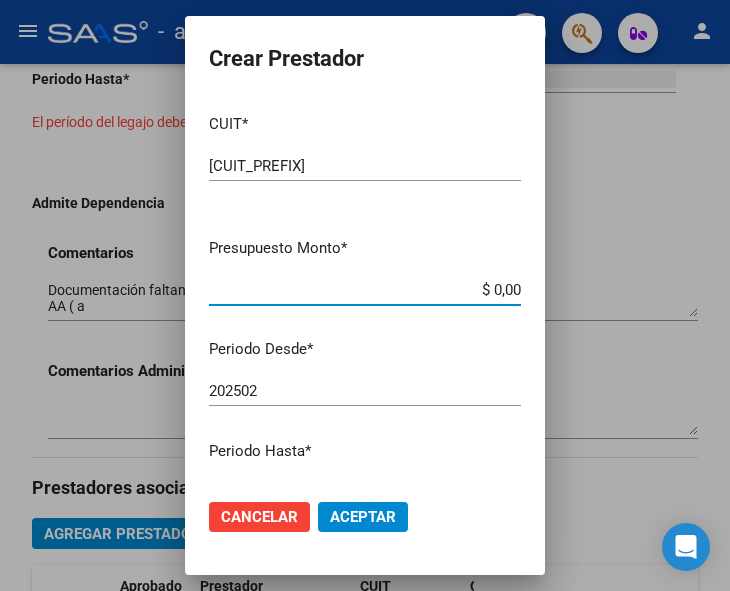 drag, startPoint x: 466, startPoint y: 293, endPoint x: 532, endPoint y: 283, distance: 66.75328 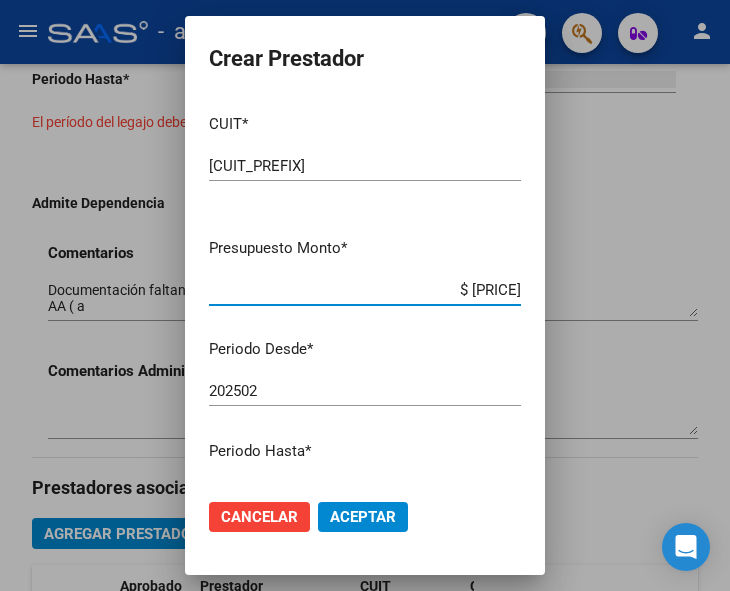 type on "$ 193.084,32" 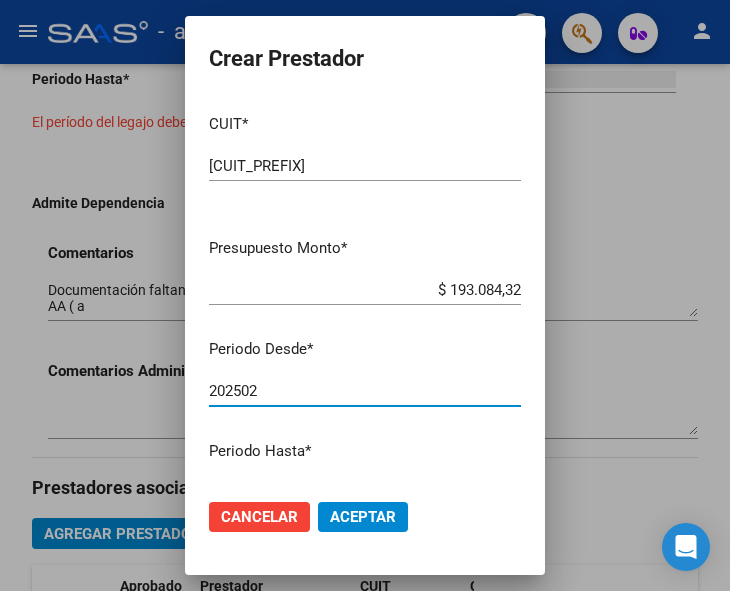 click on "202502" at bounding box center (365, 391) 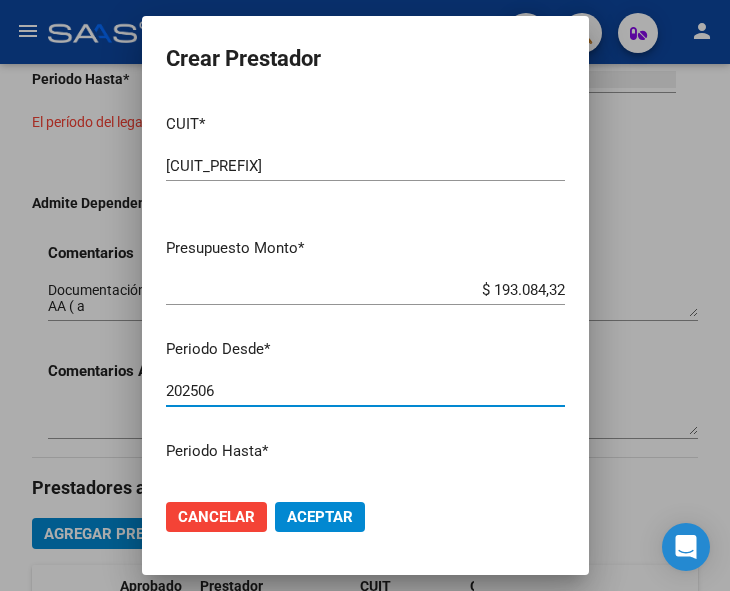 type on "202506" 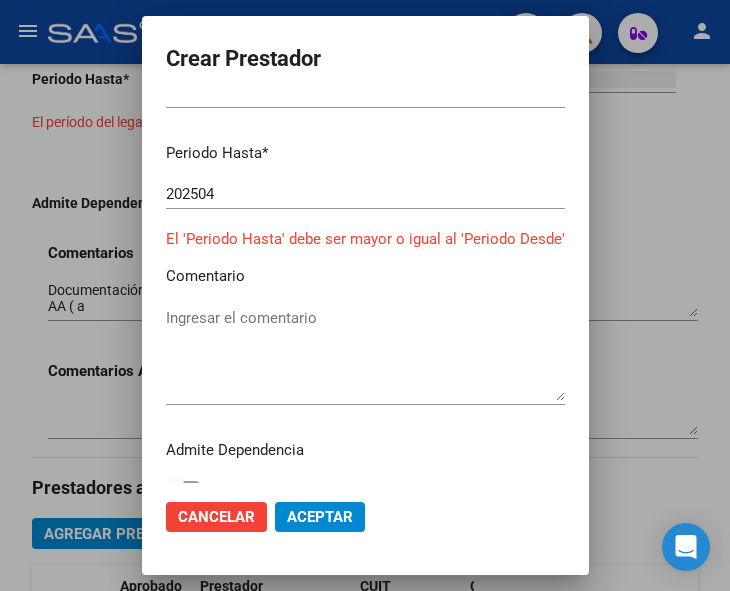 scroll, scrollTop: 300, scrollLeft: 0, axis: vertical 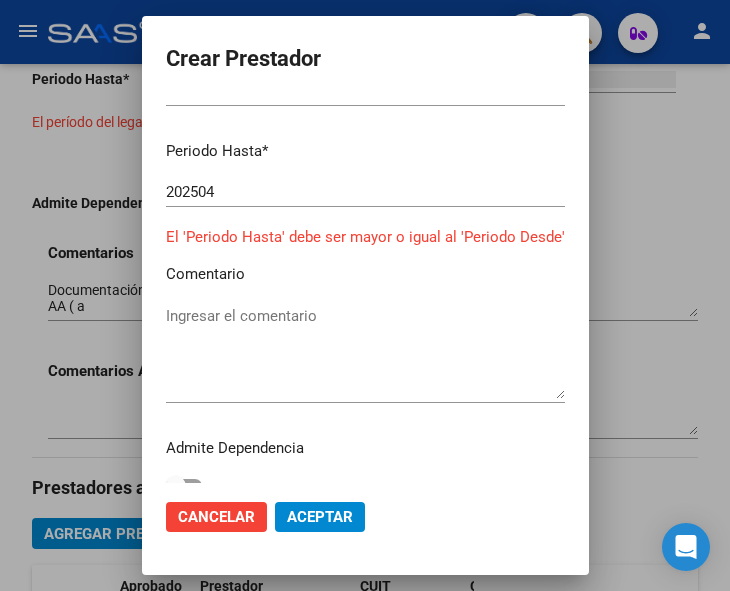 click on "Ingresar el comentario" at bounding box center (365, 352) 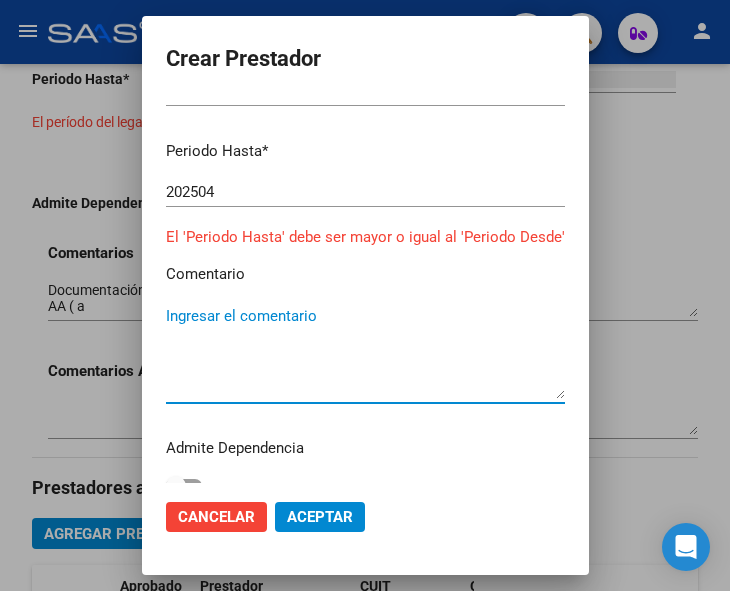 scroll, scrollTop: 200, scrollLeft: 0, axis: vertical 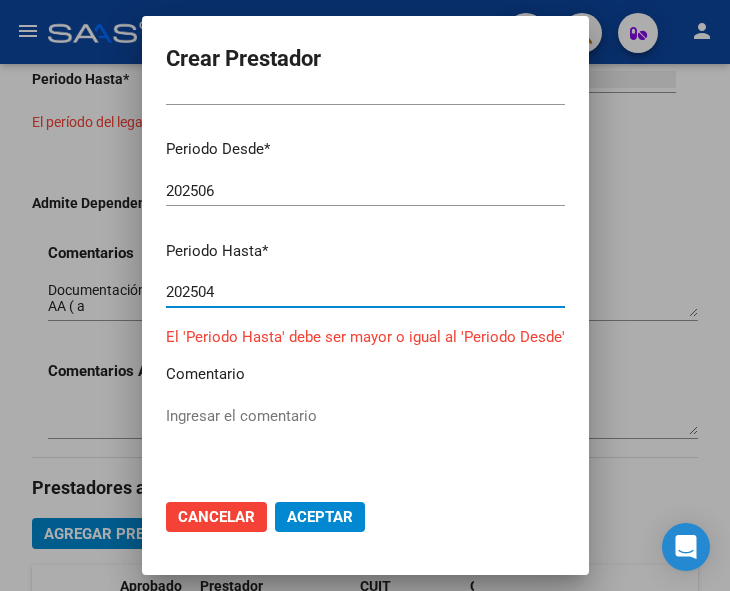 click on "202504" at bounding box center [365, 292] 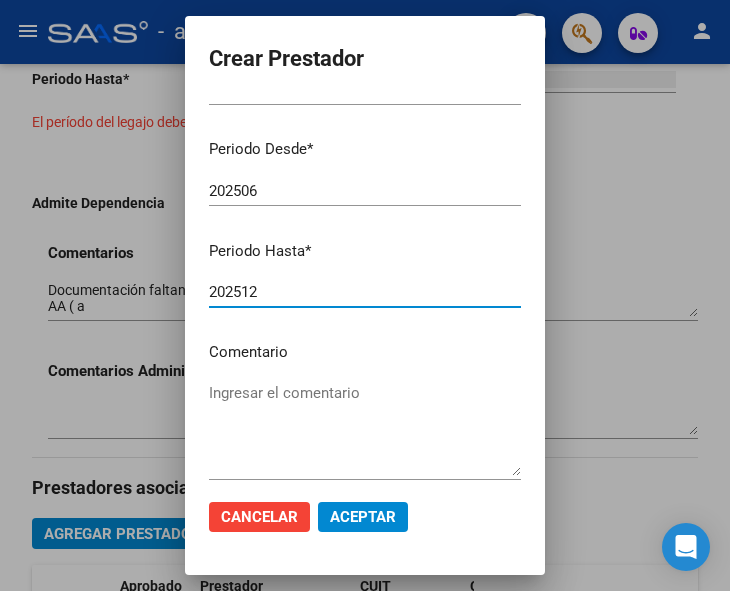 type on "202512" 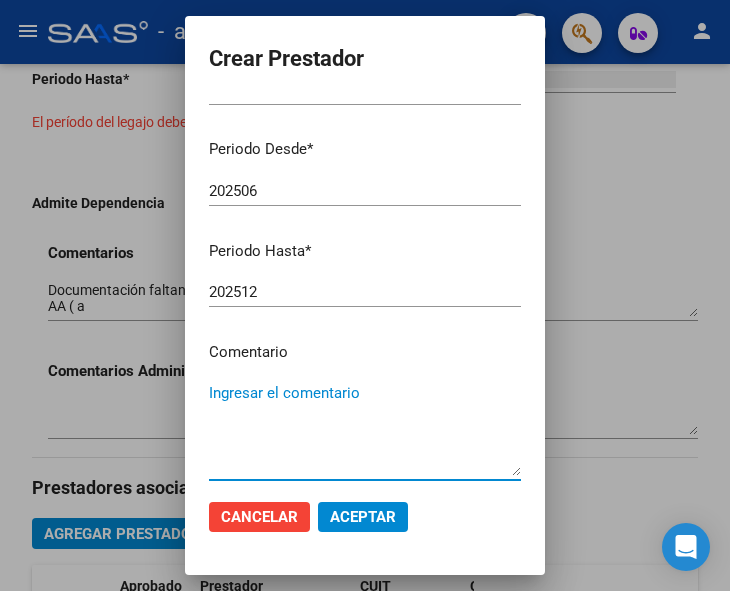 click on "Ingresar el comentario" at bounding box center (365, 429) 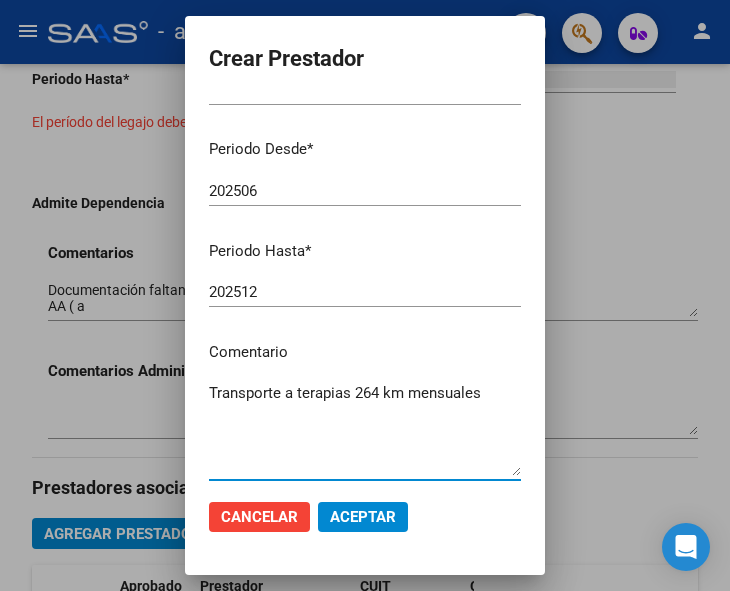 type on "Transporte a terapias 264 km mensuales" 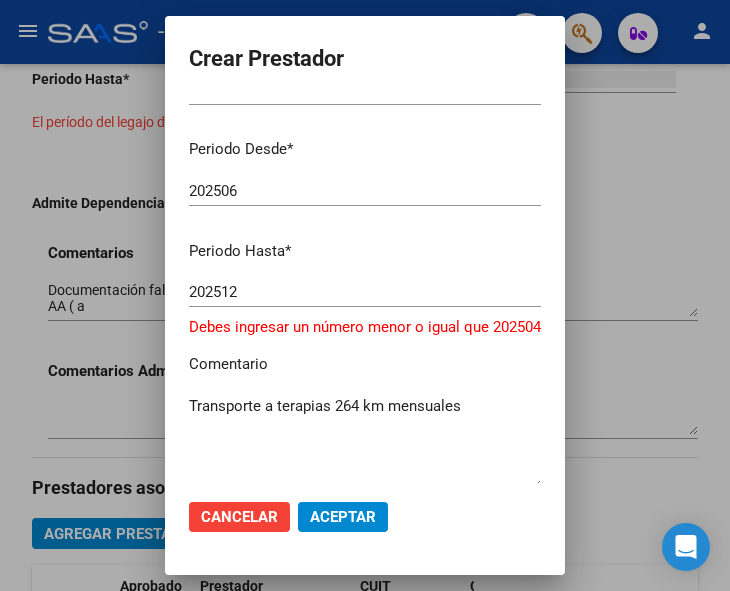 scroll, scrollTop: 100, scrollLeft: 0, axis: vertical 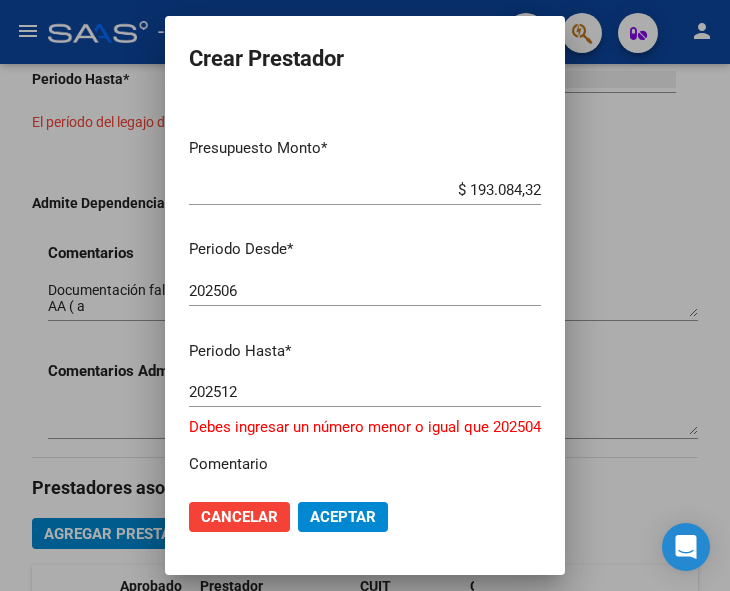 click at bounding box center (365, 295) 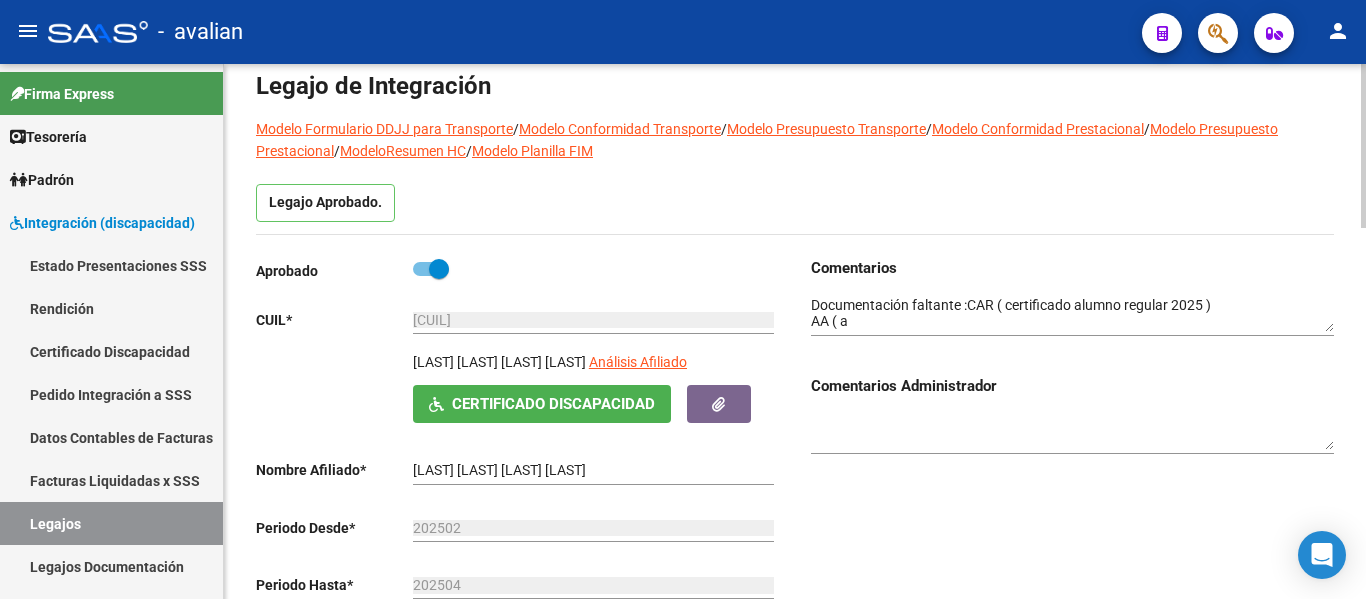 scroll, scrollTop: 190, scrollLeft: 0, axis: vertical 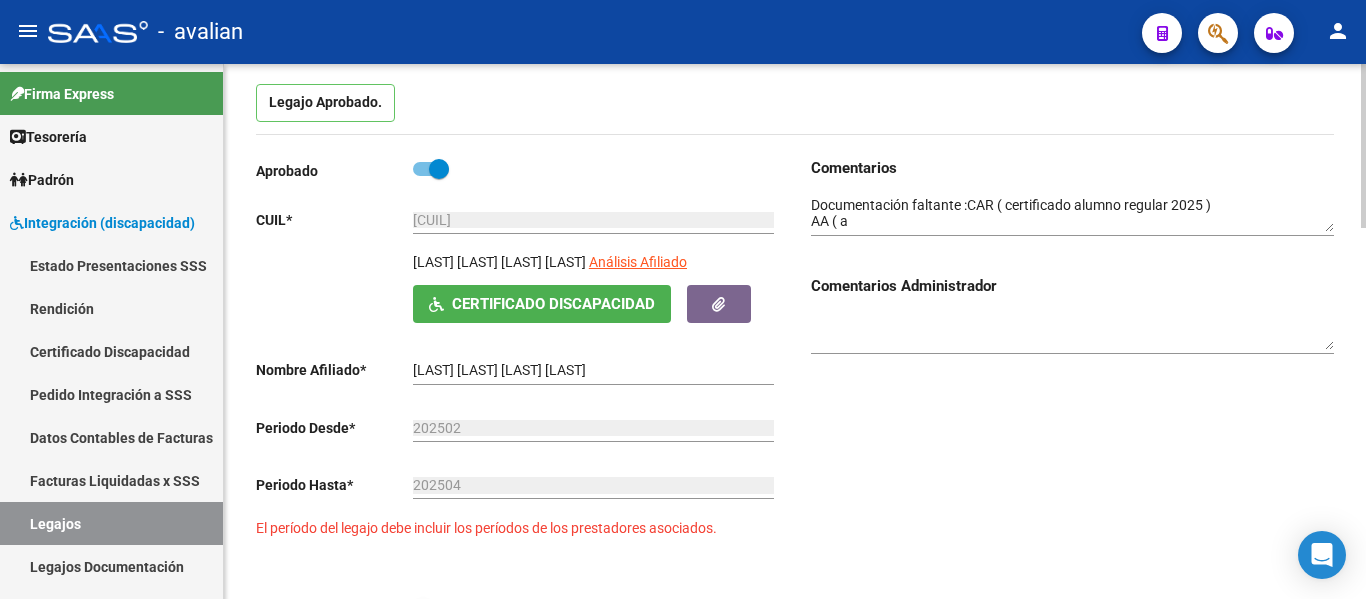 click on "202504" at bounding box center (593, 485) 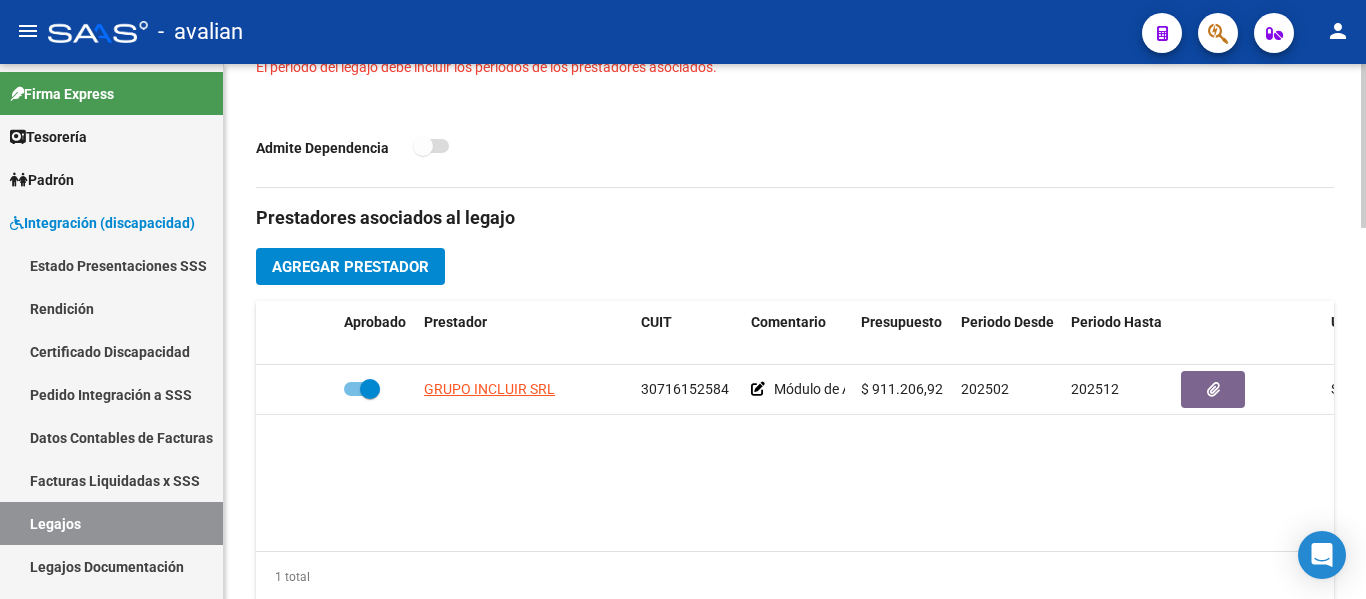 scroll, scrollTop: 590, scrollLeft: 0, axis: vertical 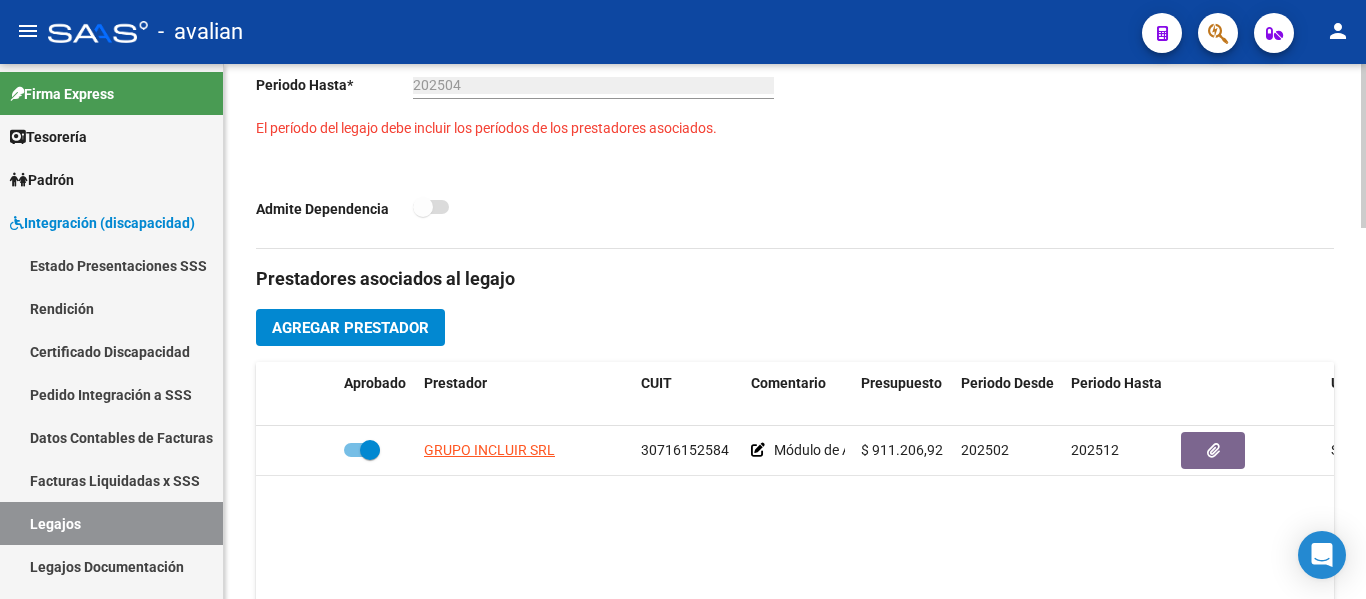 click on "[COMPANY] [NUMBER]     Módulo de Apoyo a la Integración Escolar (SAIE) y Rehabilitacion - Módulo Integral Intensivo  $ [PRICE]  [YEAR][MONTH] [YEAR][MONTH] Soporte SAAS   [DATE]" 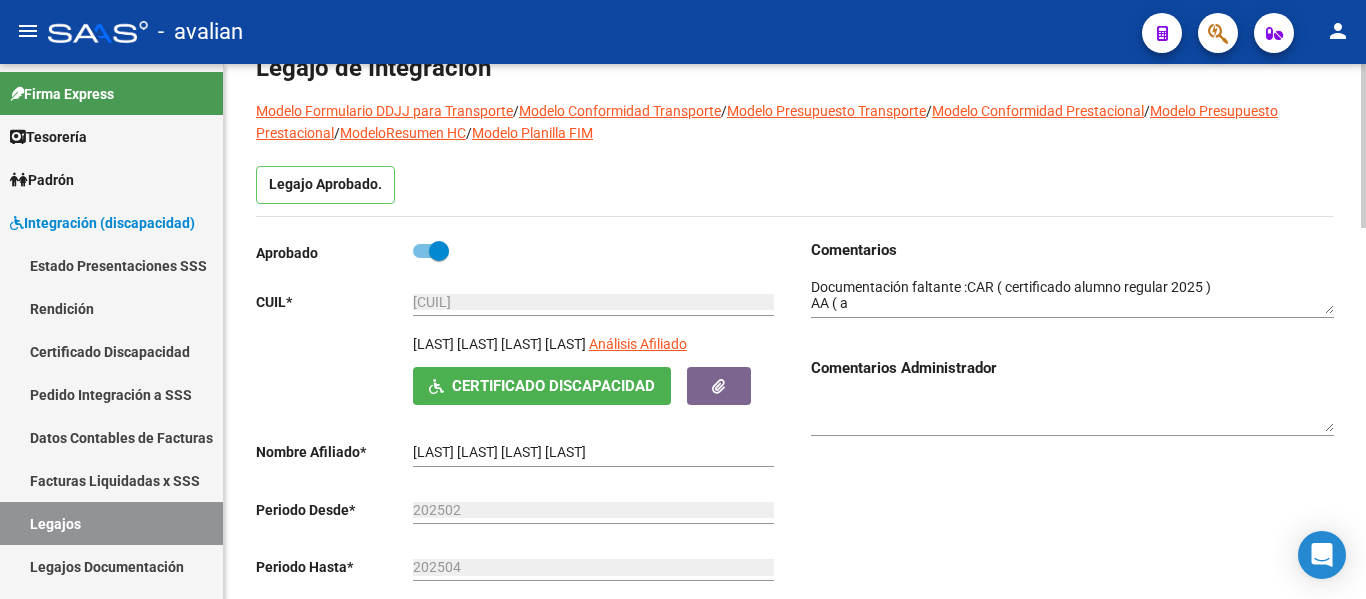 scroll, scrollTop: 90, scrollLeft: 0, axis: vertical 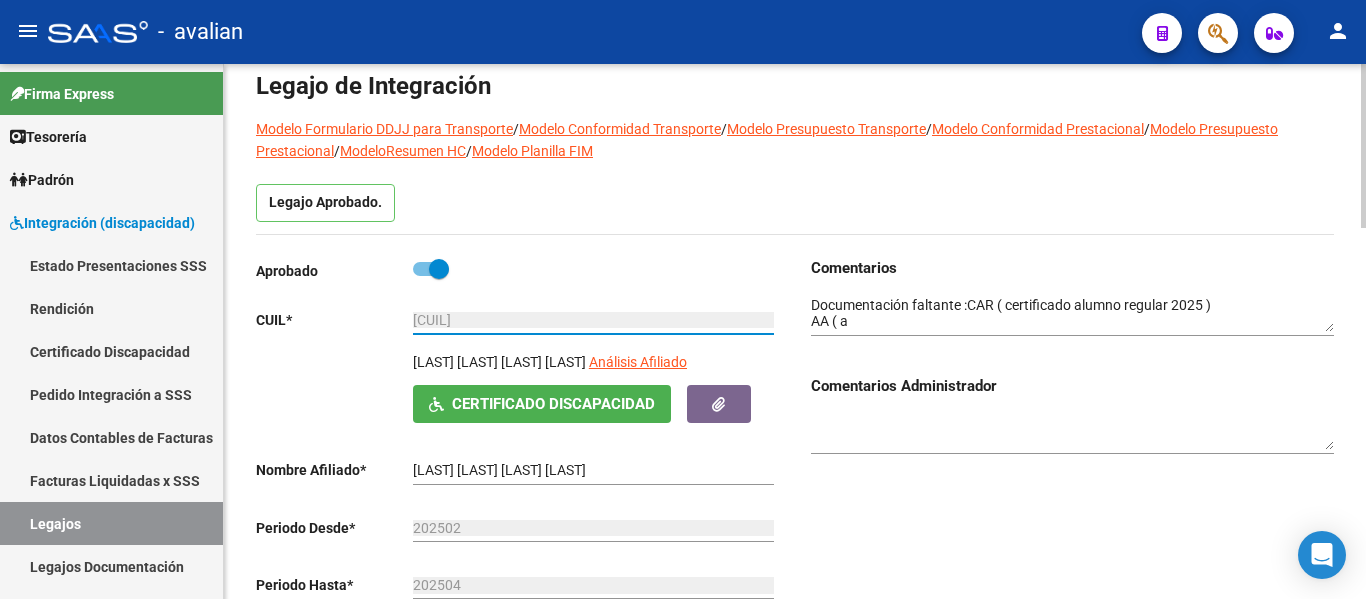drag, startPoint x: 511, startPoint y: 316, endPoint x: 400, endPoint y: 329, distance: 111.75867 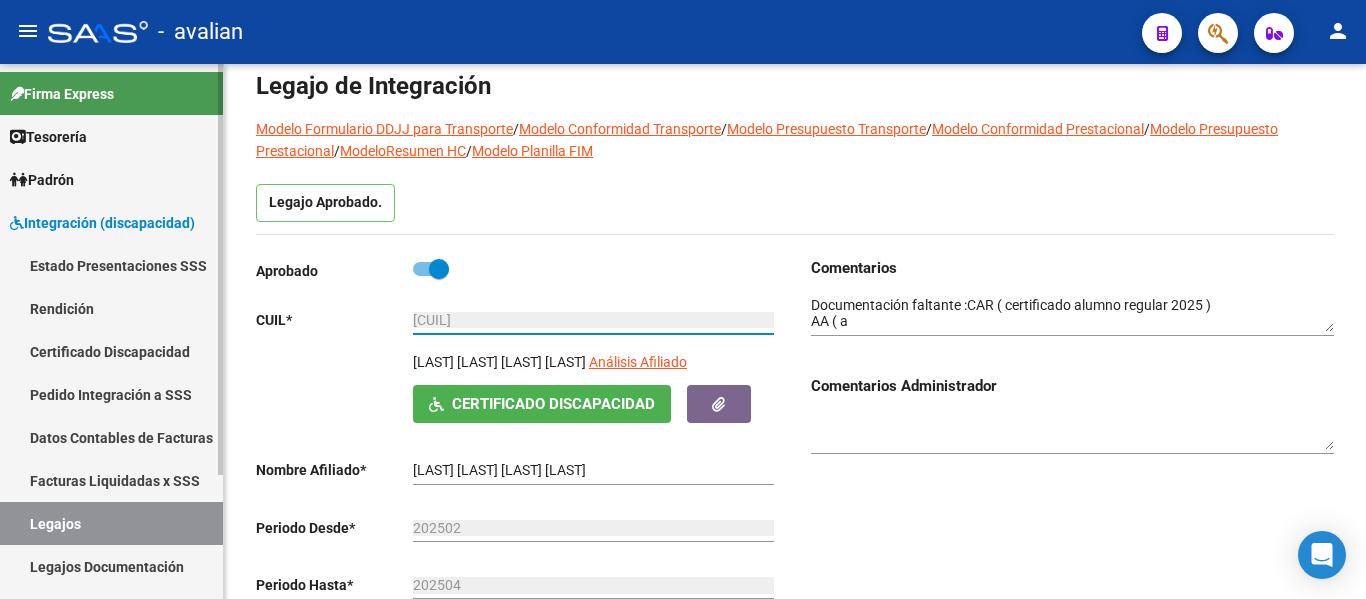 click on "Certificado Discapacidad" at bounding box center (111, 351) 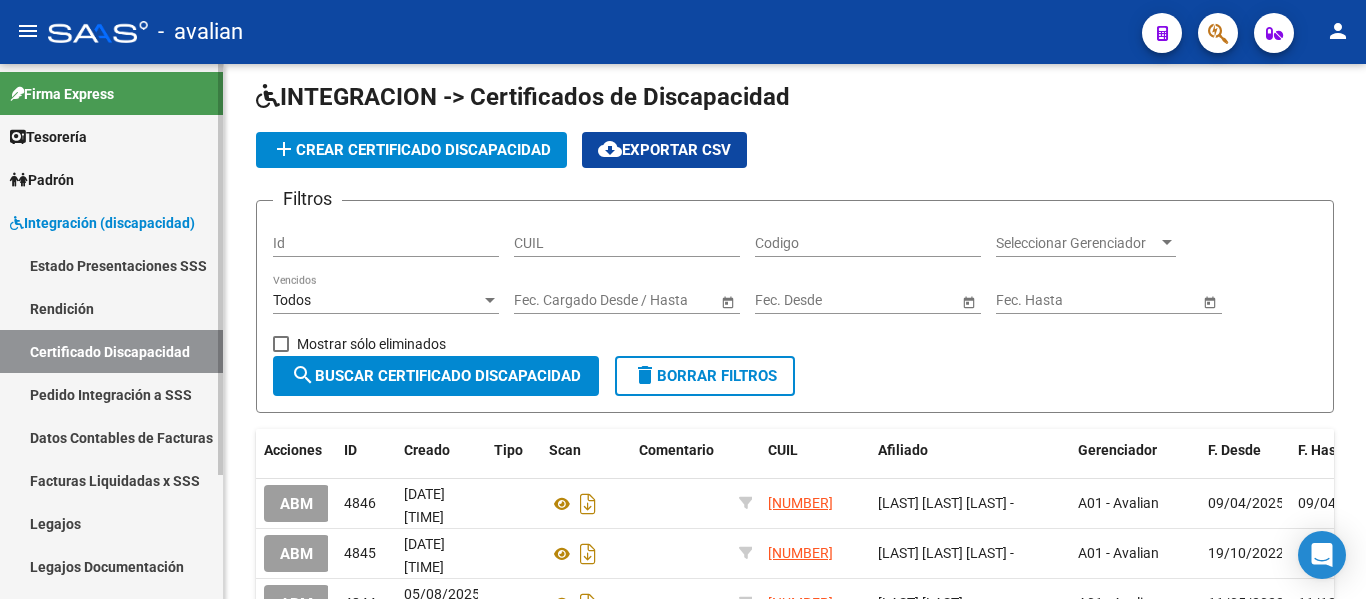 scroll, scrollTop: 90, scrollLeft: 0, axis: vertical 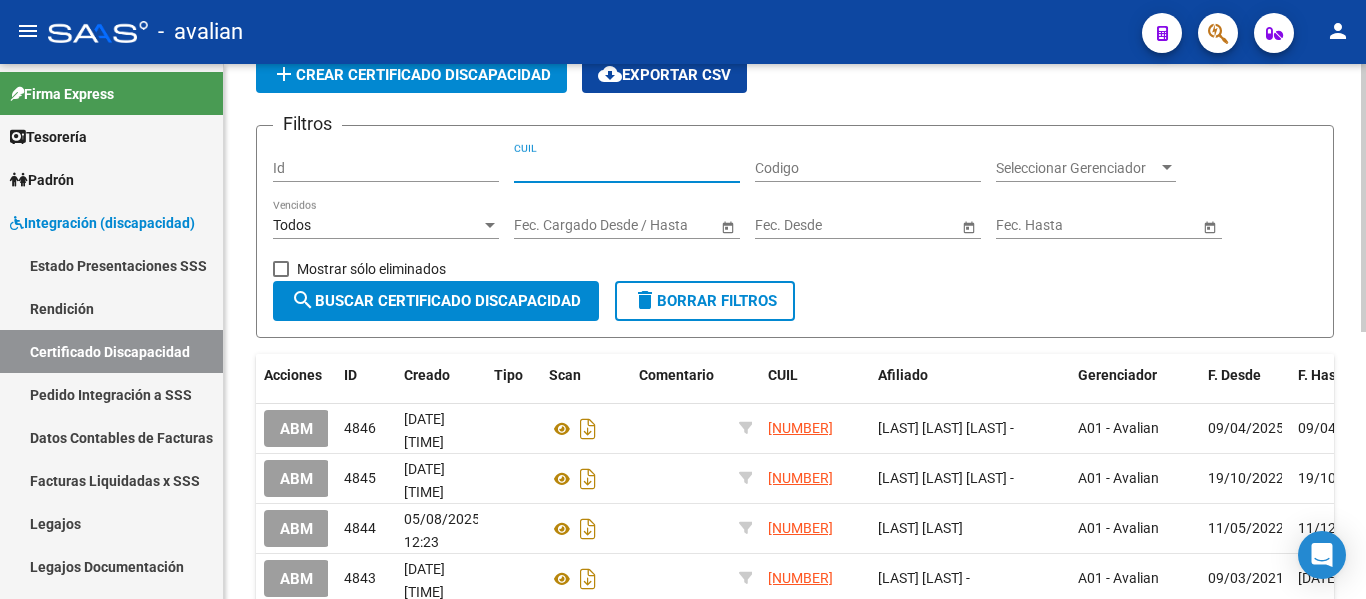 click on "CUIL" at bounding box center (627, 168) 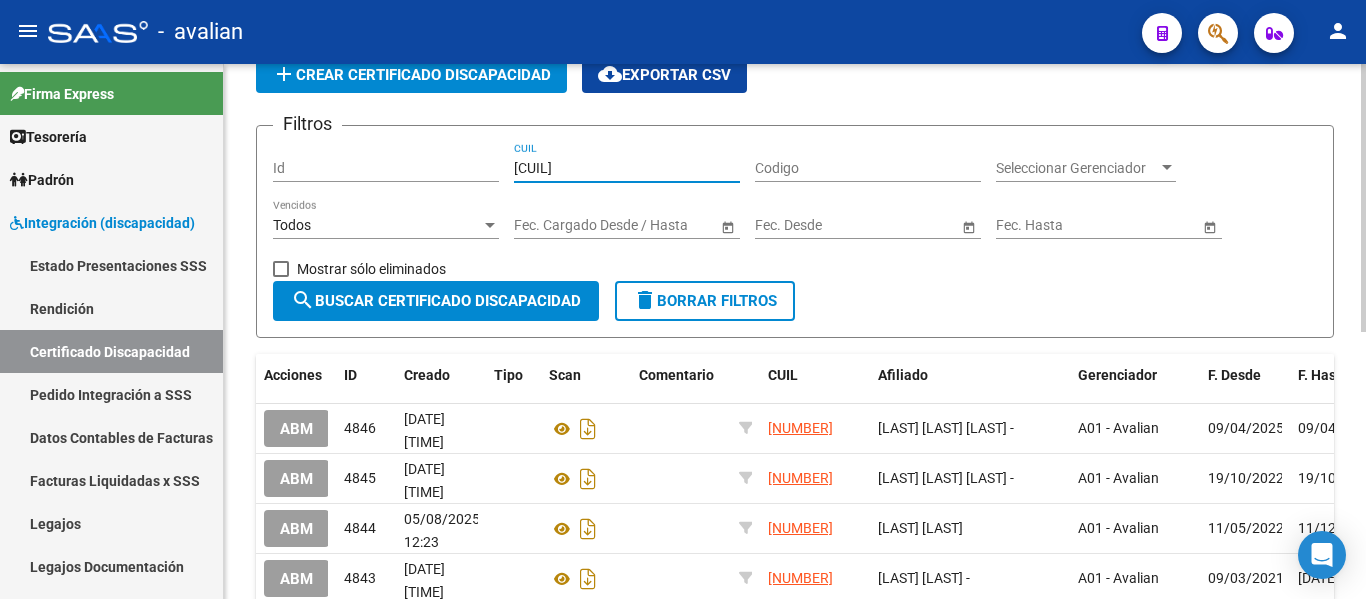 type on "[CUIL]" 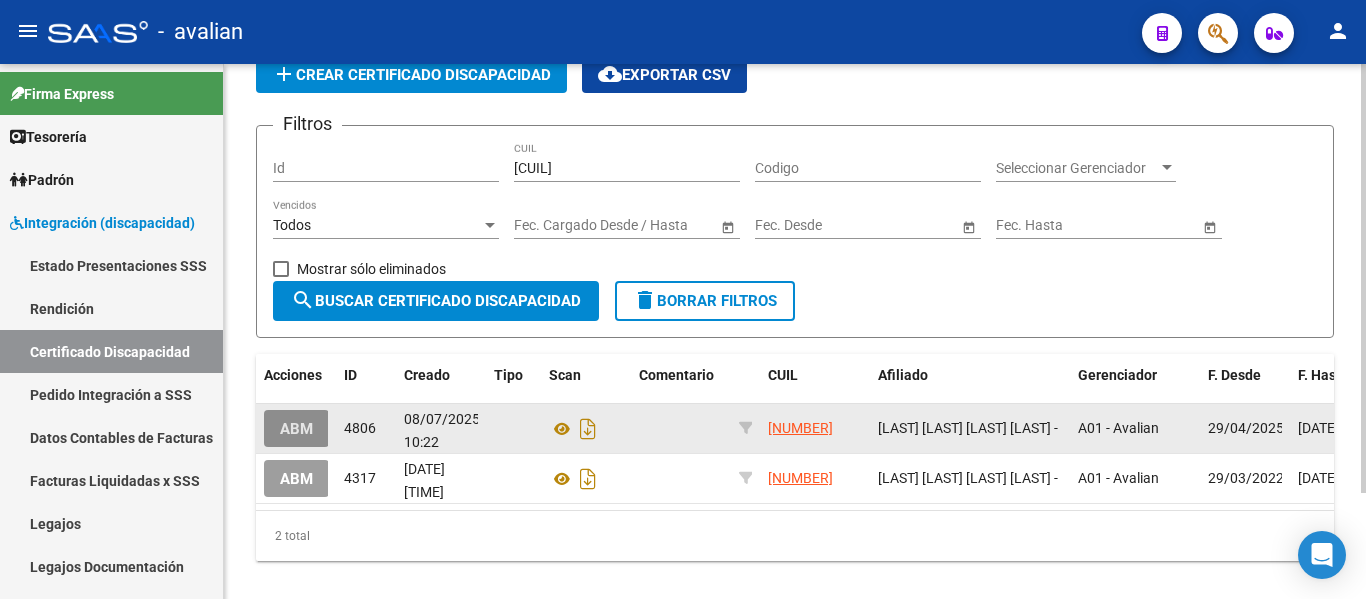 click on "ABM" 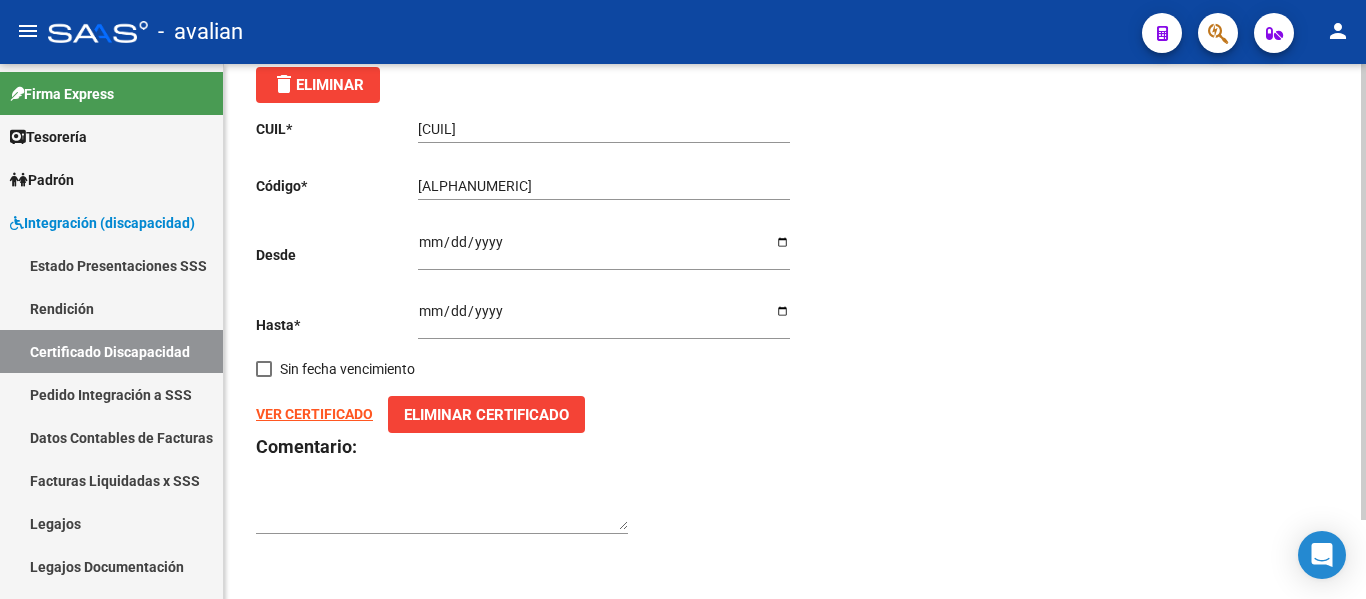 scroll, scrollTop: 0, scrollLeft: 0, axis: both 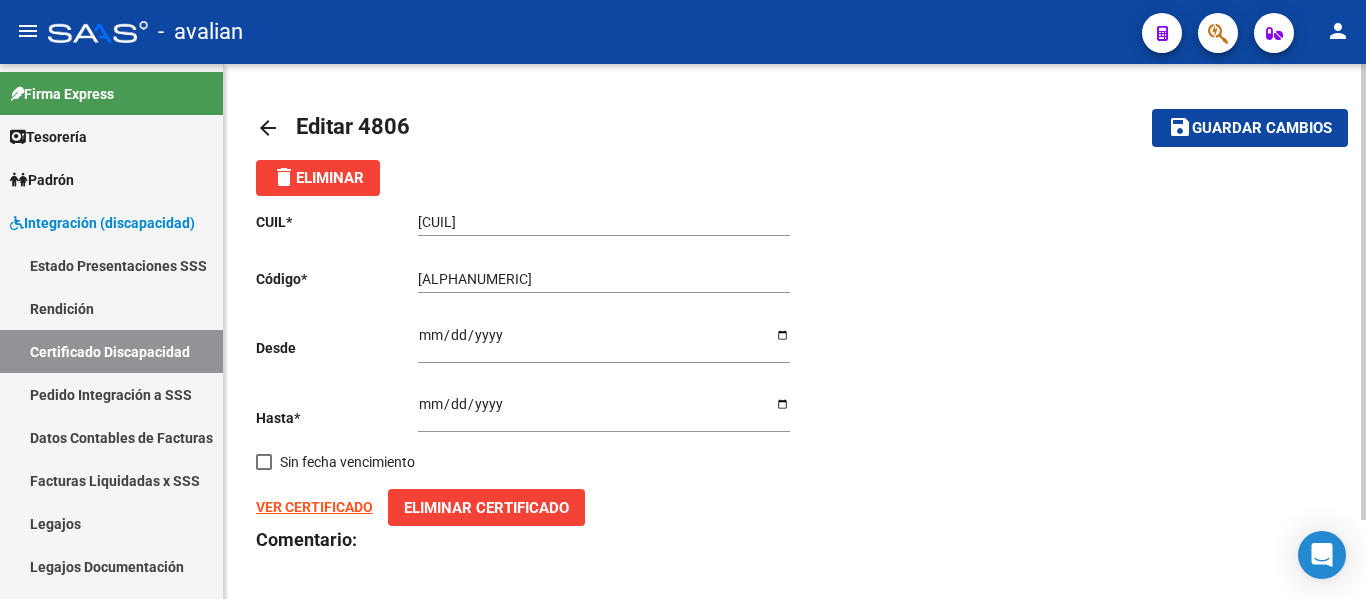 click on "arrow_back" 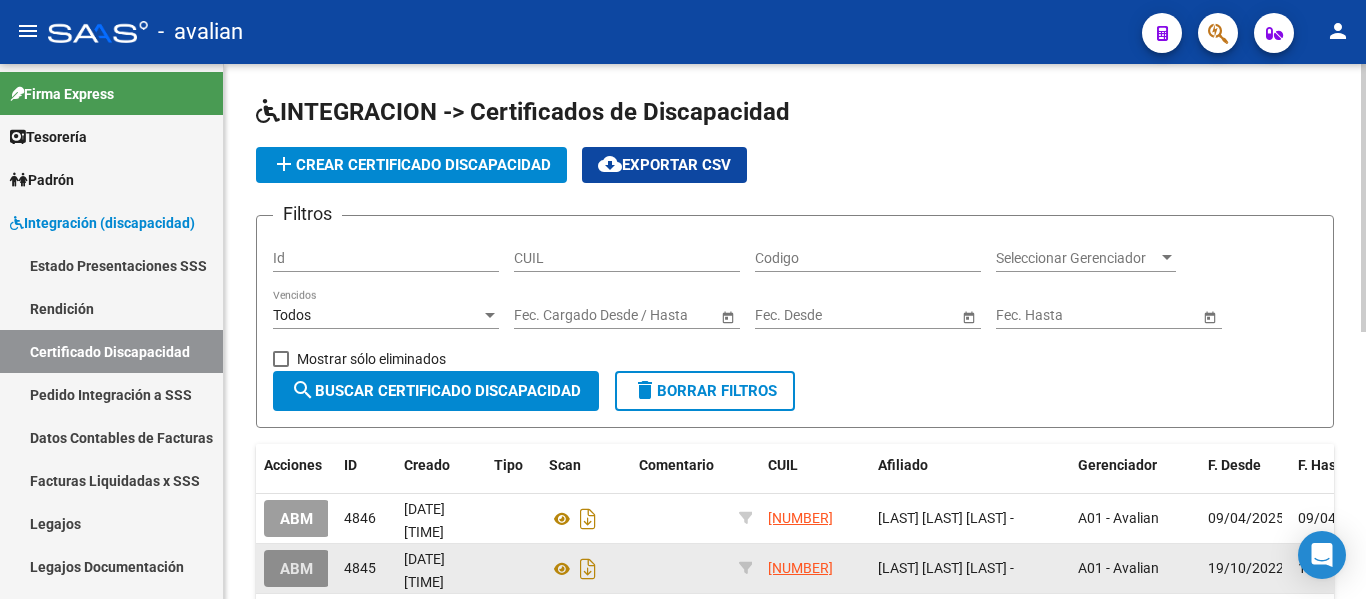 click on "ABM" 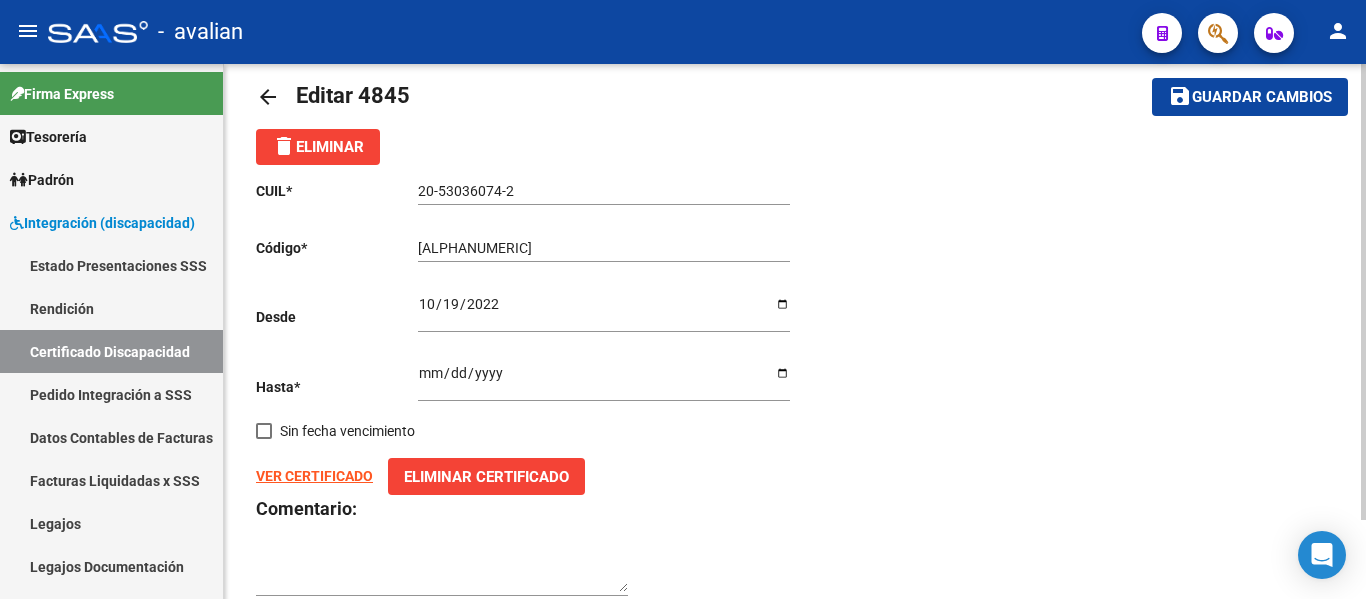 scroll, scrollTop: 0, scrollLeft: 0, axis: both 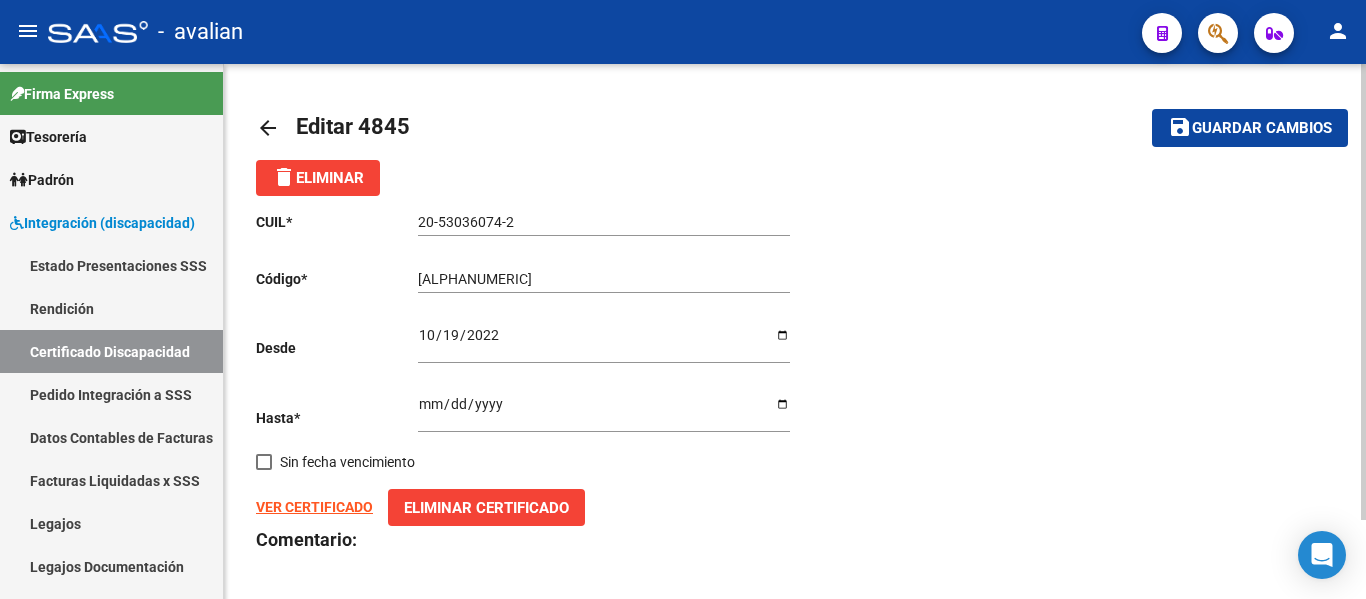 click on "arrow_back" 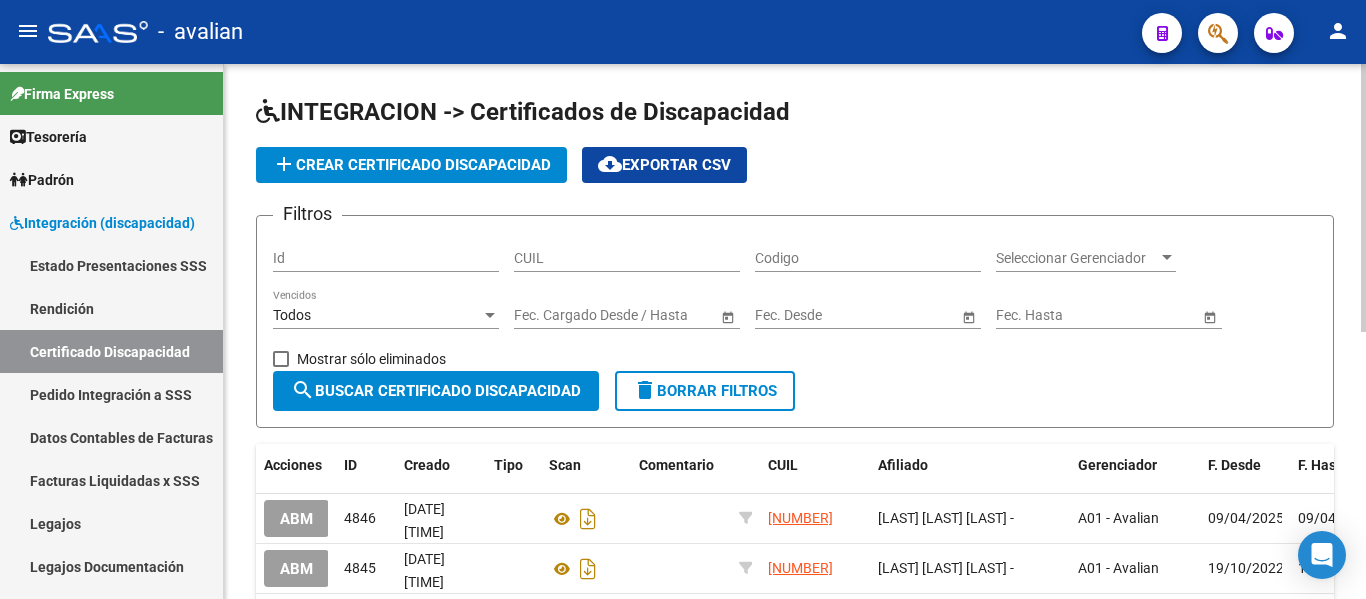 scroll, scrollTop: 100, scrollLeft: 0, axis: vertical 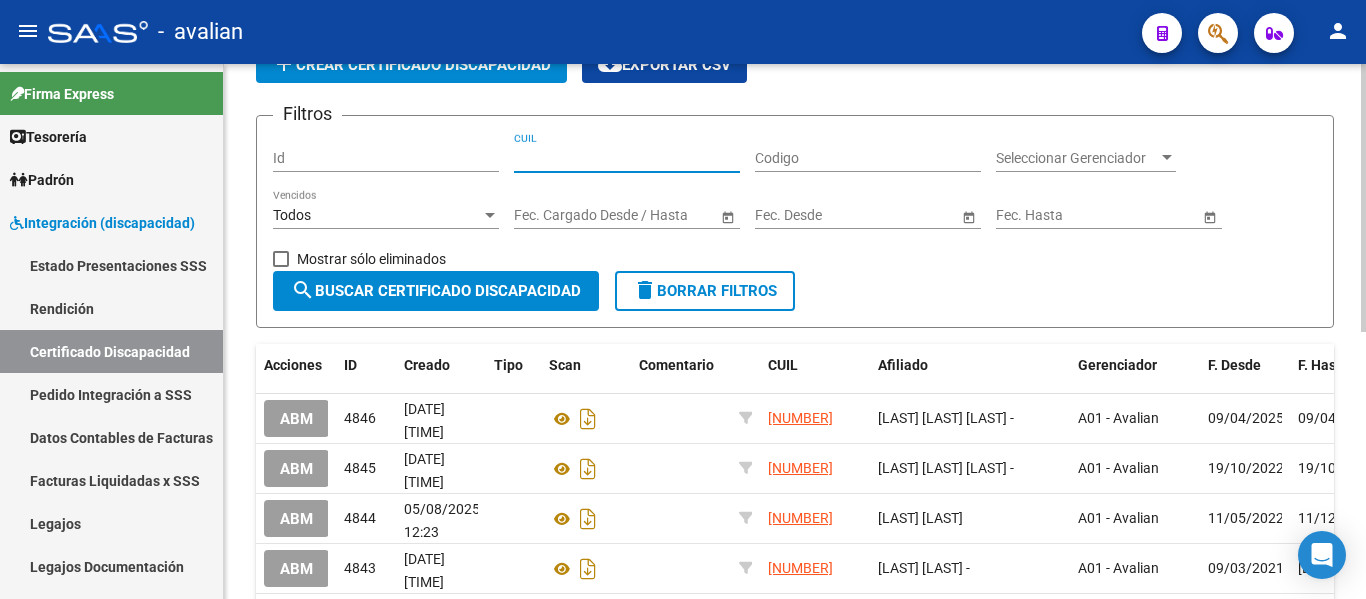 click on "CUIL" at bounding box center [627, 158] 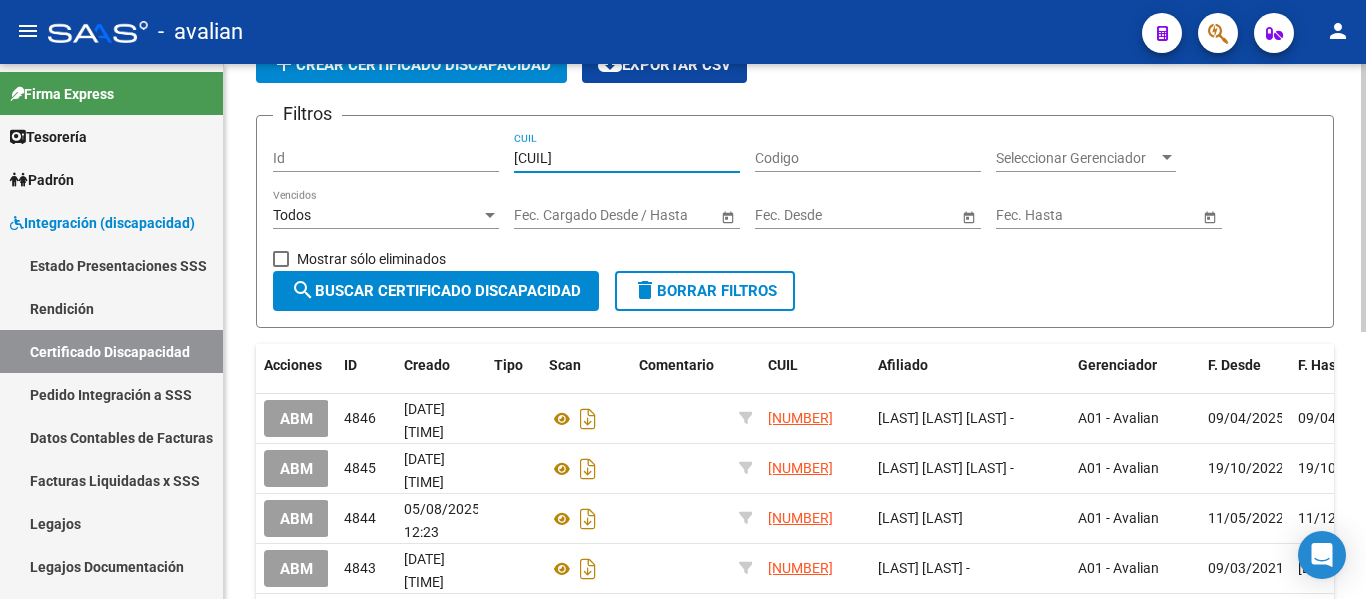 type on "[CUIL]" 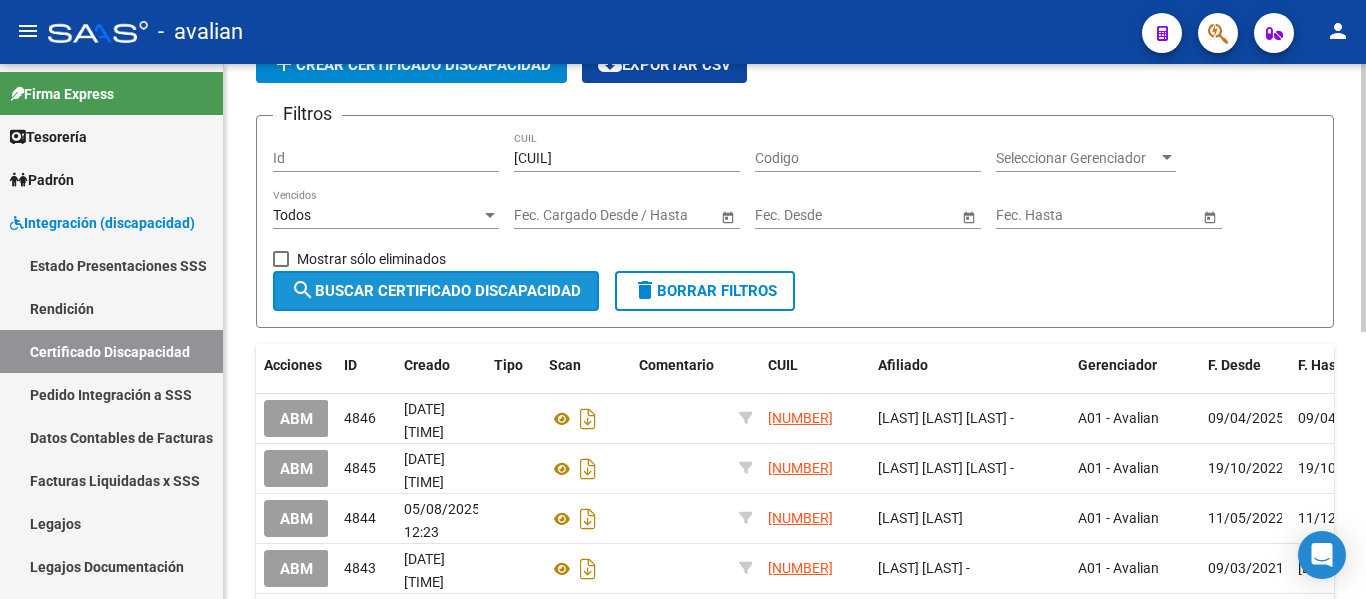 click on "search  Buscar Certificado Discapacidad" 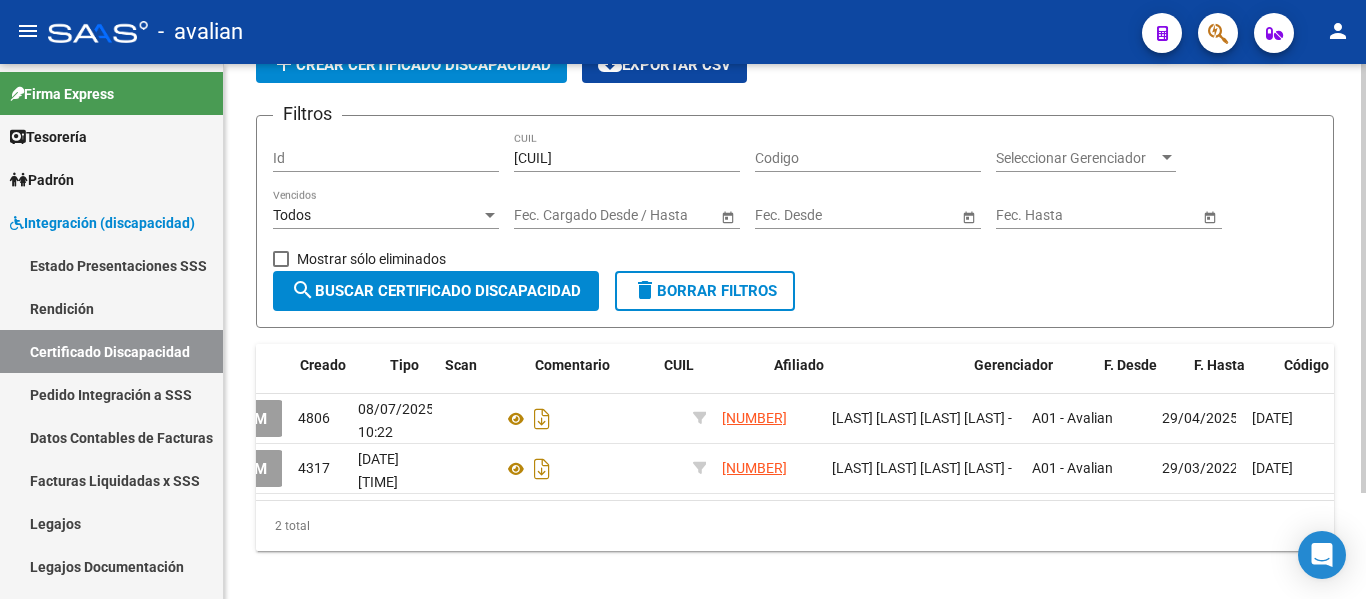 scroll, scrollTop: 0, scrollLeft: 0, axis: both 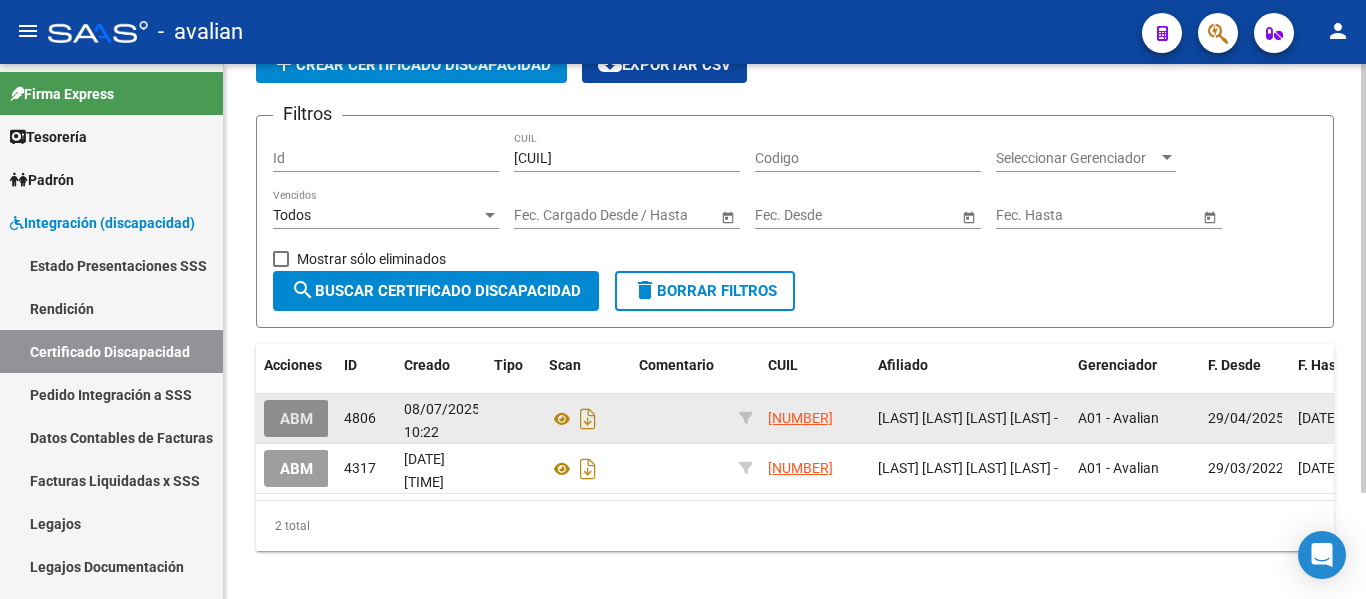 click on "ABM" 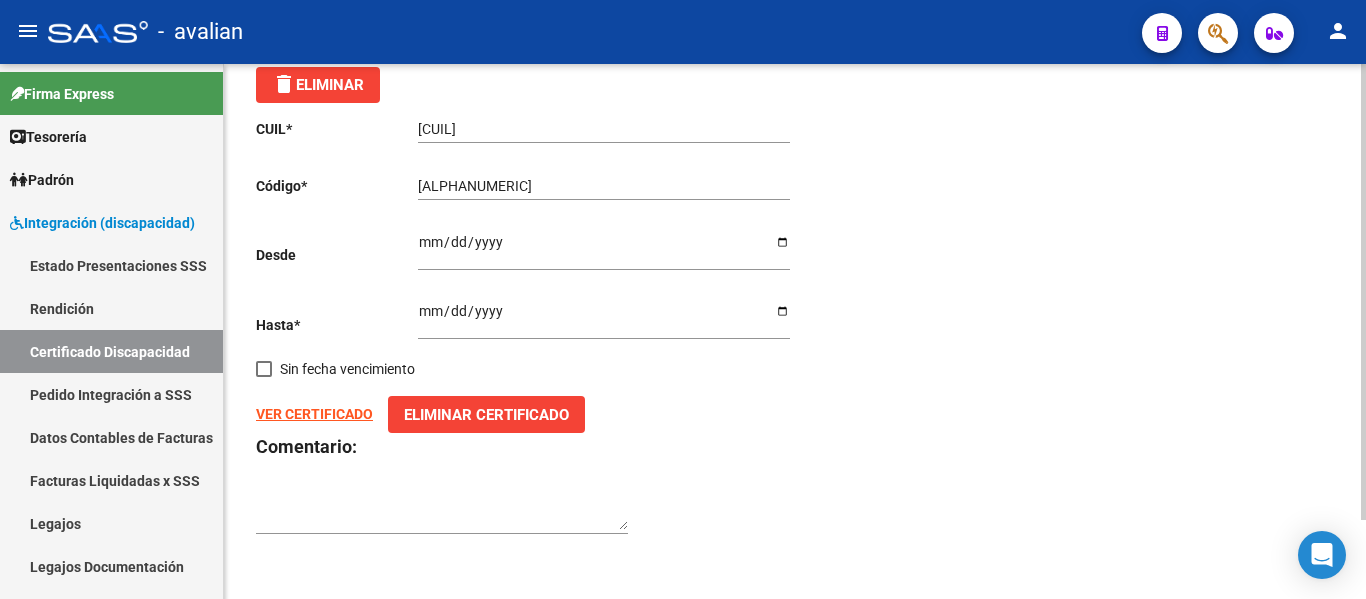 scroll, scrollTop: 0, scrollLeft: 0, axis: both 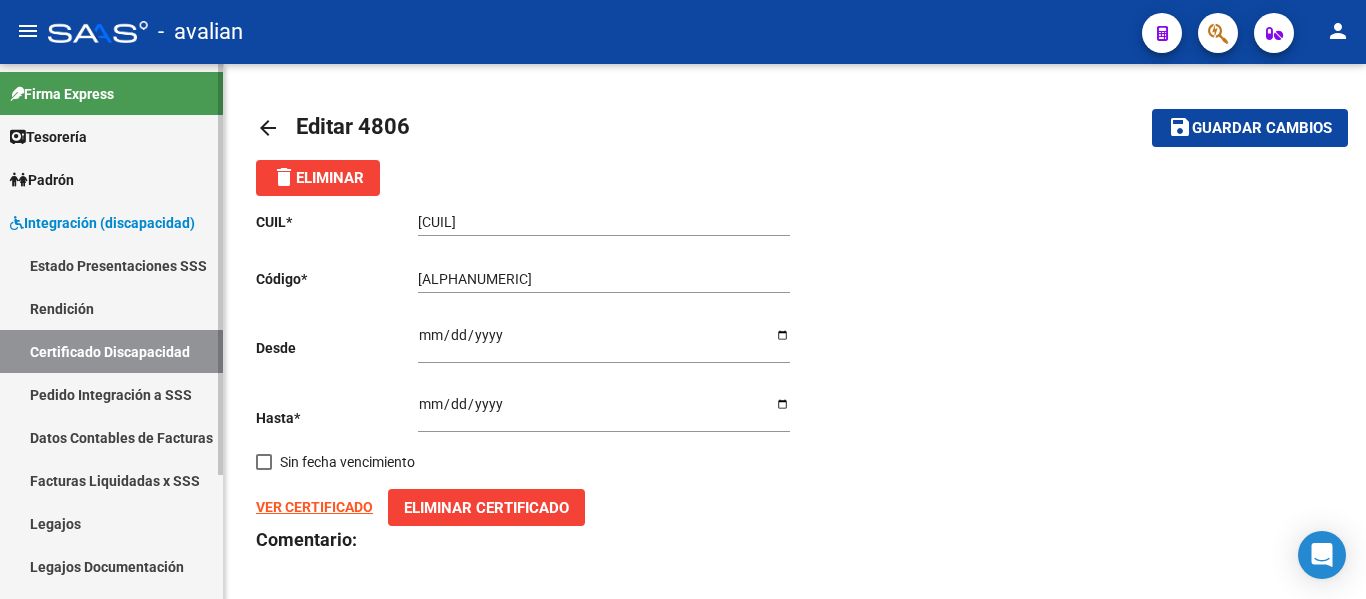 click on "Legajos" at bounding box center [111, 523] 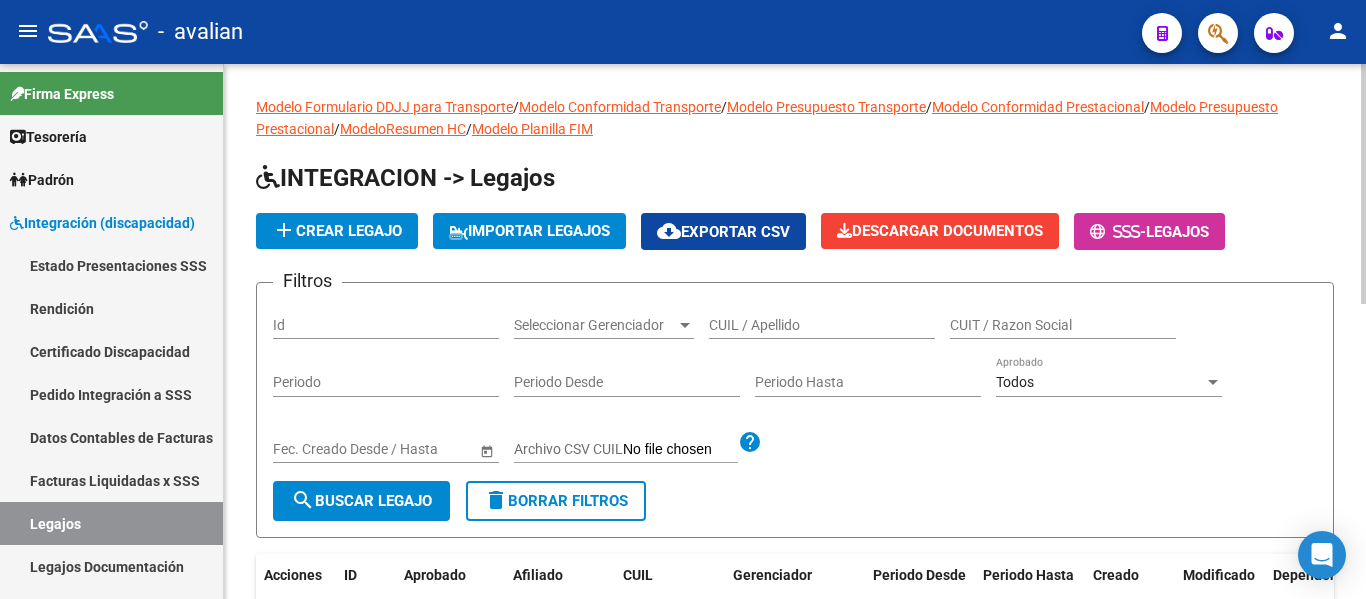 click on "CUIL / Apellido" 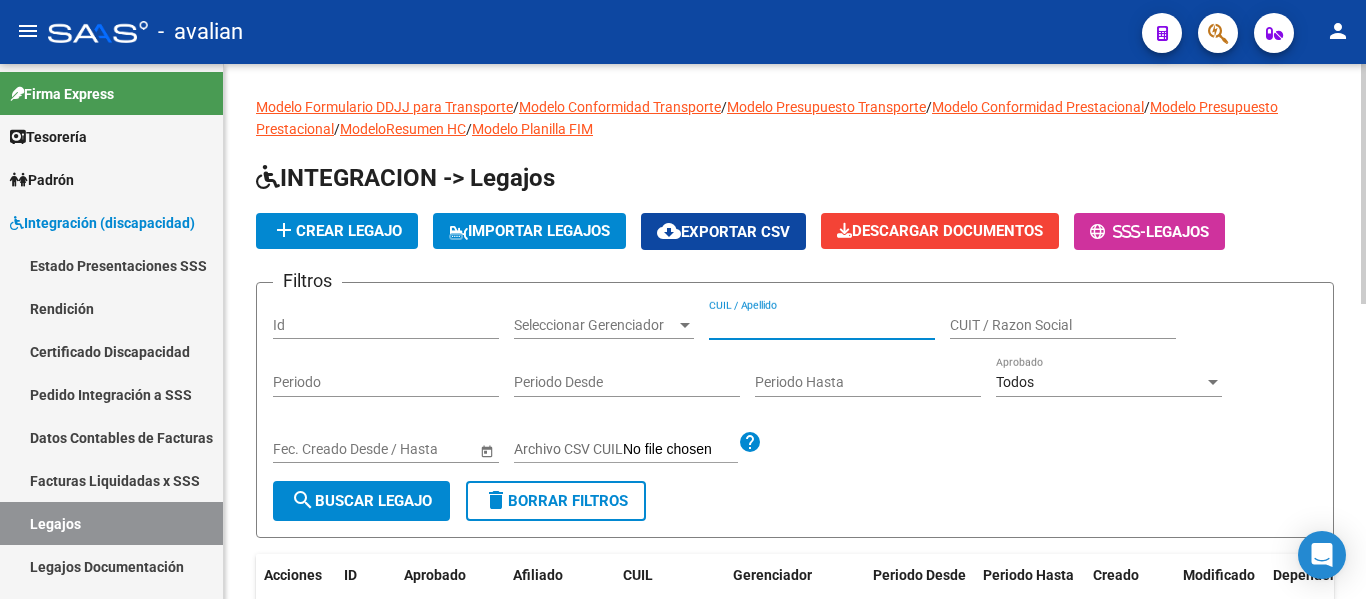 paste on "[CUIL]" 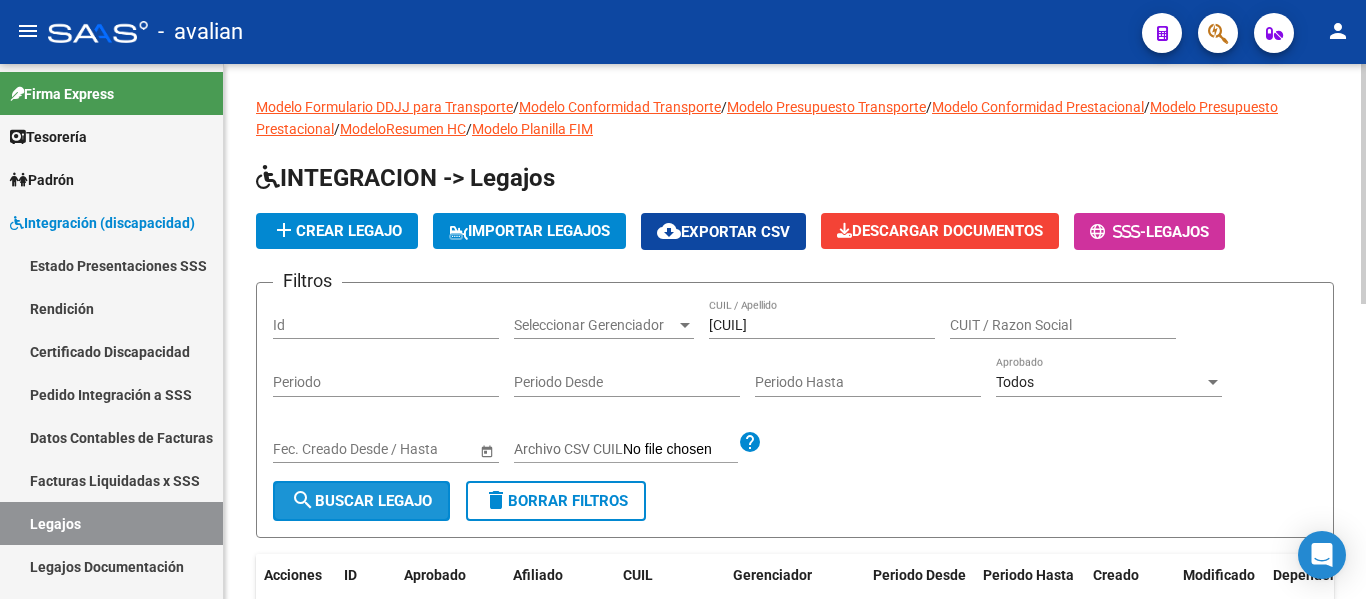click on "search  Buscar Legajo" 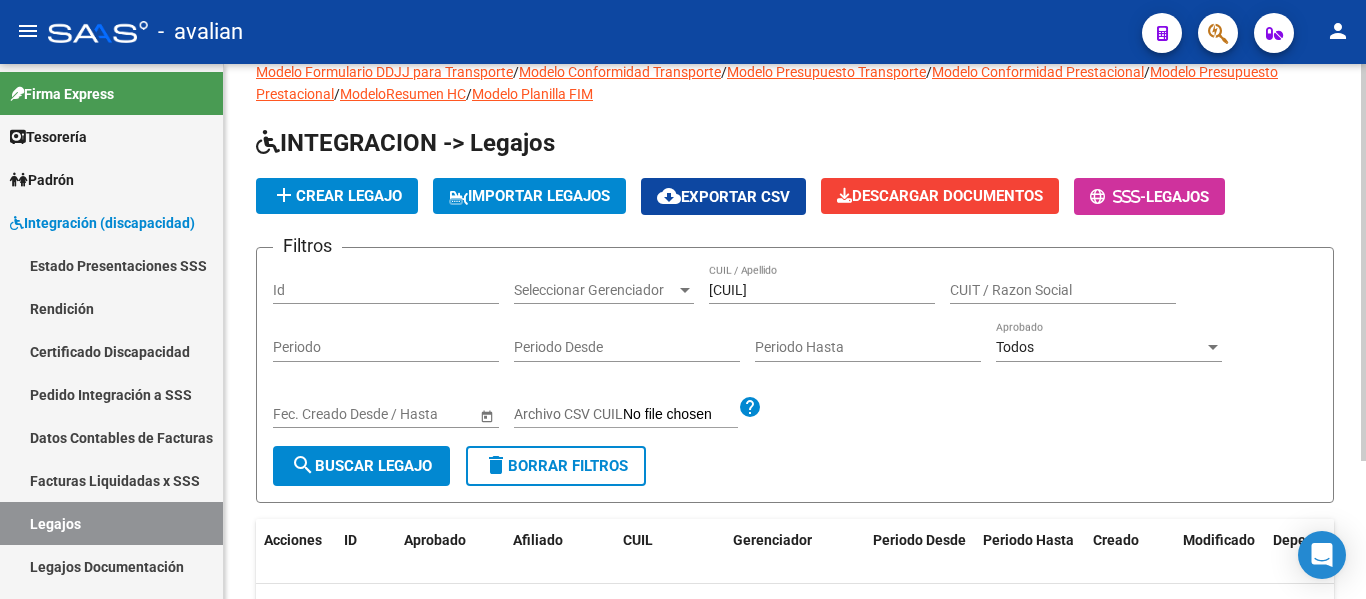 scroll, scrollTop: 0, scrollLeft: 0, axis: both 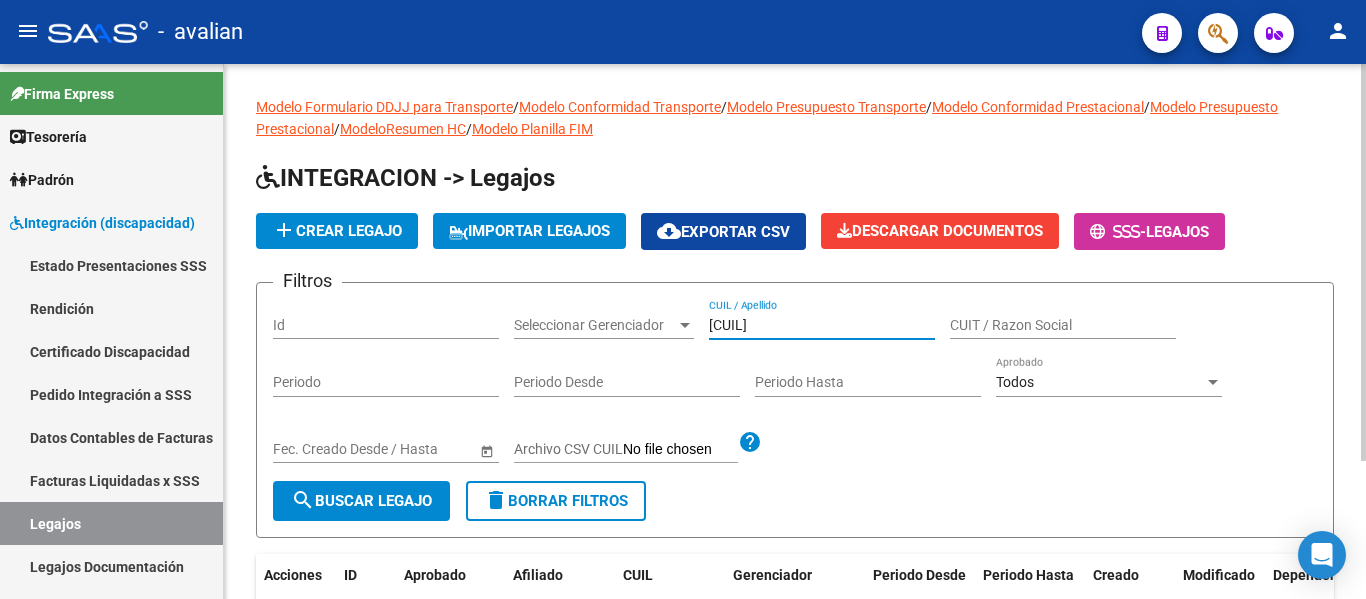 drag, startPoint x: 827, startPoint y: 324, endPoint x: 699, endPoint y: 334, distance: 128.39003 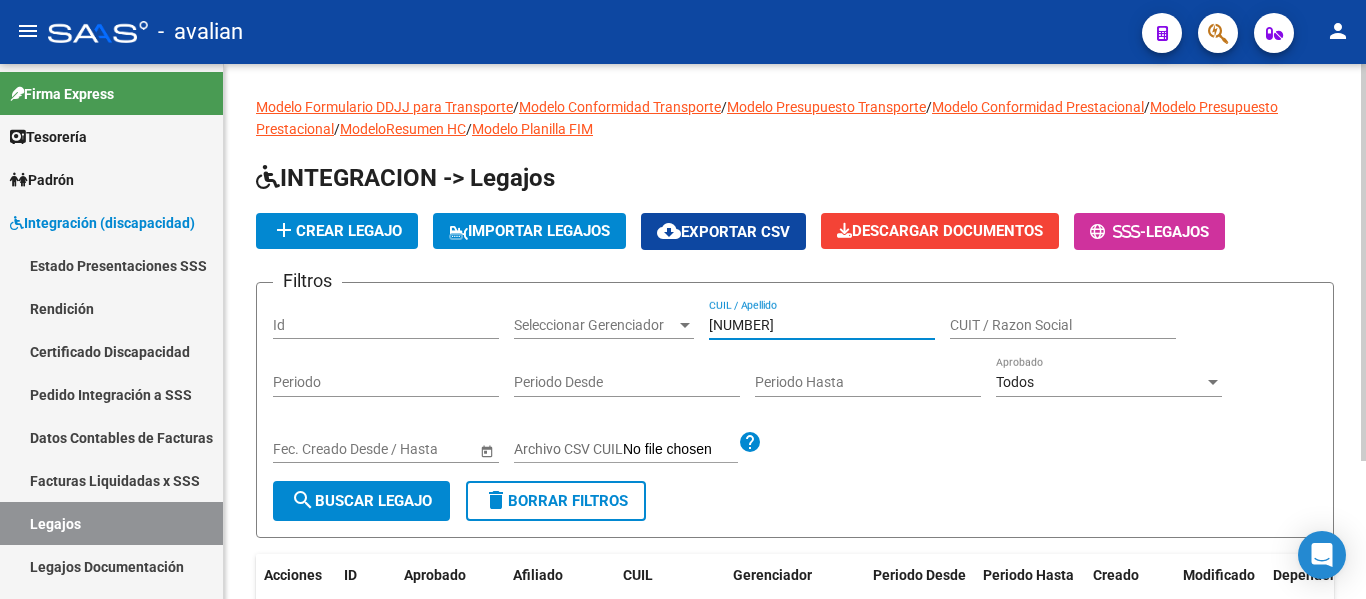 type on "[NUMBER]" 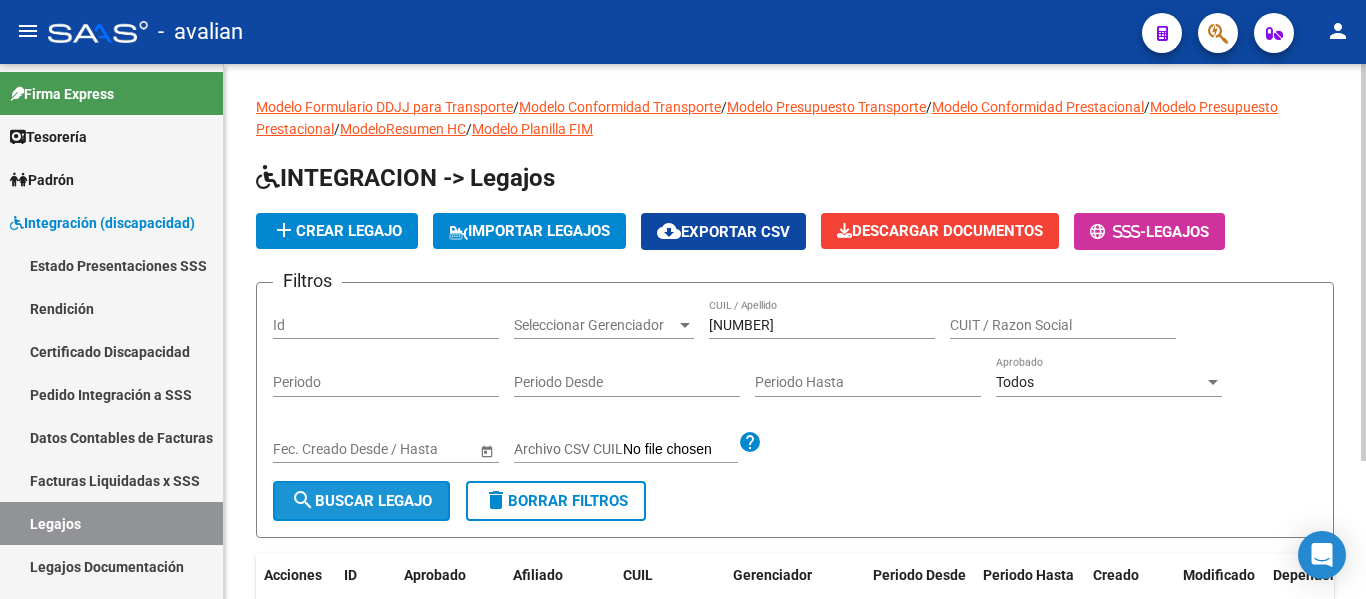 click on "search  Buscar Legajo" 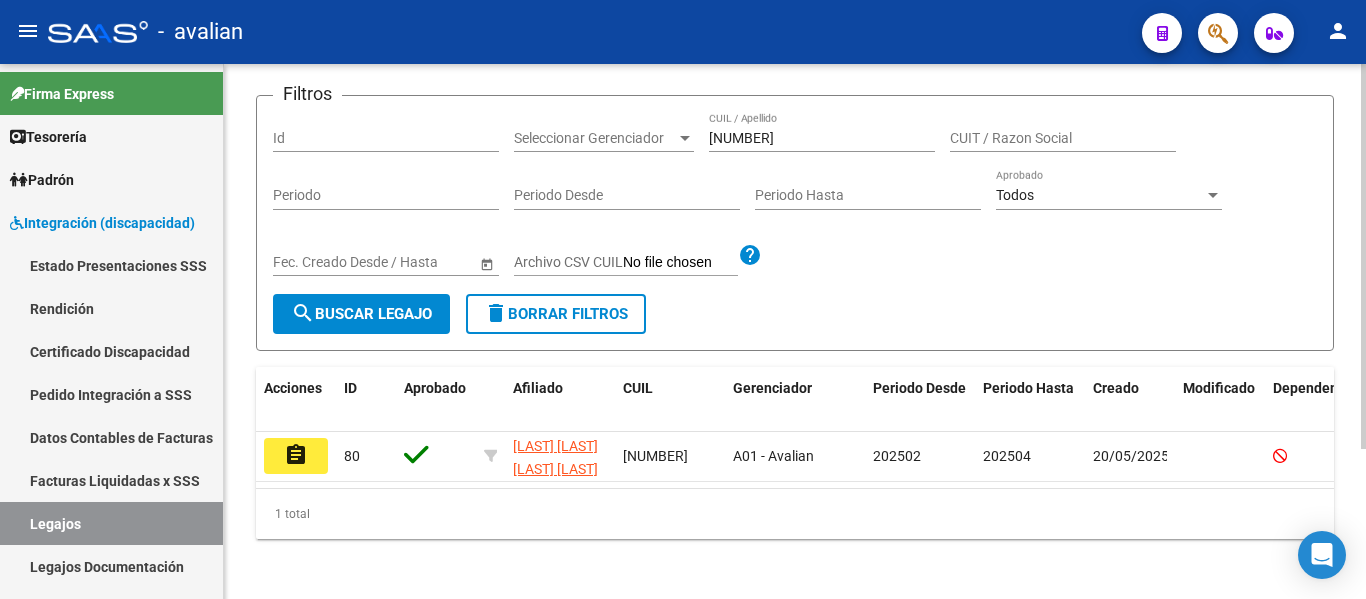 scroll, scrollTop: 200, scrollLeft: 0, axis: vertical 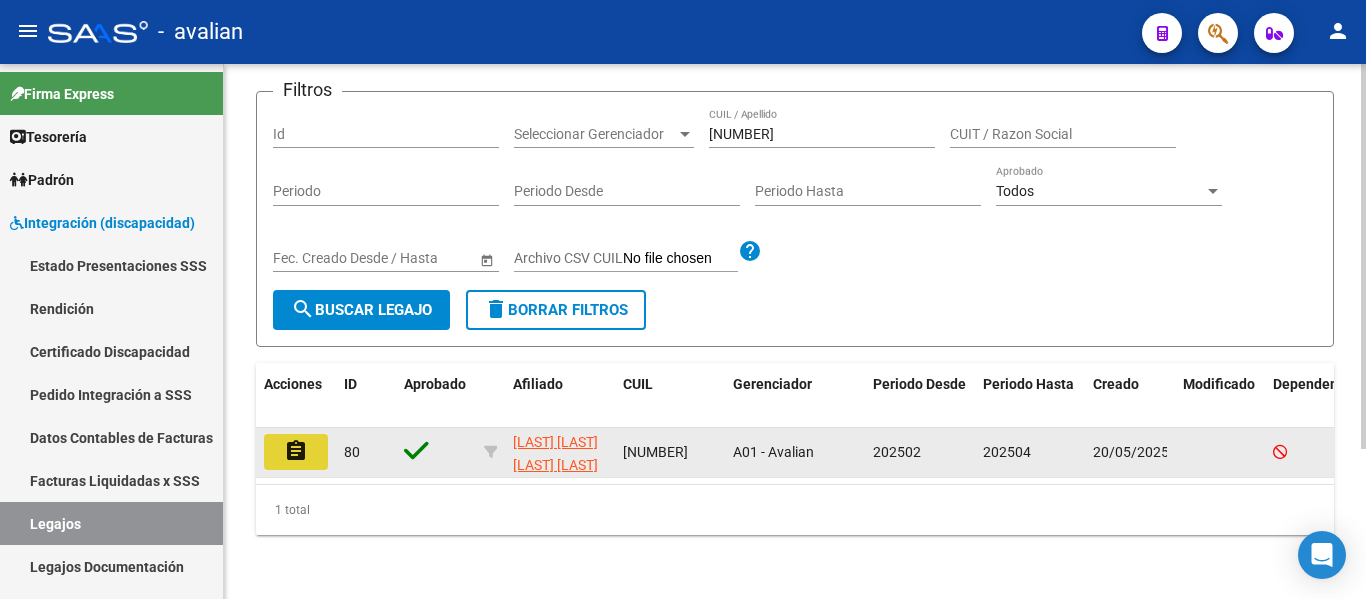 click on "assignment" 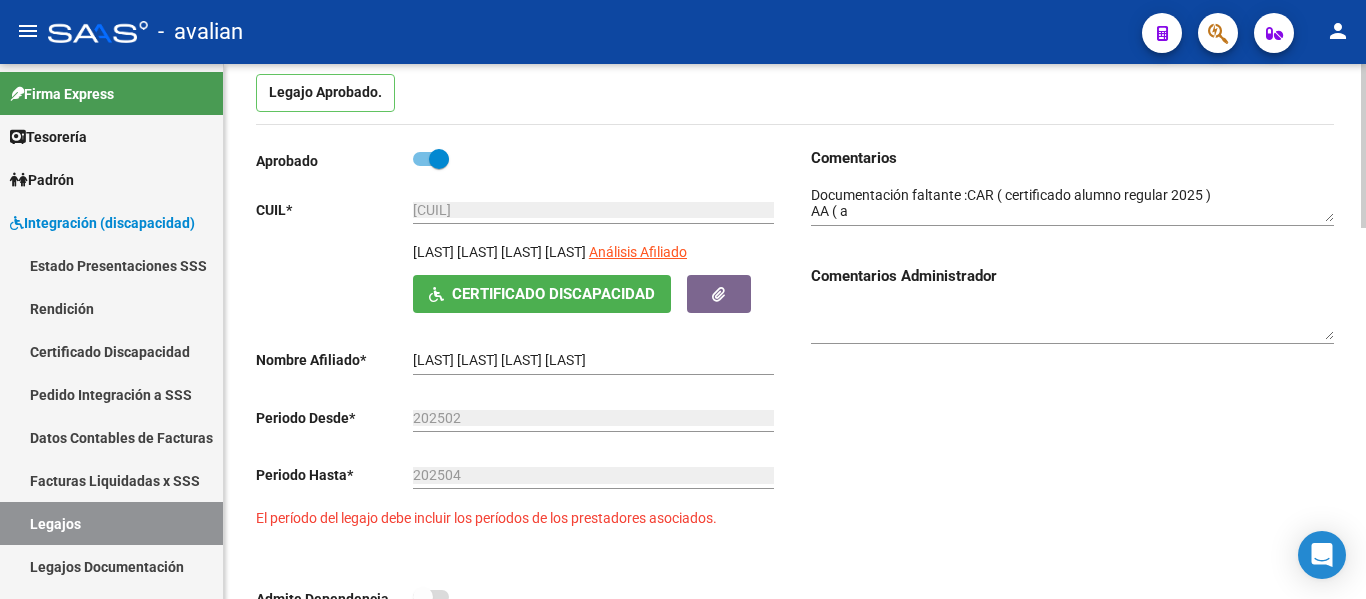 scroll, scrollTop: 100, scrollLeft: 0, axis: vertical 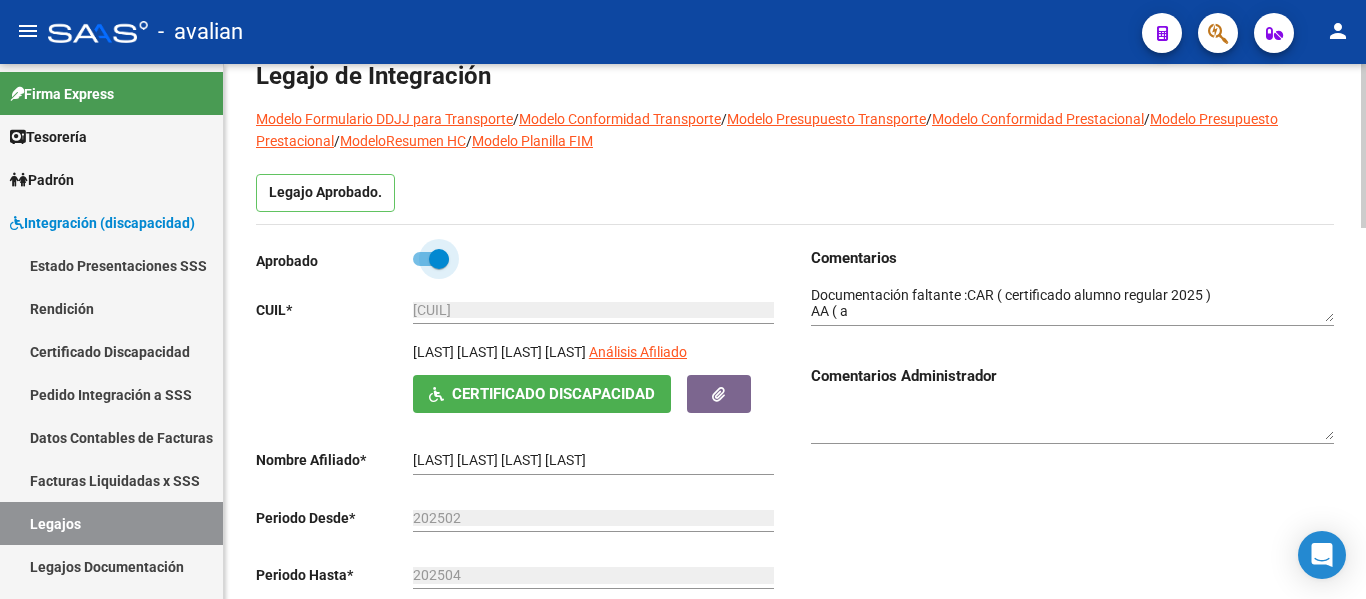 click at bounding box center [431, 259] 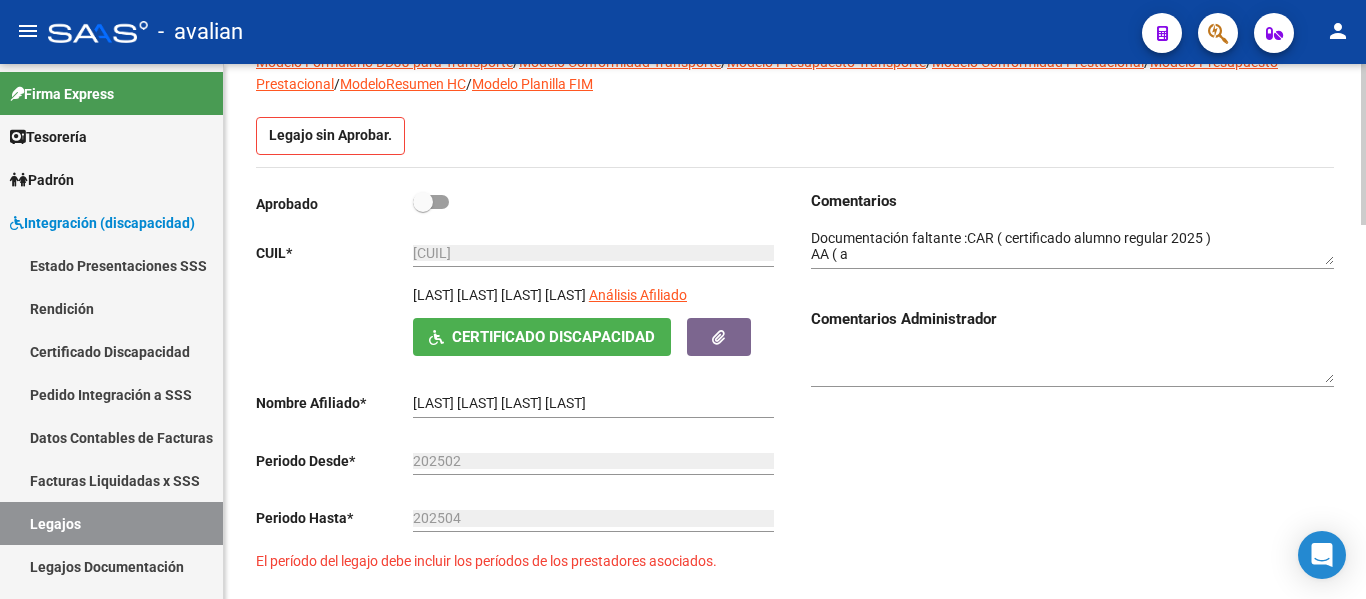 scroll, scrollTop: 236, scrollLeft: 0, axis: vertical 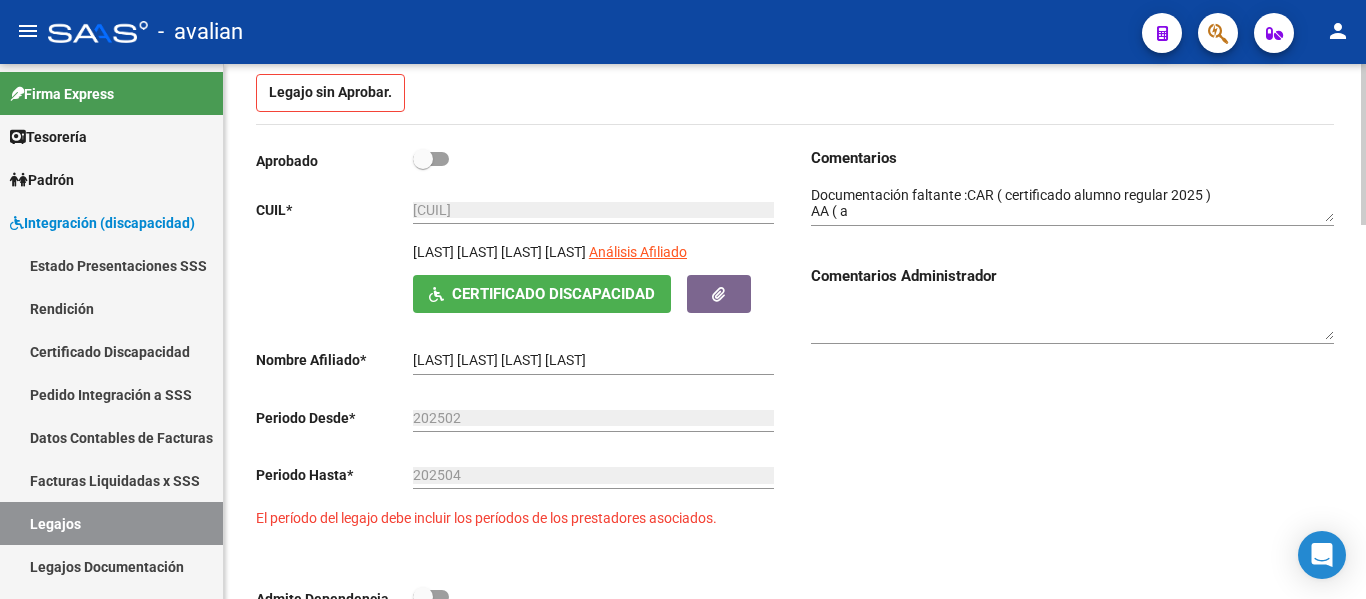 drag, startPoint x: 481, startPoint y: 454, endPoint x: 468, endPoint y: 480, distance: 29.068884 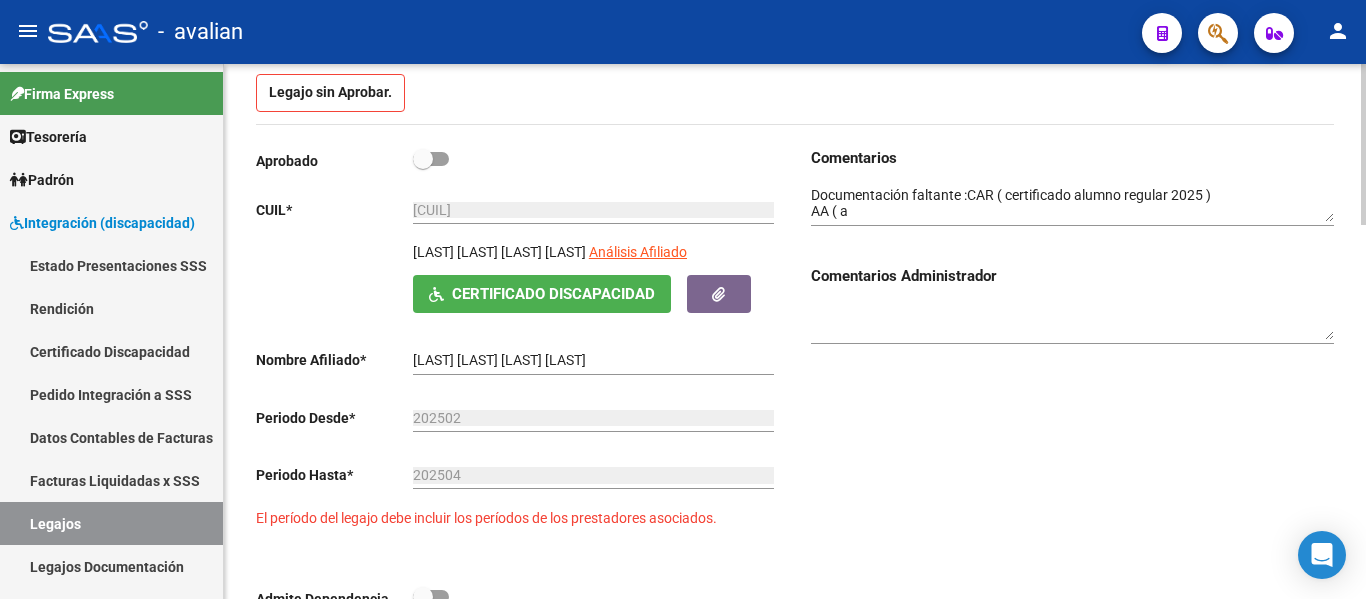 click on "[YEAR][MONTH] Ej: [YEAR][MONTH]" 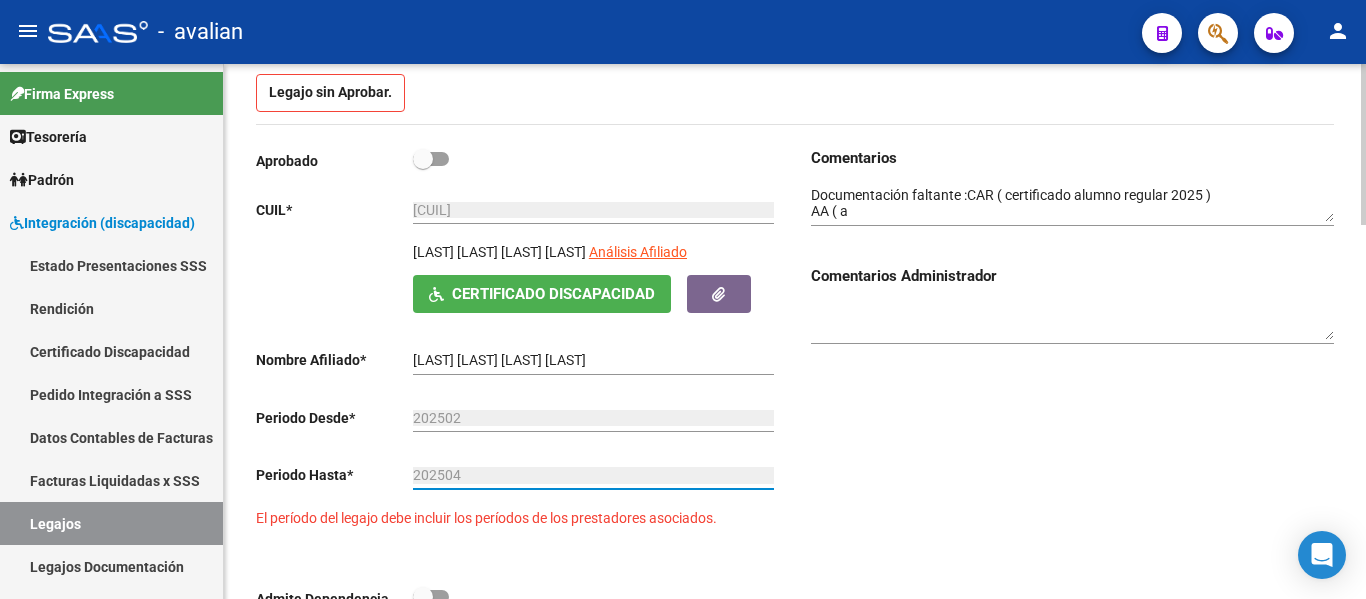 click on "202504" at bounding box center (593, 475) 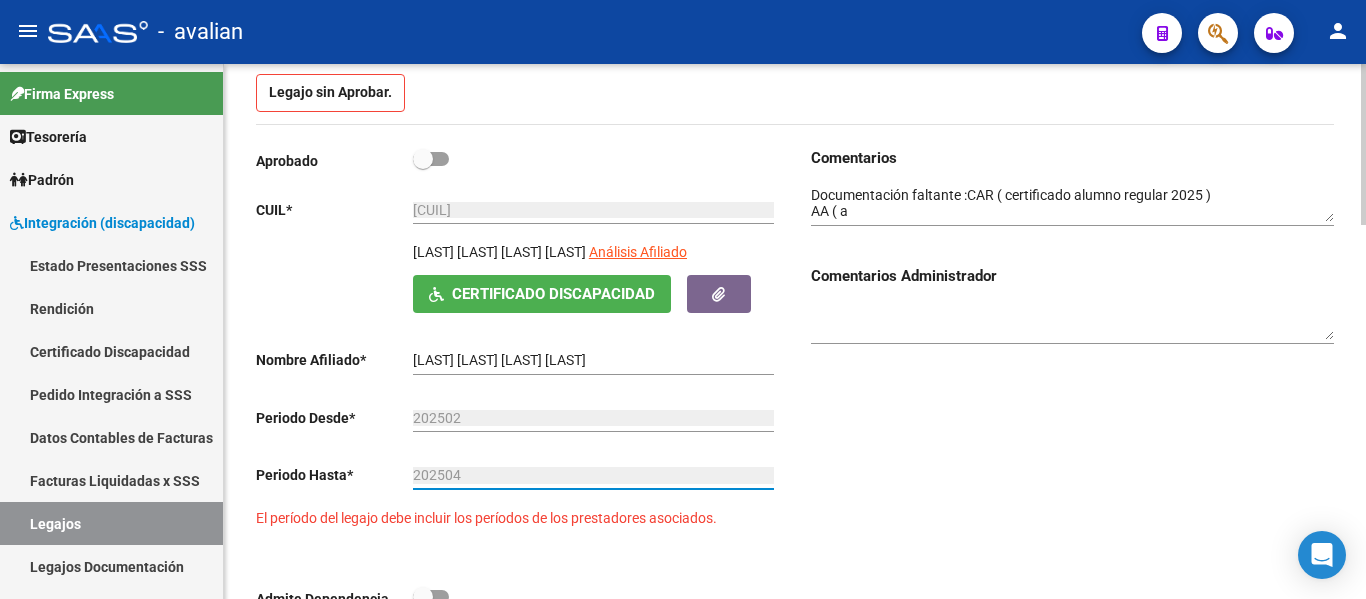 drag, startPoint x: 474, startPoint y: 480, endPoint x: 403, endPoint y: 478, distance: 71.02816 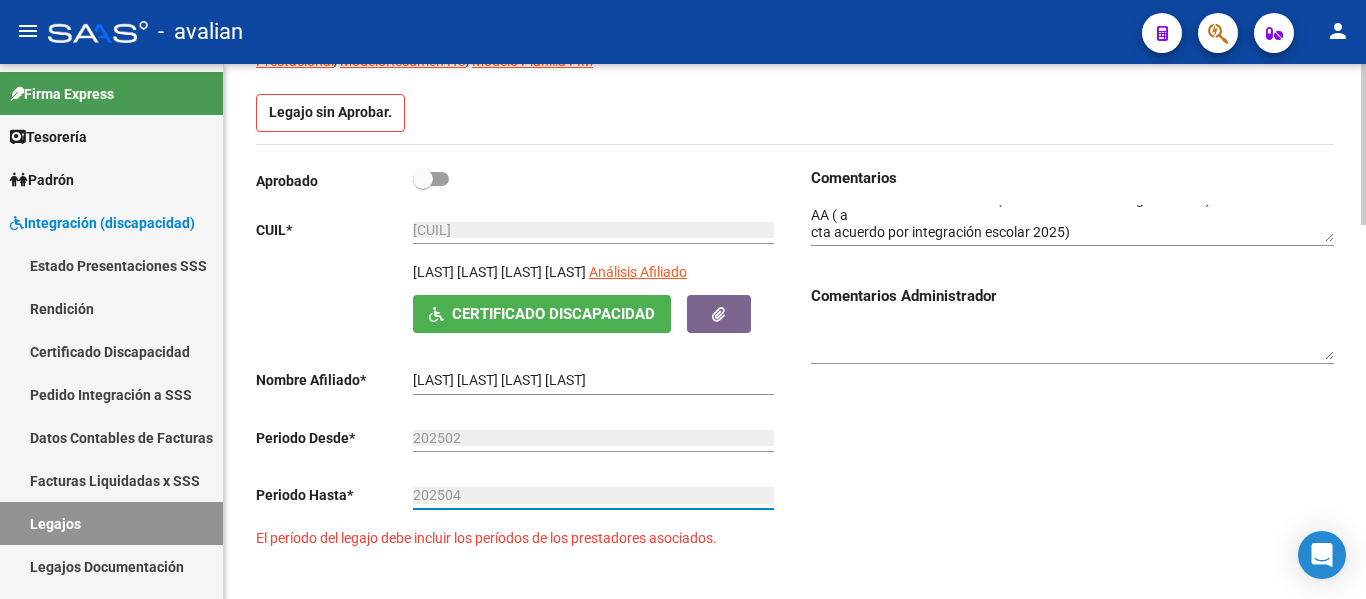 scroll, scrollTop: 236, scrollLeft: 0, axis: vertical 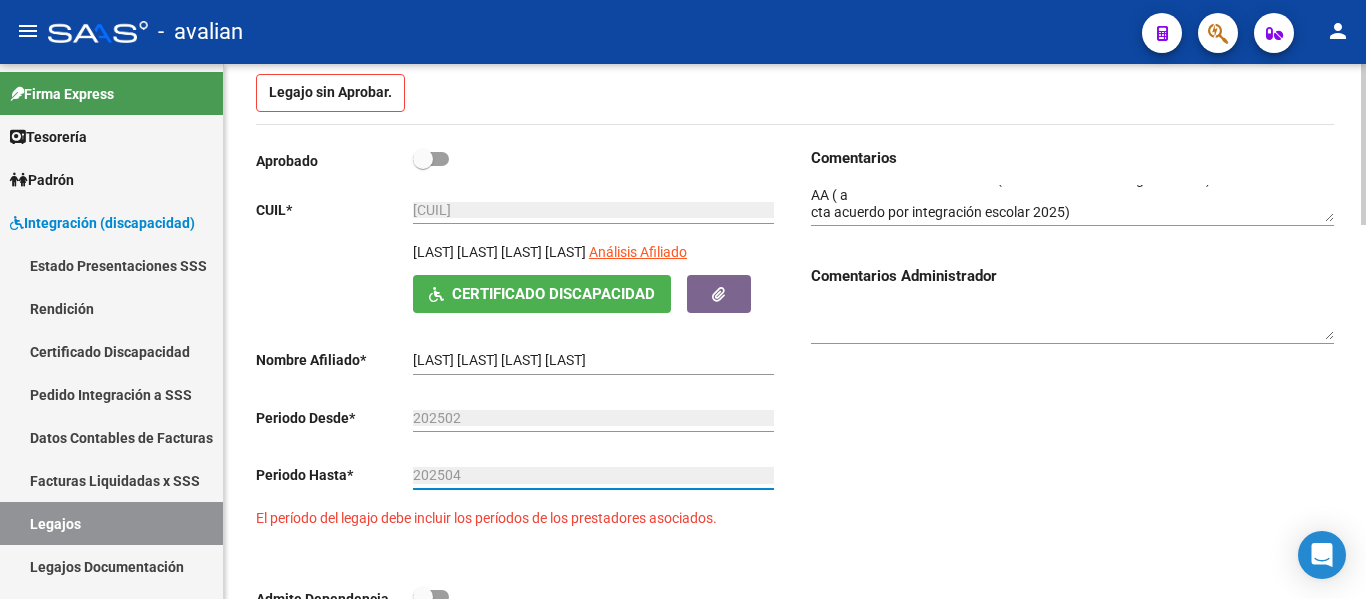click on "202504" at bounding box center (593, 475) 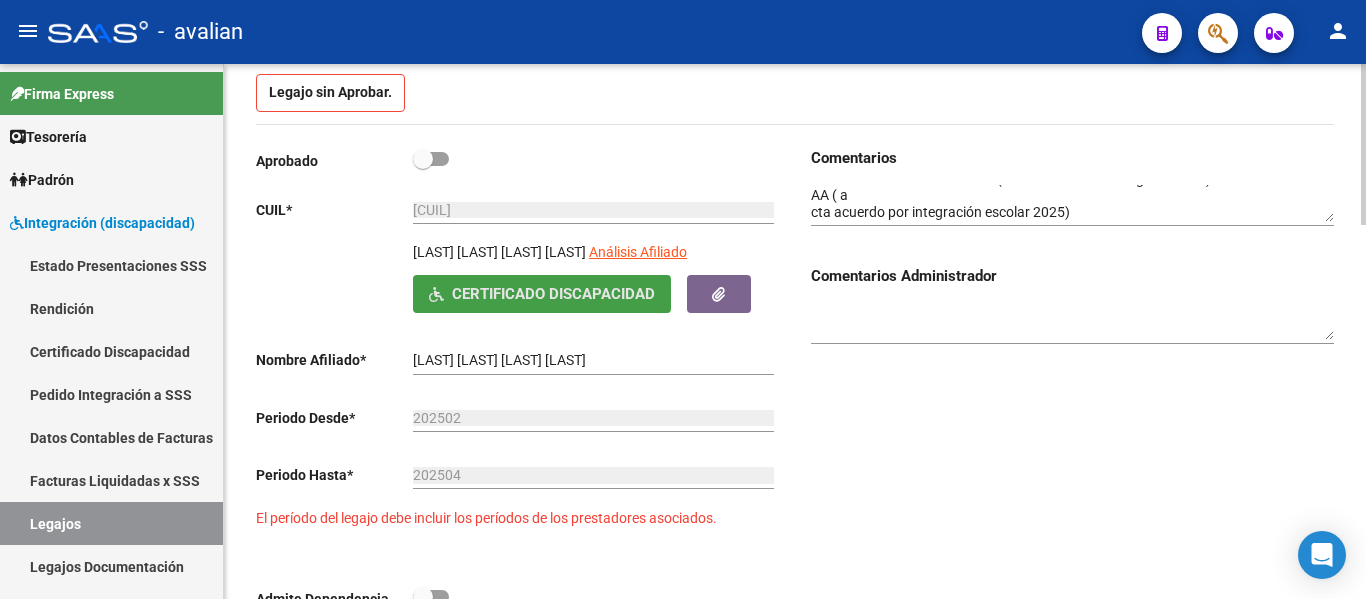 click on "Certificado Discapacidad" 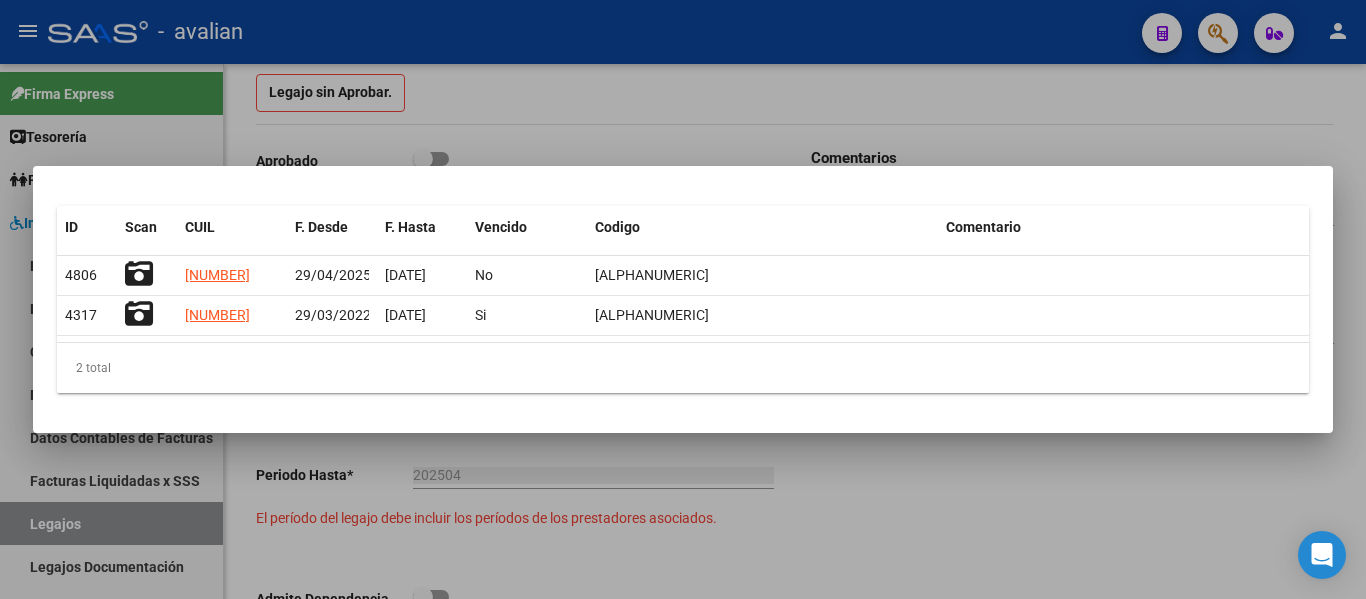 click at bounding box center (683, 299) 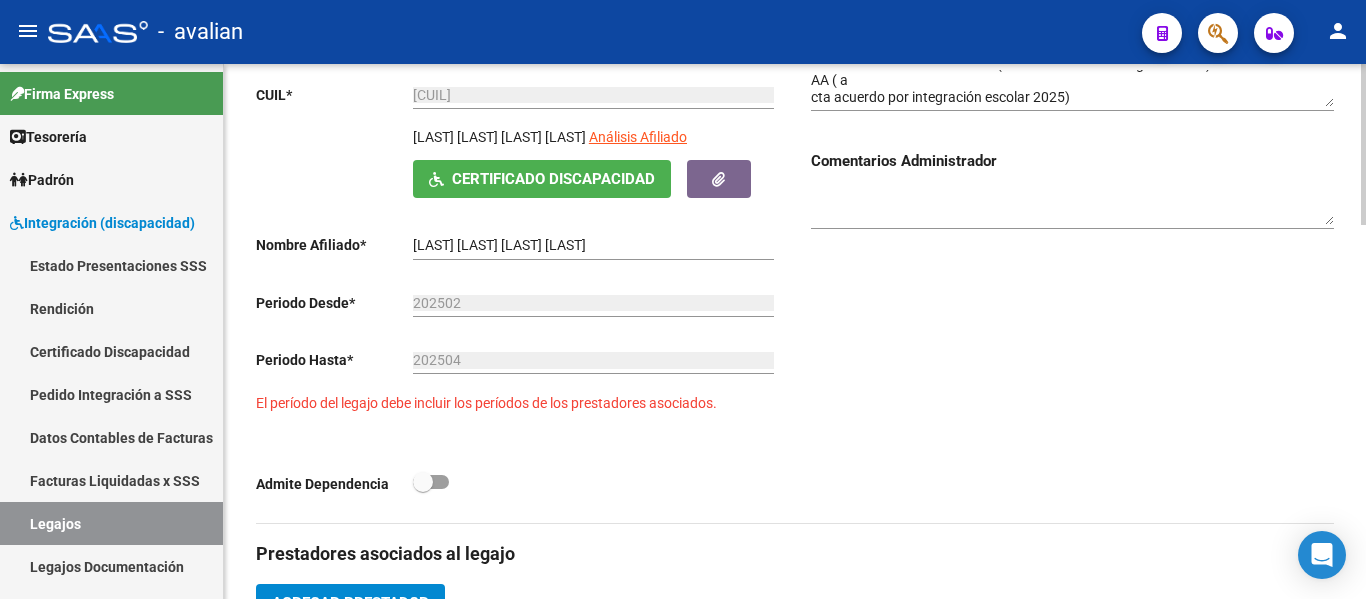 scroll, scrollTop: 336, scrollLeft: 0, axis: vertical 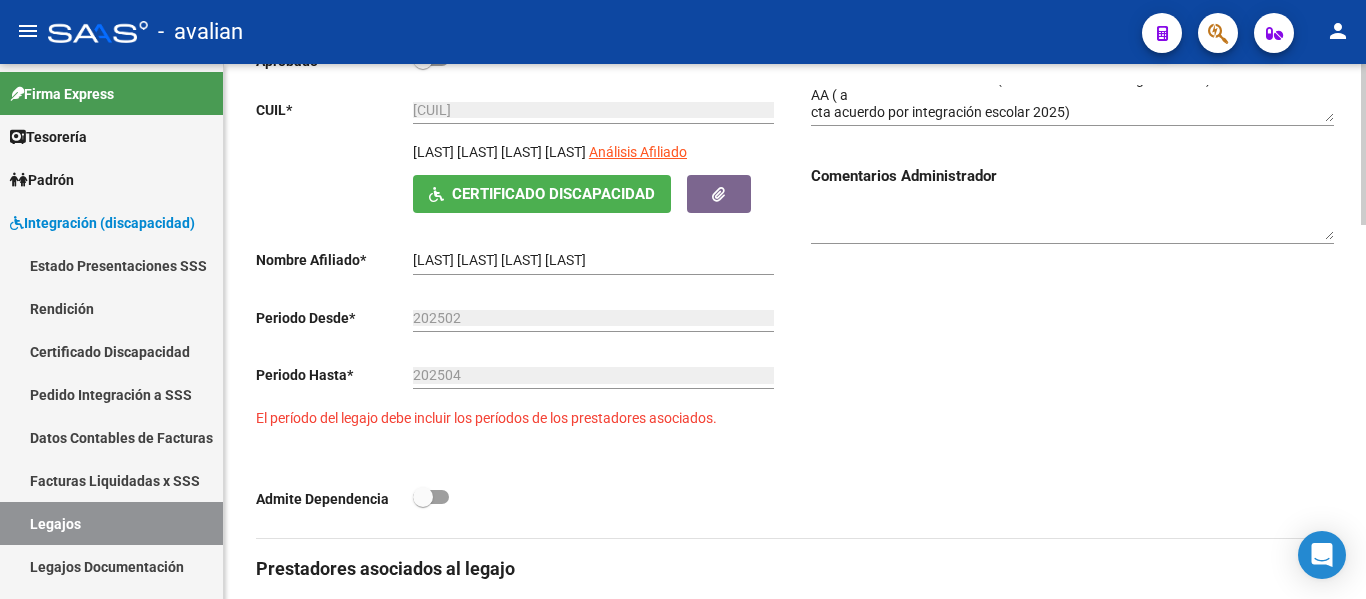 click on "[YEAR][MONTH] Ej: [YEAR][MONTH]" 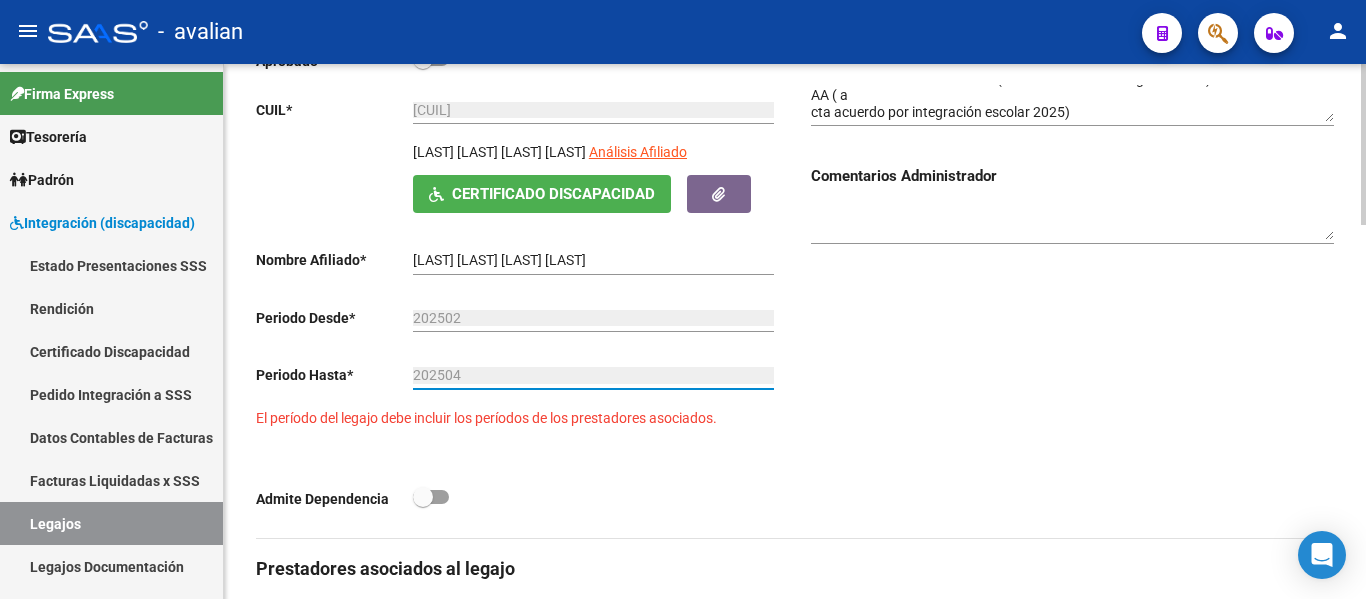 click on "202504" at bounding box center [593, 375] 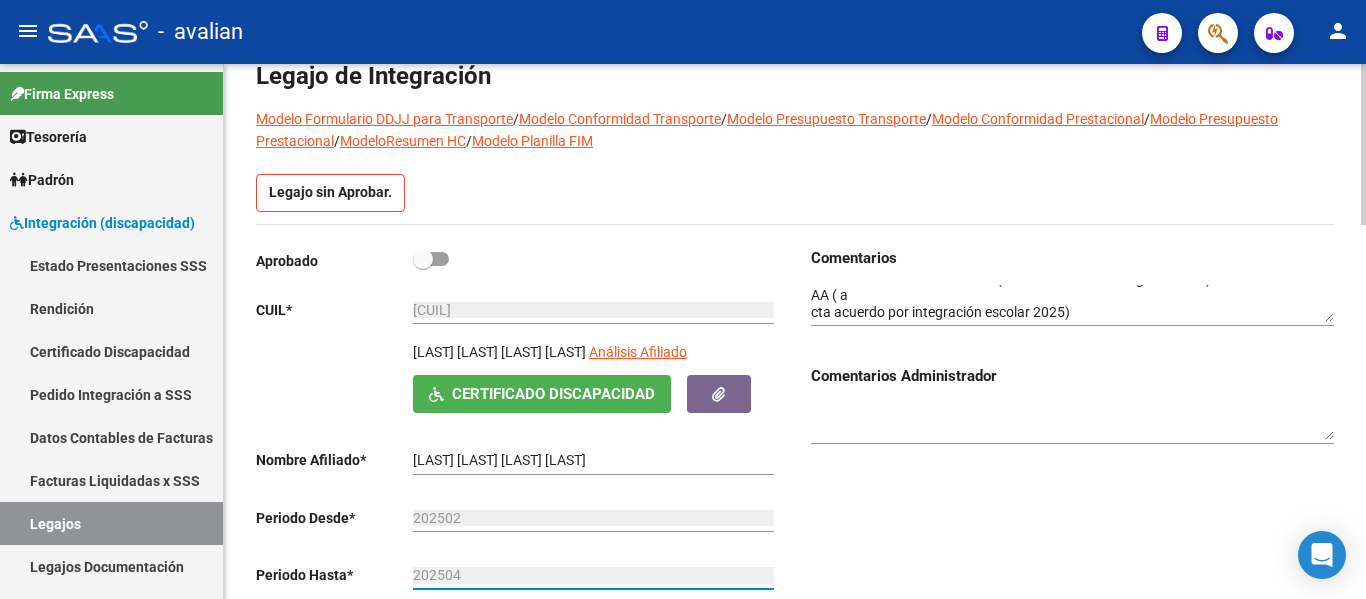 scroll, scrollTop: 236, scrollLeft: 0, axis: vertical 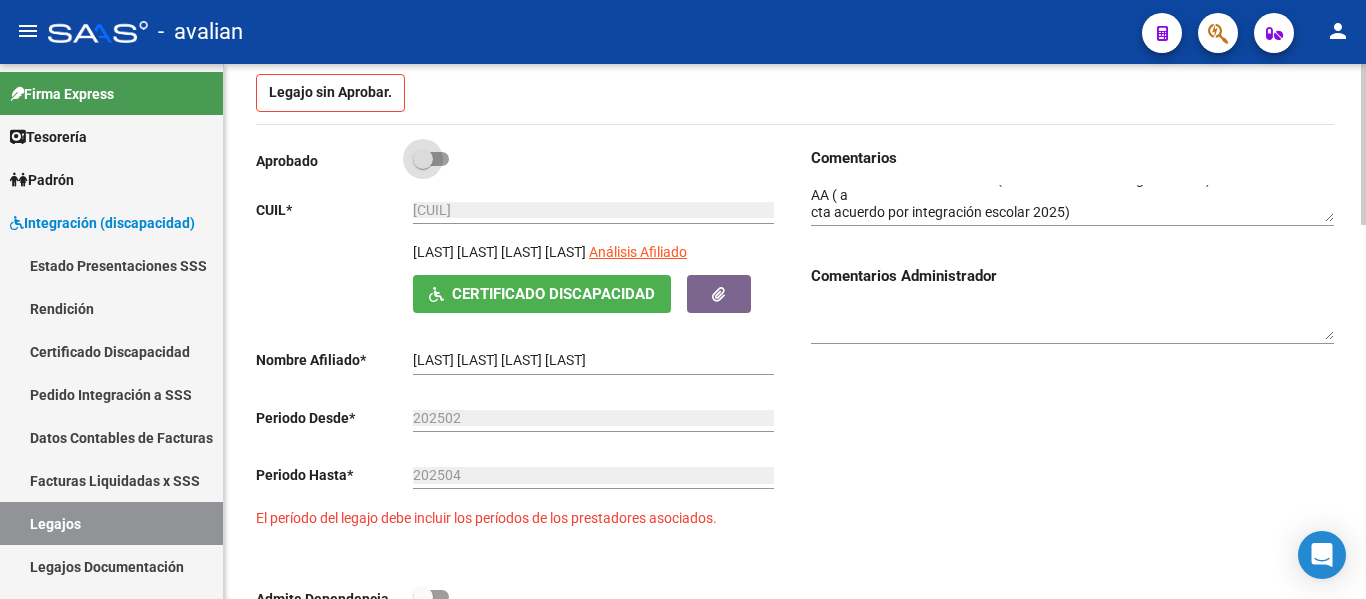 click at bounding box center [431, 159] 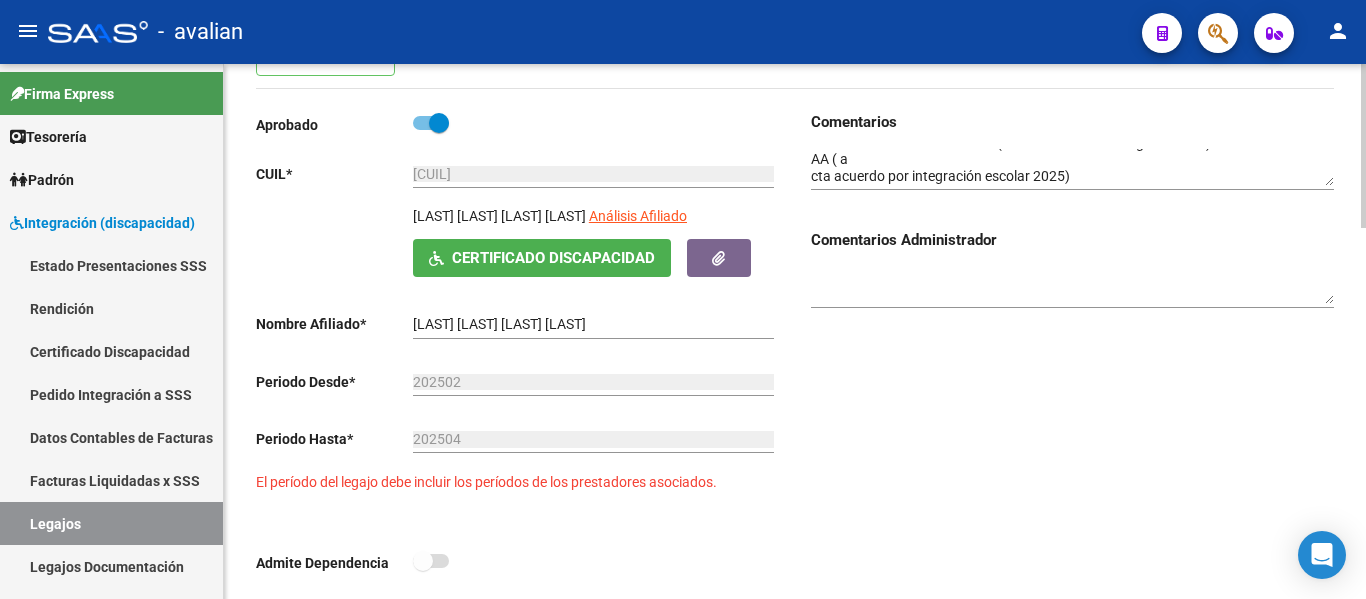 scroll, scrollTop: 250, scrollLeft: 0, axis: vertical 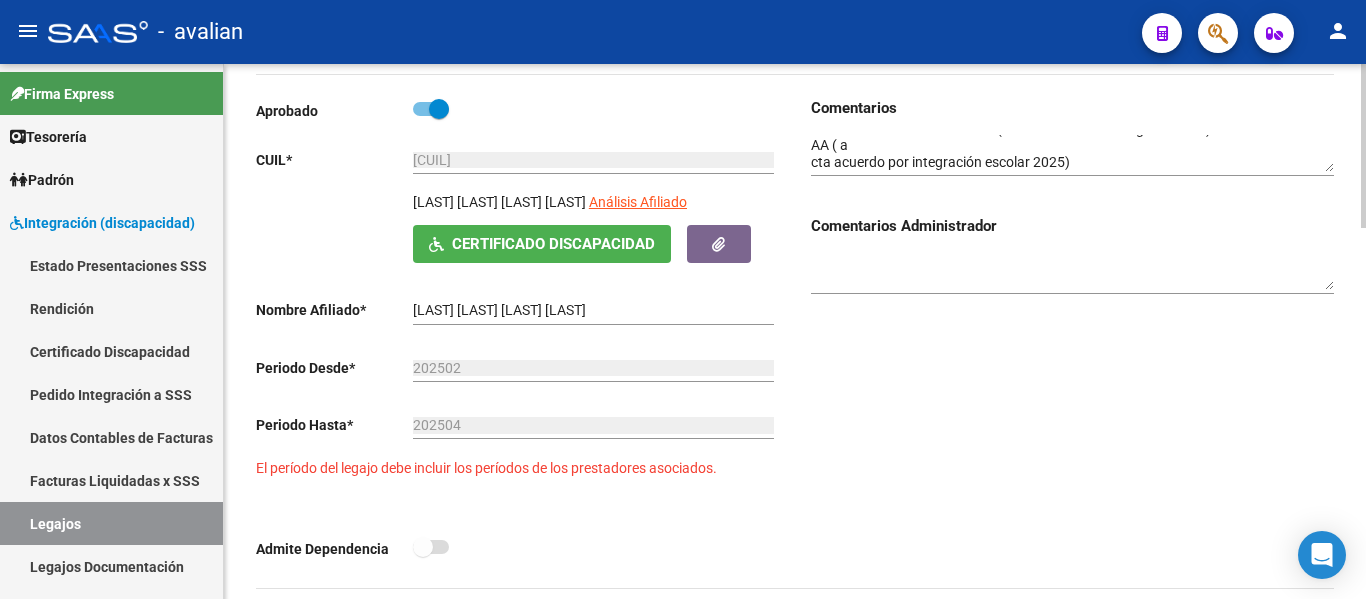 click on "202502" at bounding box center (593, 368) 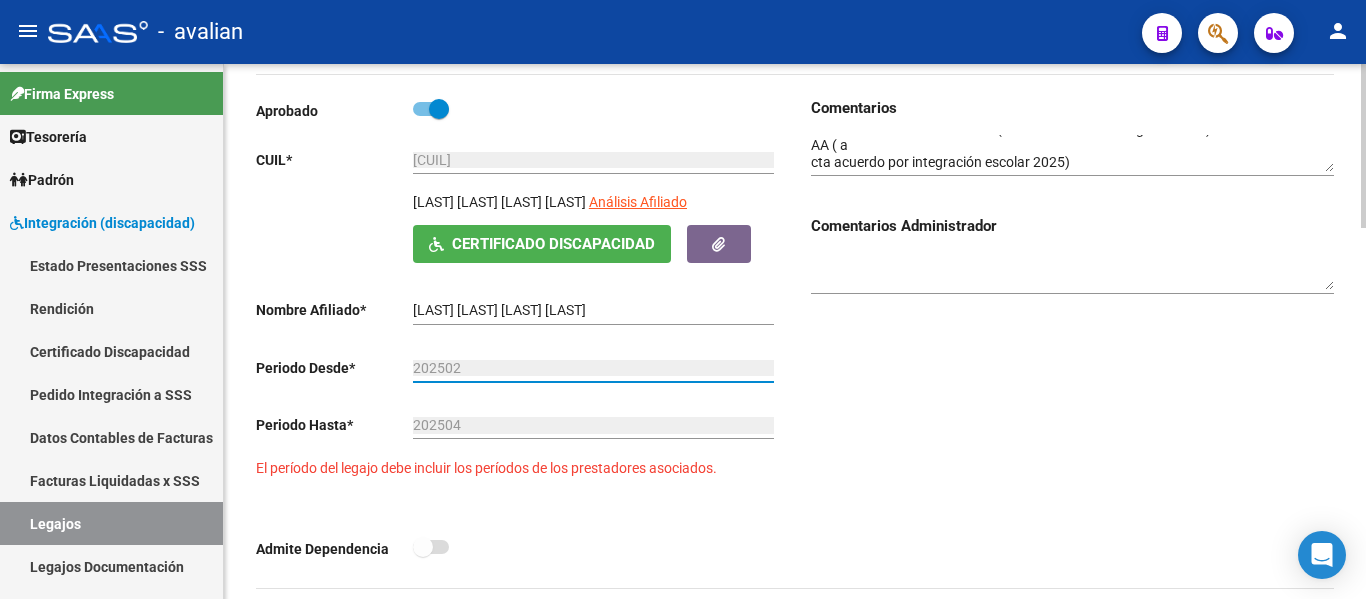 scroll, scrollTop: 150, scrollLeft: 0, axis: vertical 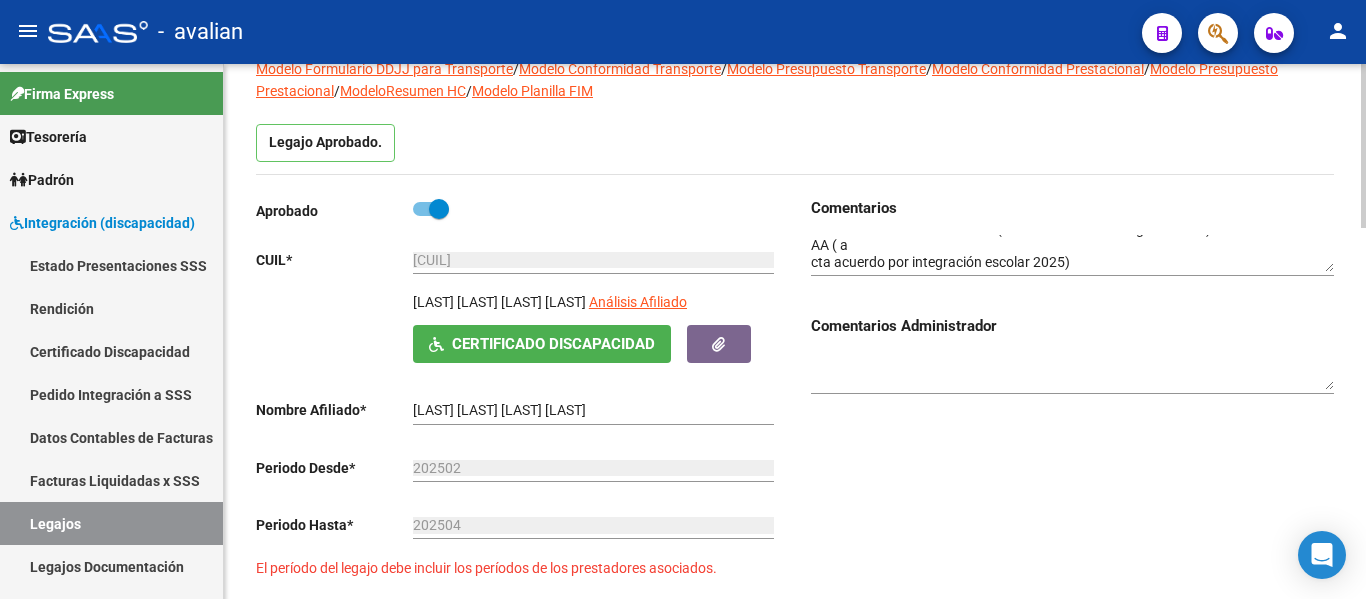 click on "202502" at bounding box center [593, 468] 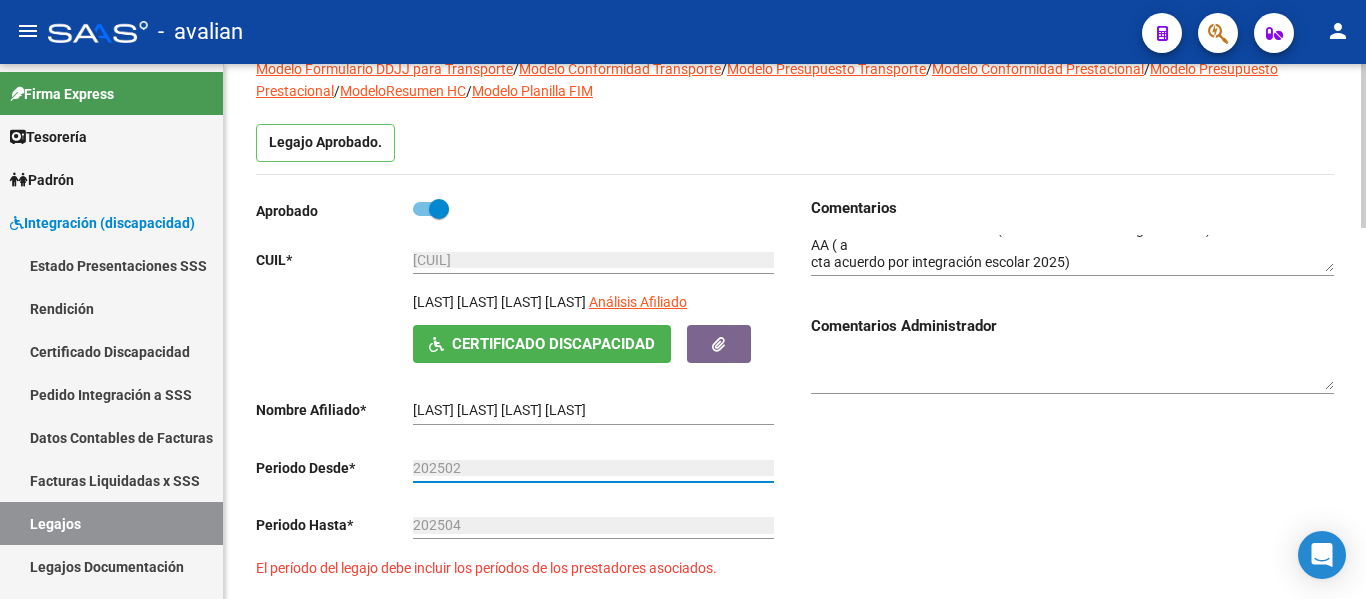 click on "202502" at bounding box center [593, 468] 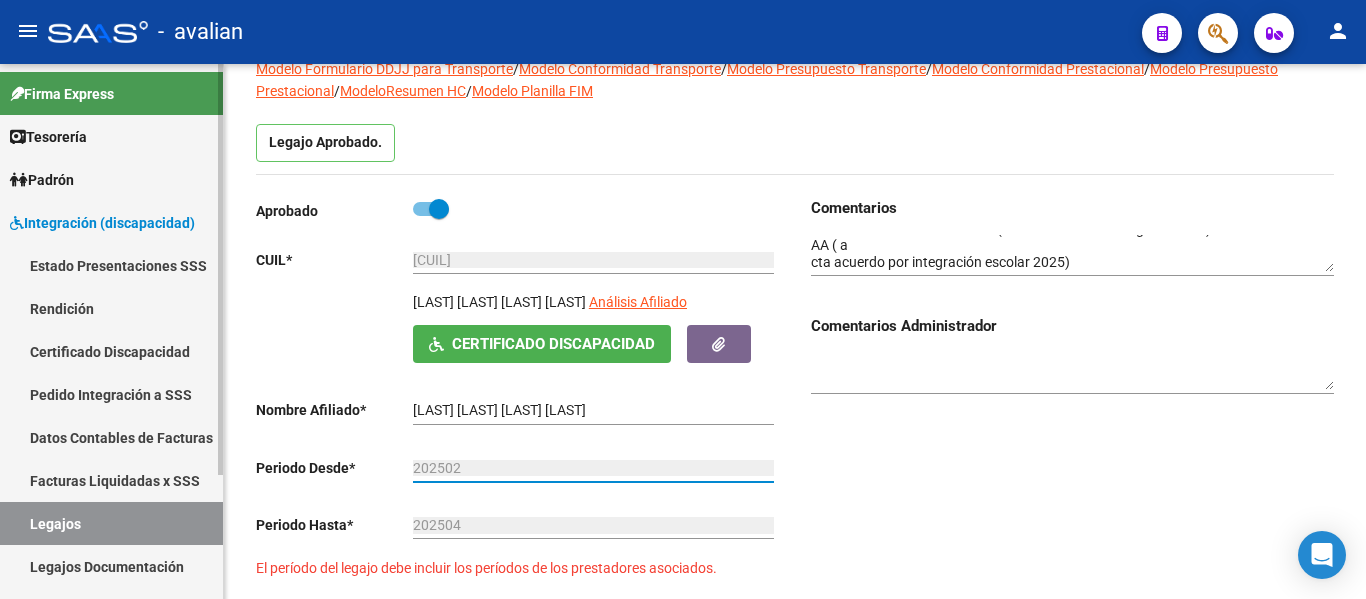 click on "Certificado Discapacidad" at bounding box center (111, 351) 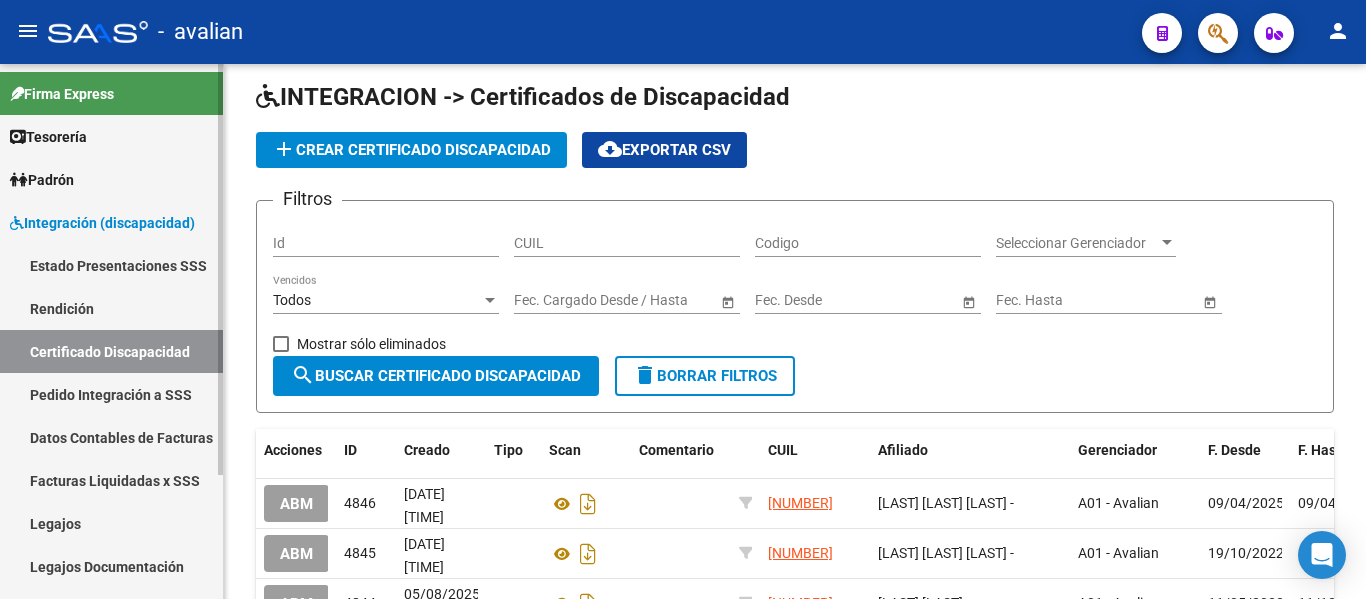 scroll, scrollTop: 150, scrollLeft: 0, axis: vertical 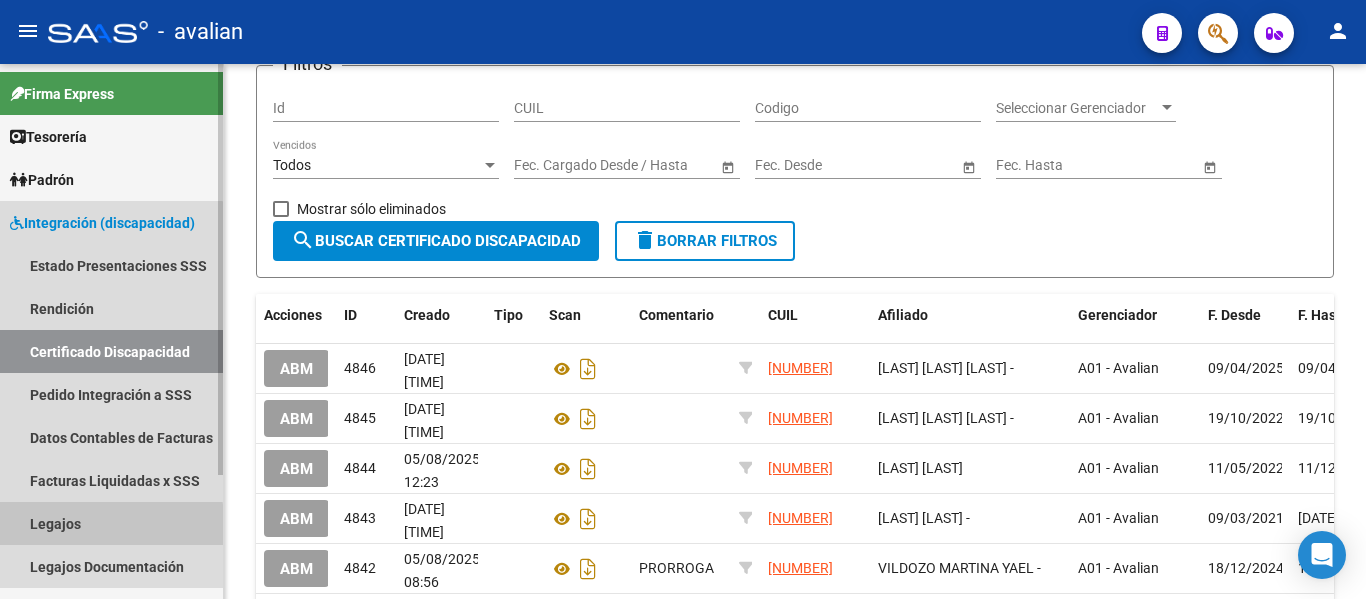 click on "Legajos" at bounding box center [111, 523] 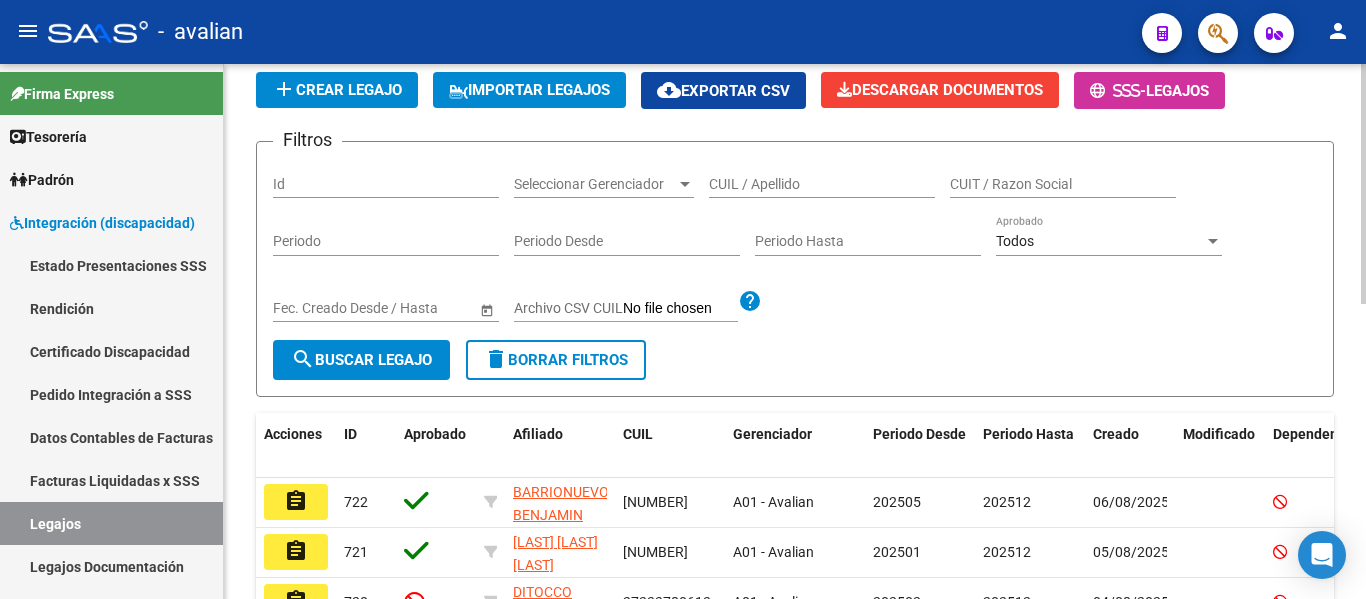 scroll, scrollTop: 150, scrollLeft: 0, axis: vertical 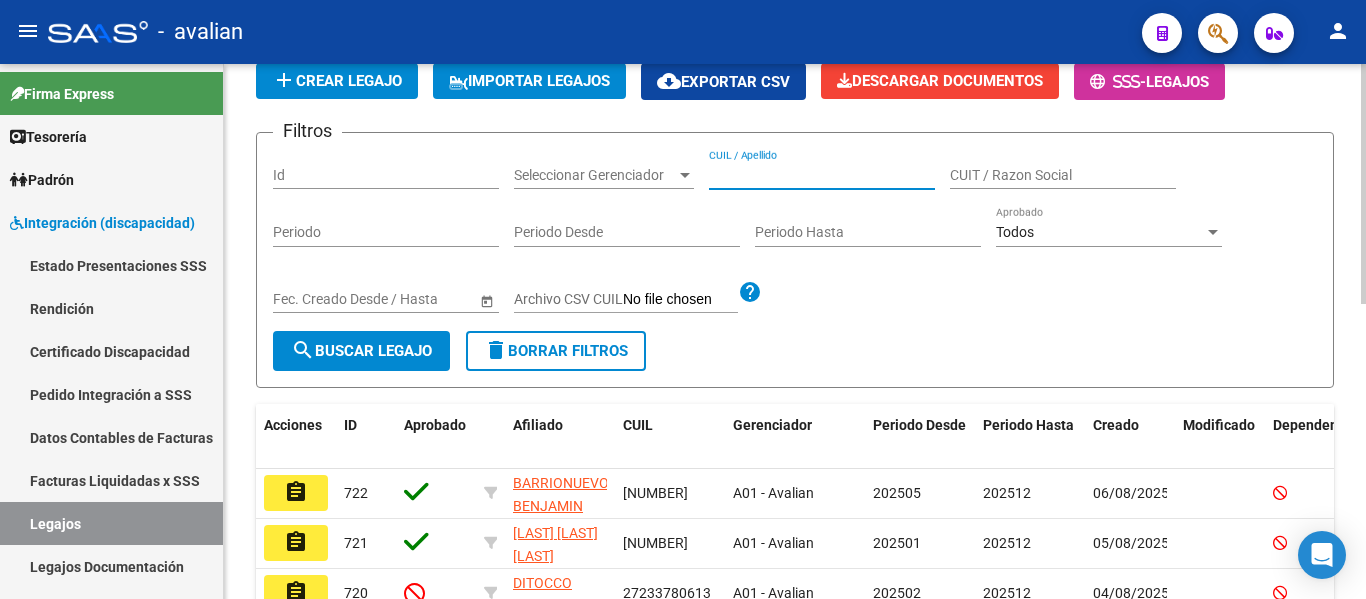 click on "CUIL / Apellido" at bounding box center (822, 175) 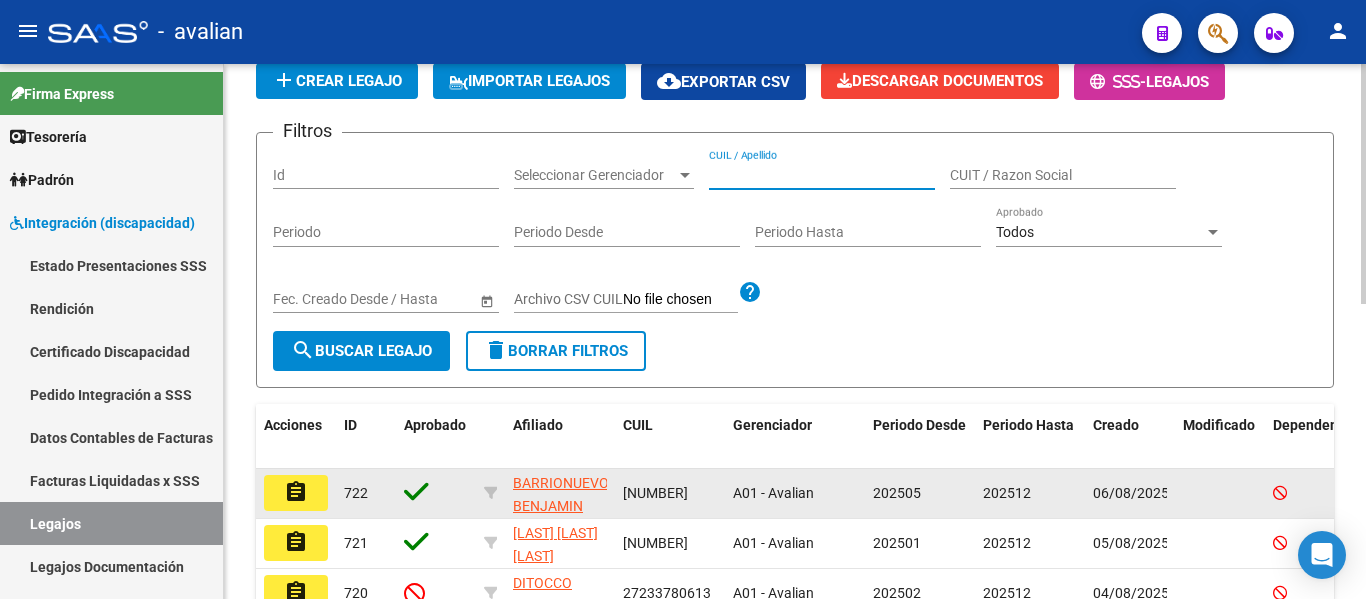 click on "assignment" 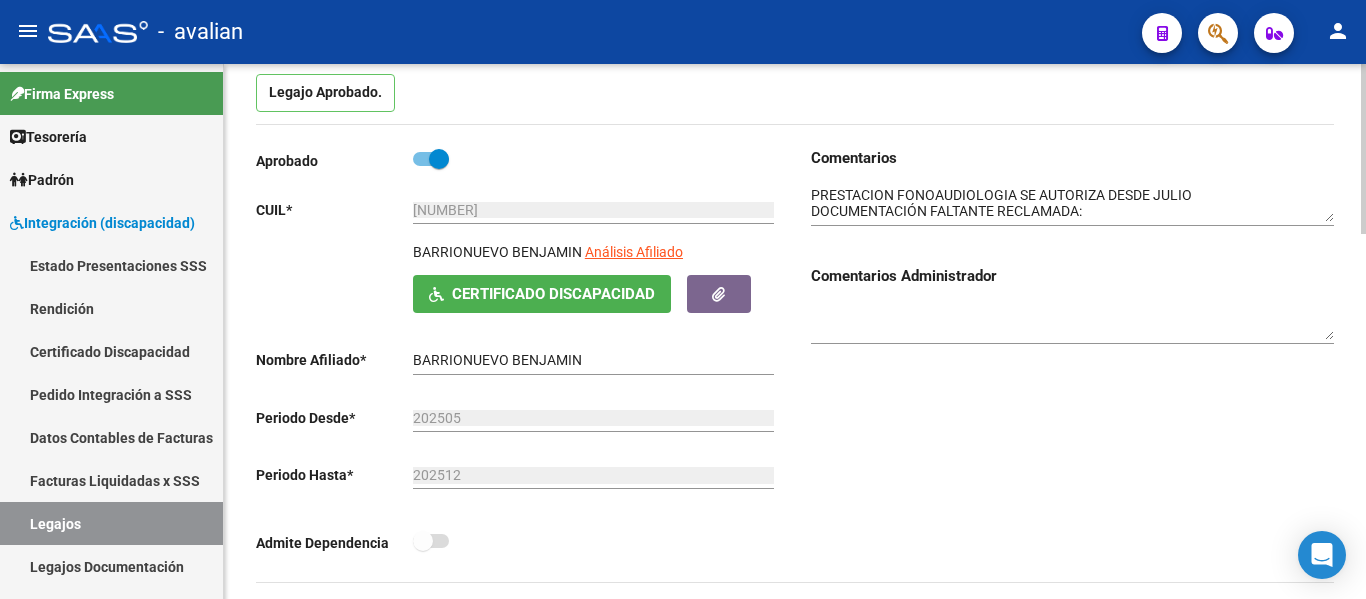 scroll, scrollTop: 100, scrollLeft: 0, axis: vertical 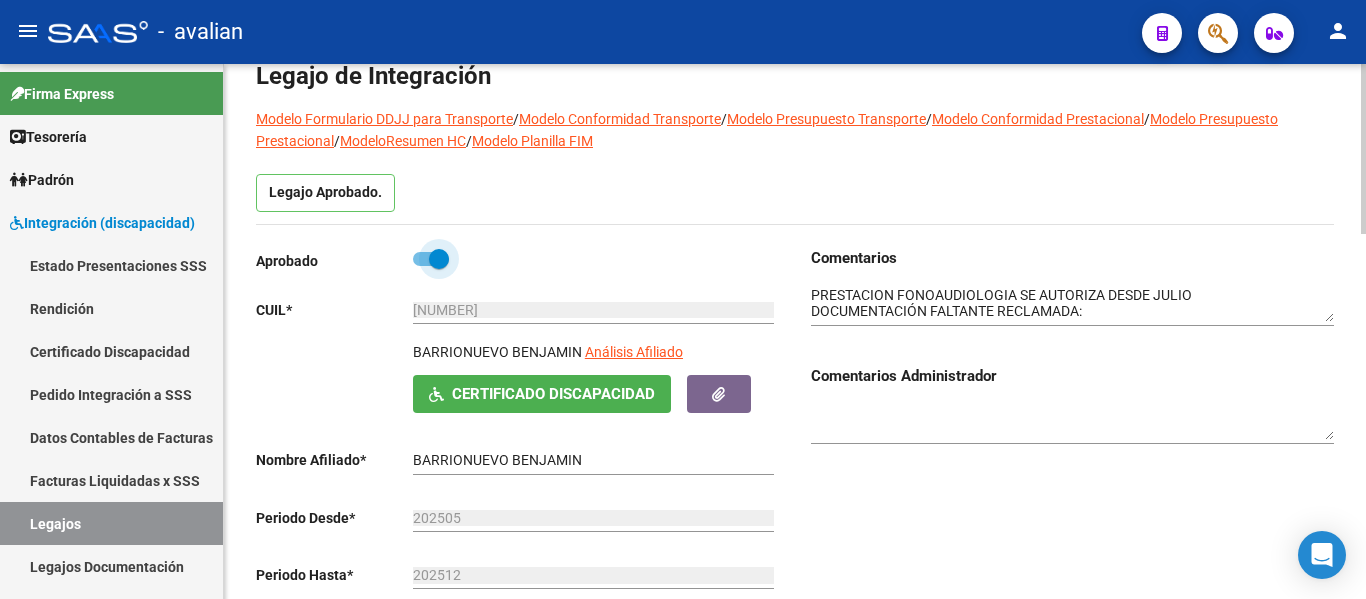 click at bounding box center (431, 259) 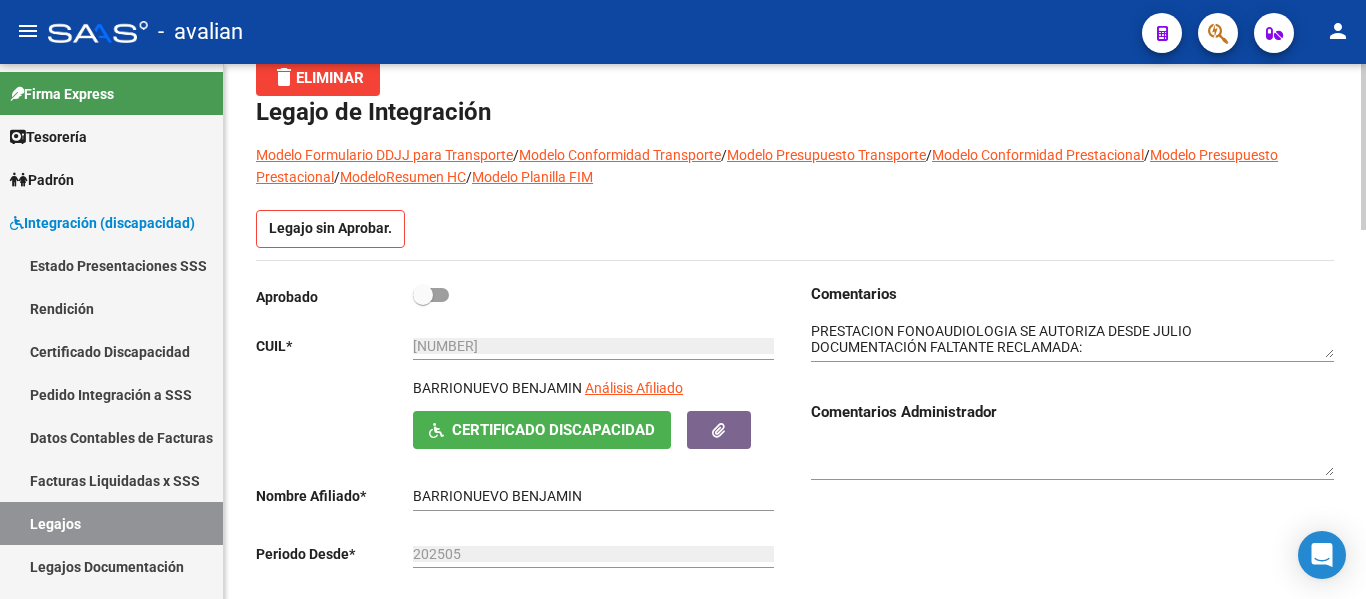 scroll, scrollTop: 136, scrollLeft: 0, axis: vertical 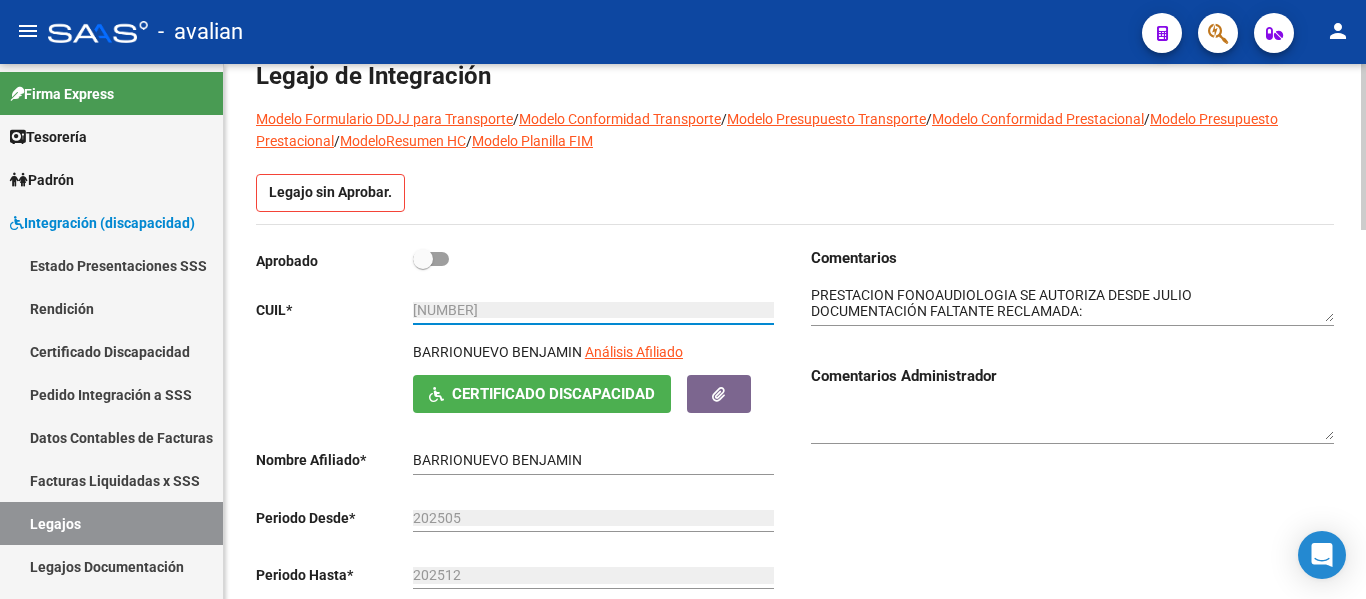 click on "[NUMBER]" at bounding box center (593, 310) 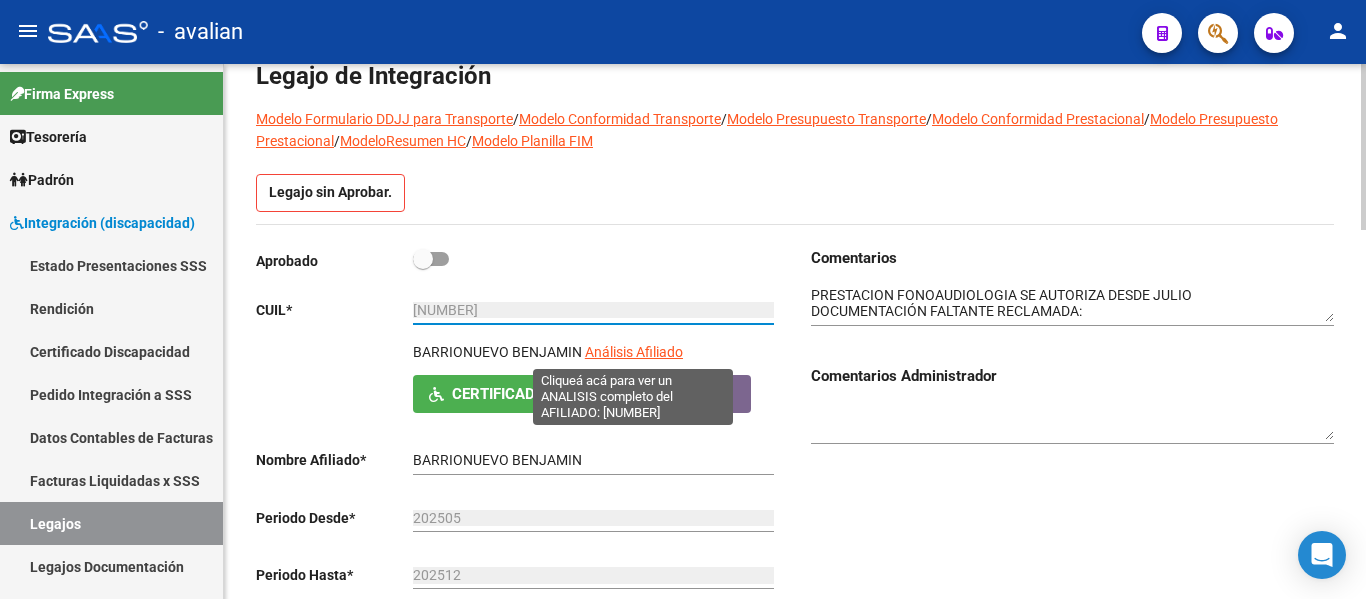 click on "Análisis Afiliado" 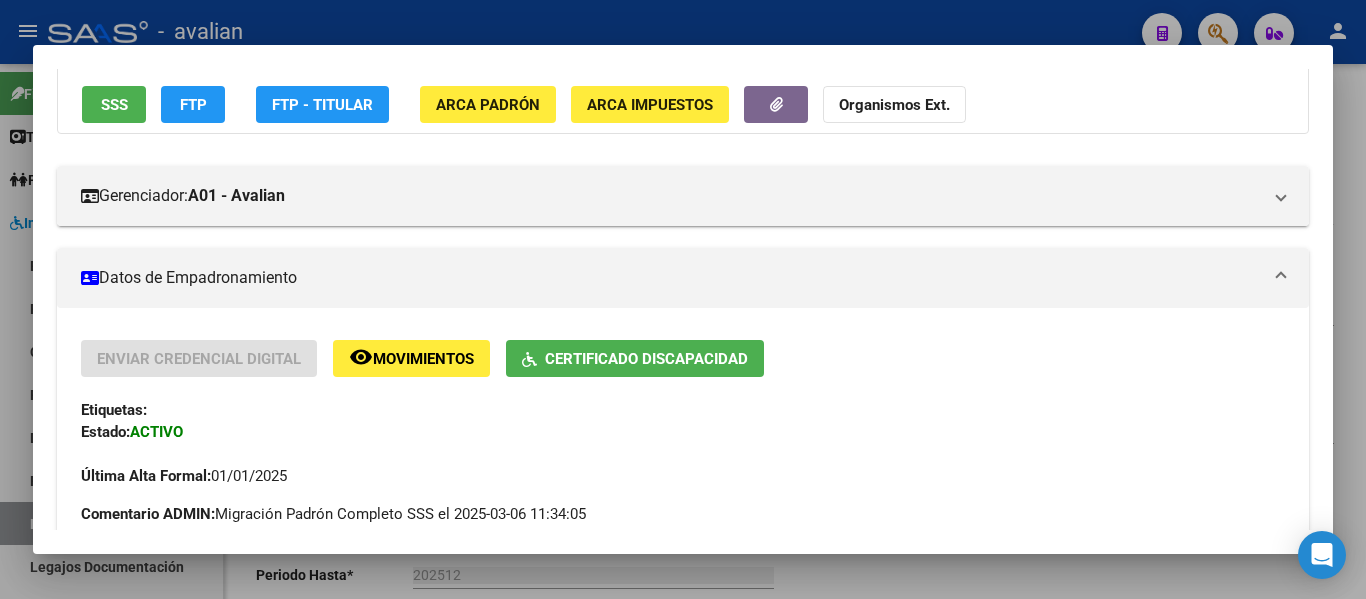 scroll, scrollTop: 69, scrollLeft: 0, axis: vertical 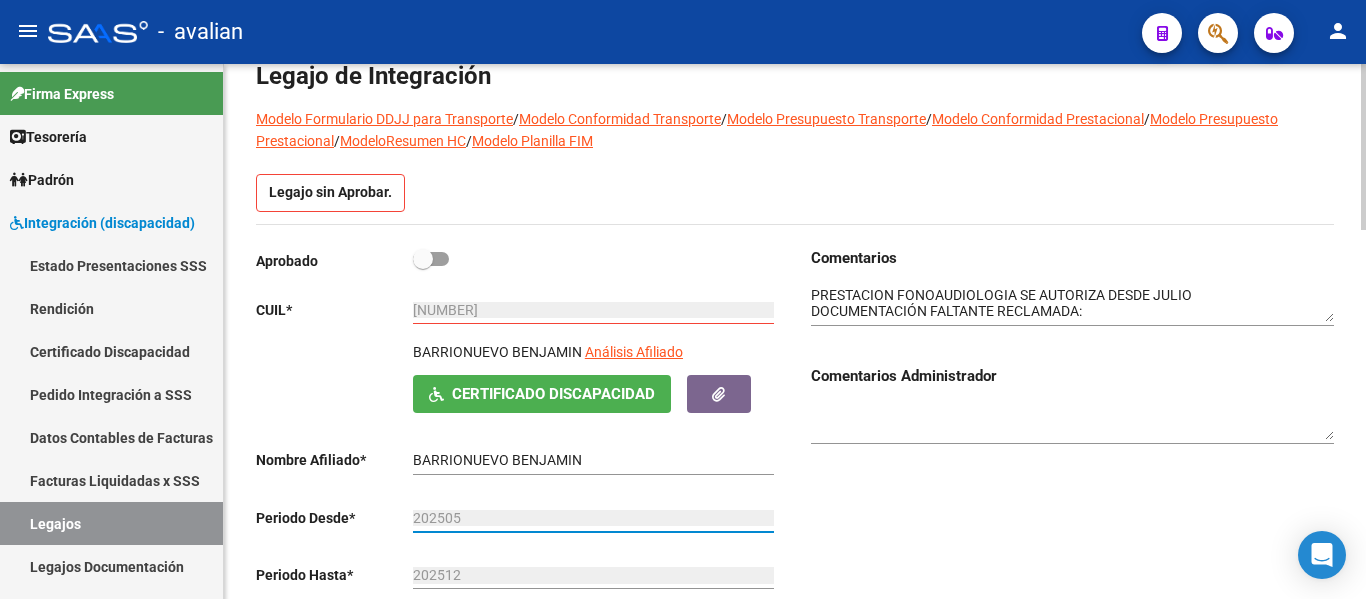 click on "202505" at bounding box center (593, 518) 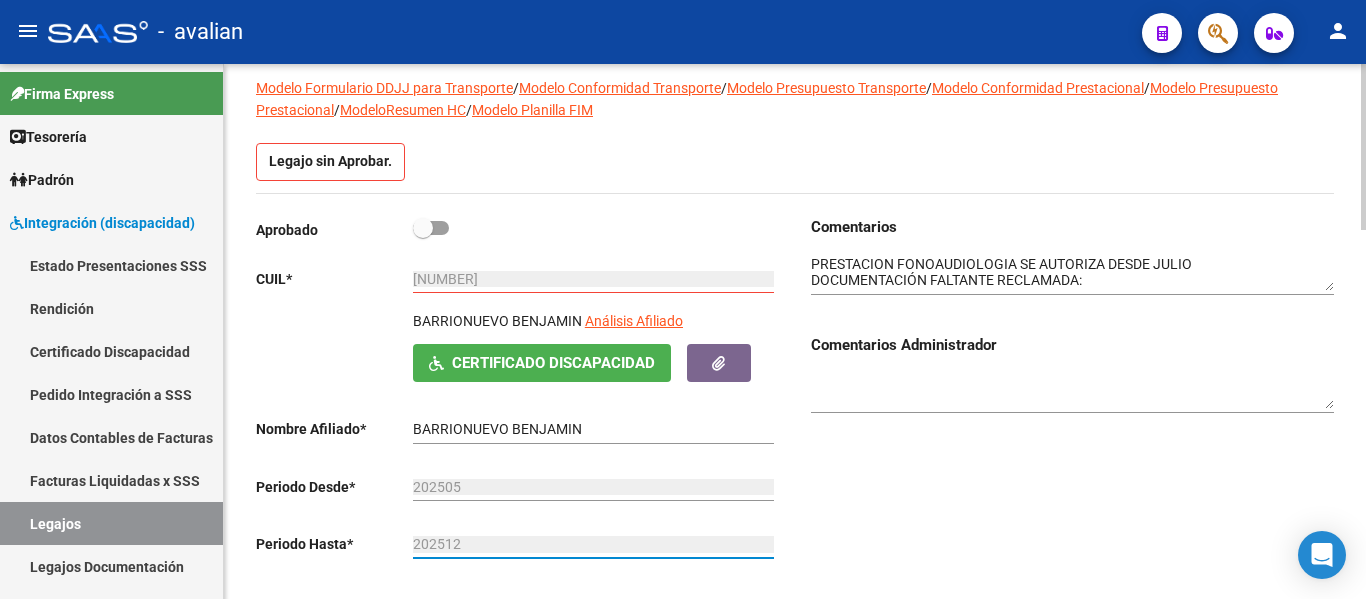 scroll, scrollTop: 136, scrollLeft: 0, axis: vertical 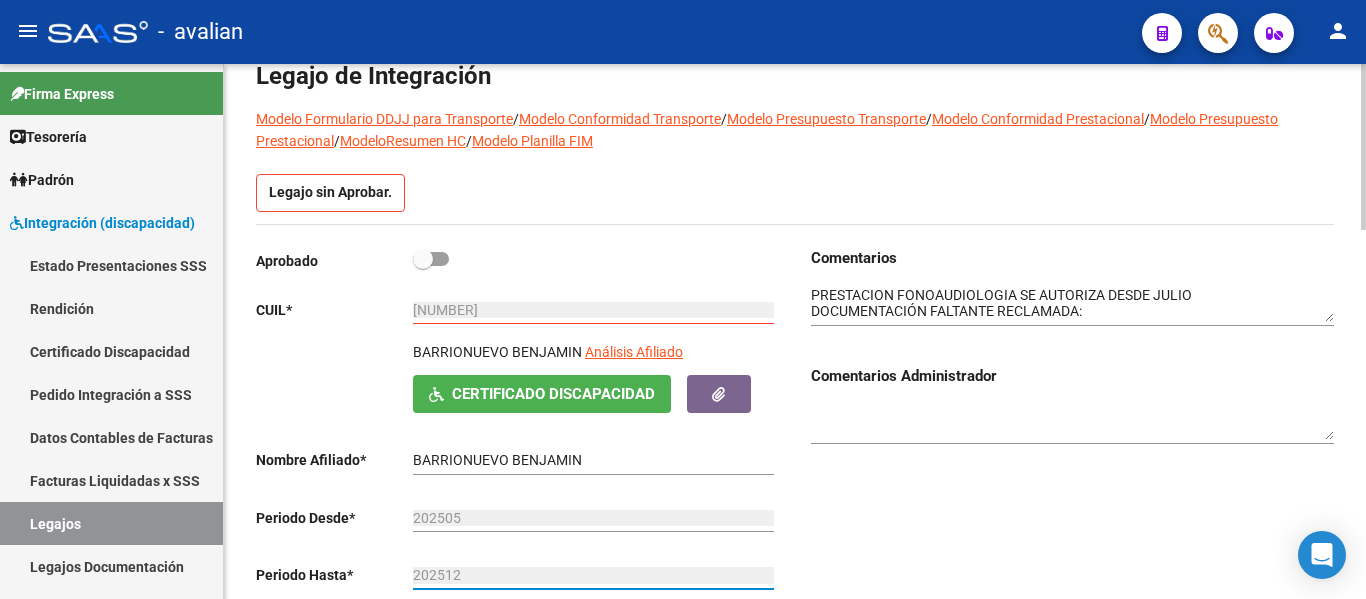 click at bounding box center [431, 259] 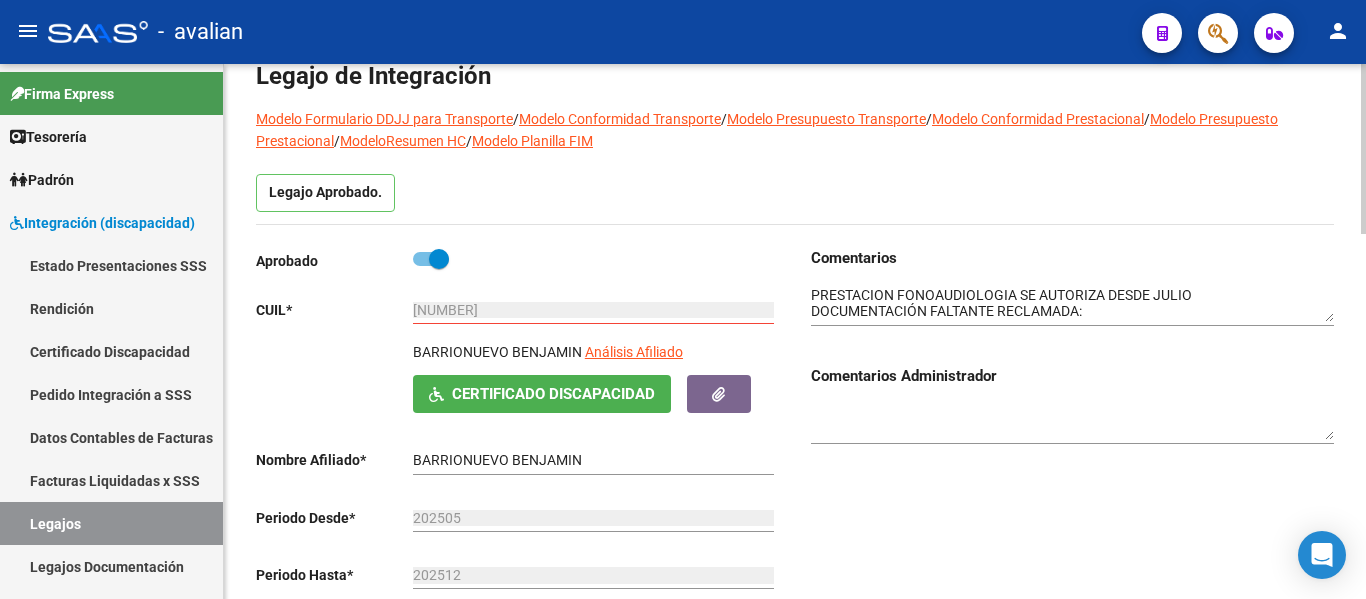 scroll, scrollTop: 0, scrollLeft: 0, axis: both 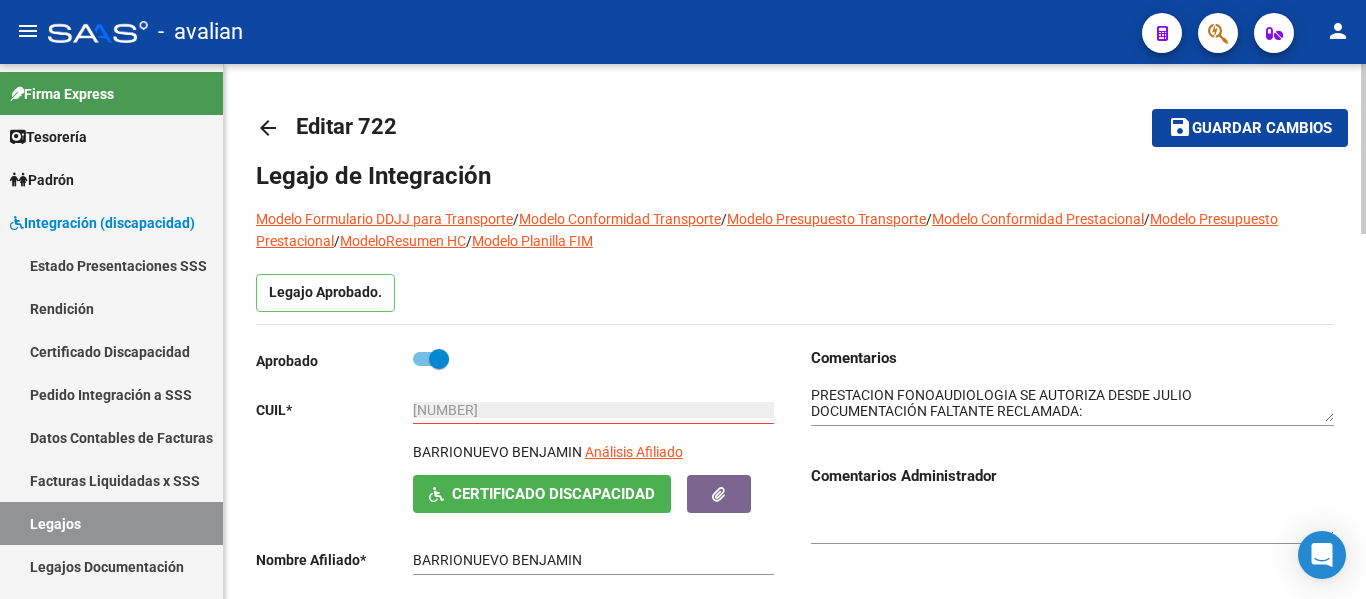 click on "Guardar cambios" 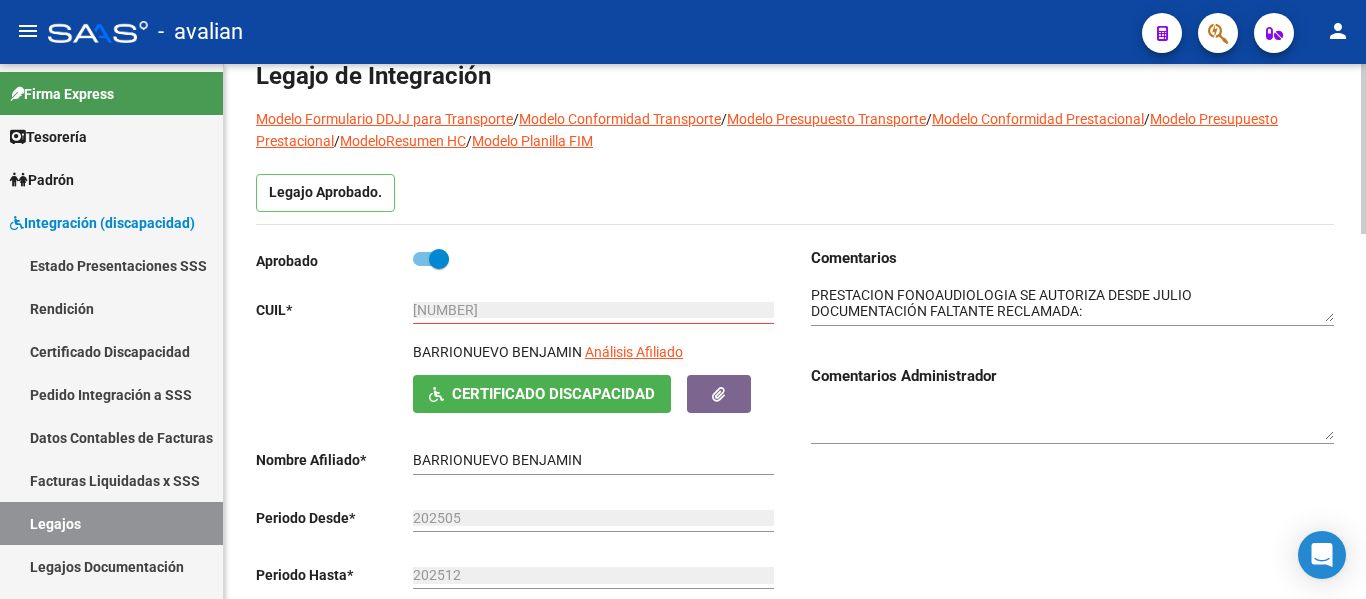 scroll, scrollTop: 0, scrollLeft: 0, axis: both 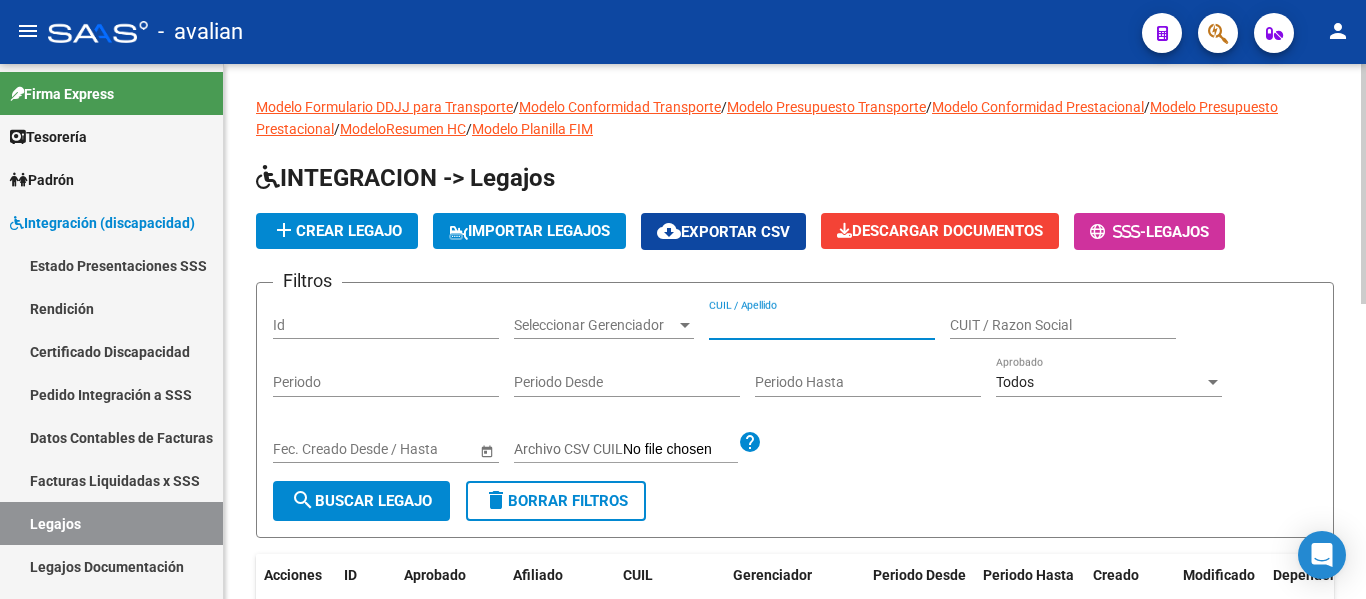 click on "CUIL / Apellido" at bounding box center (822, 325) 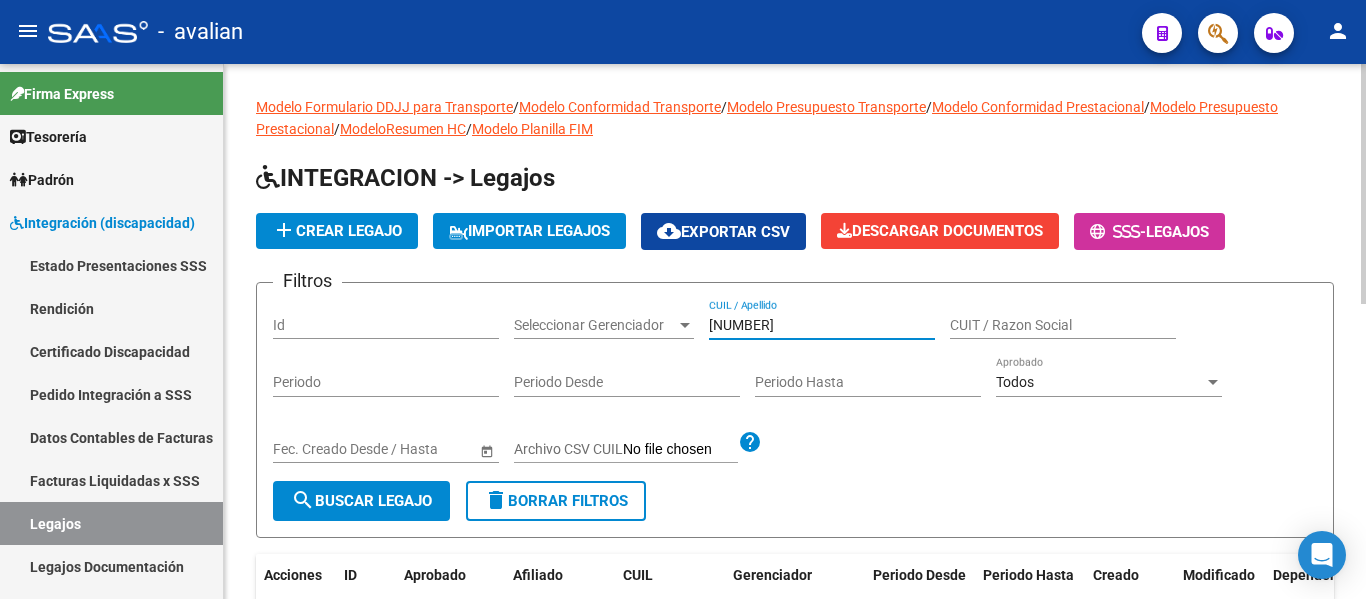 type on "[NUMBER]" 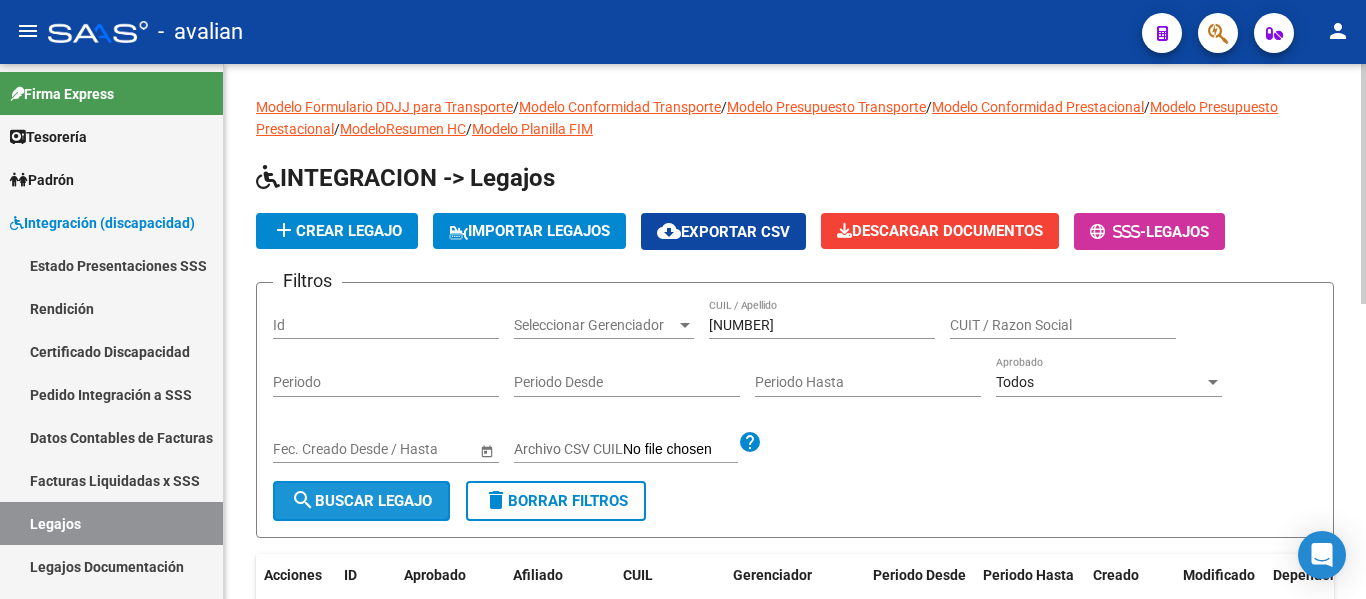 click on "search" 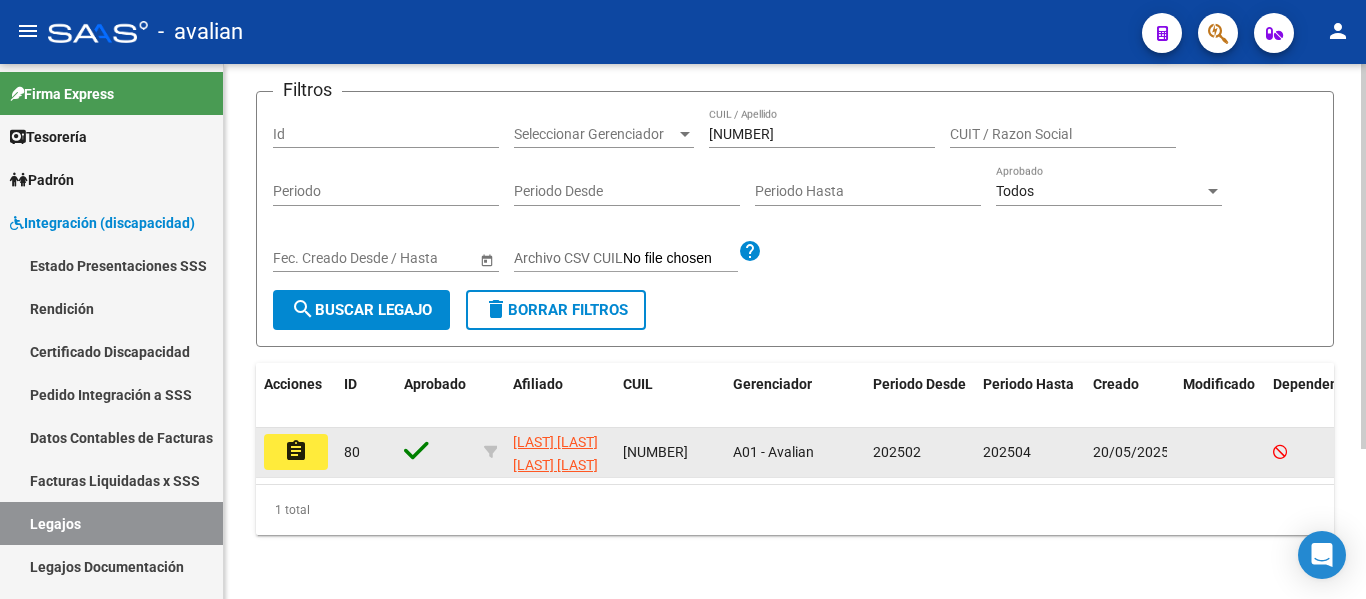 scroll, scrollTop: 208, scrollLeft: 0, axis: vertical 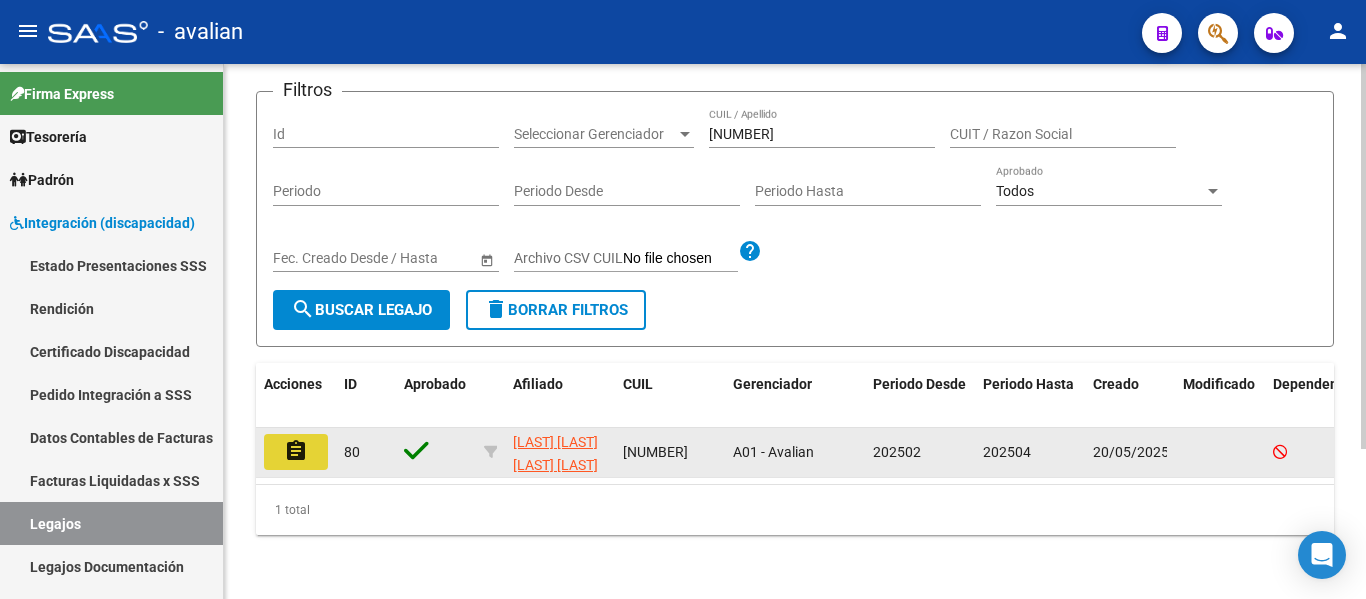 click on "assignment" 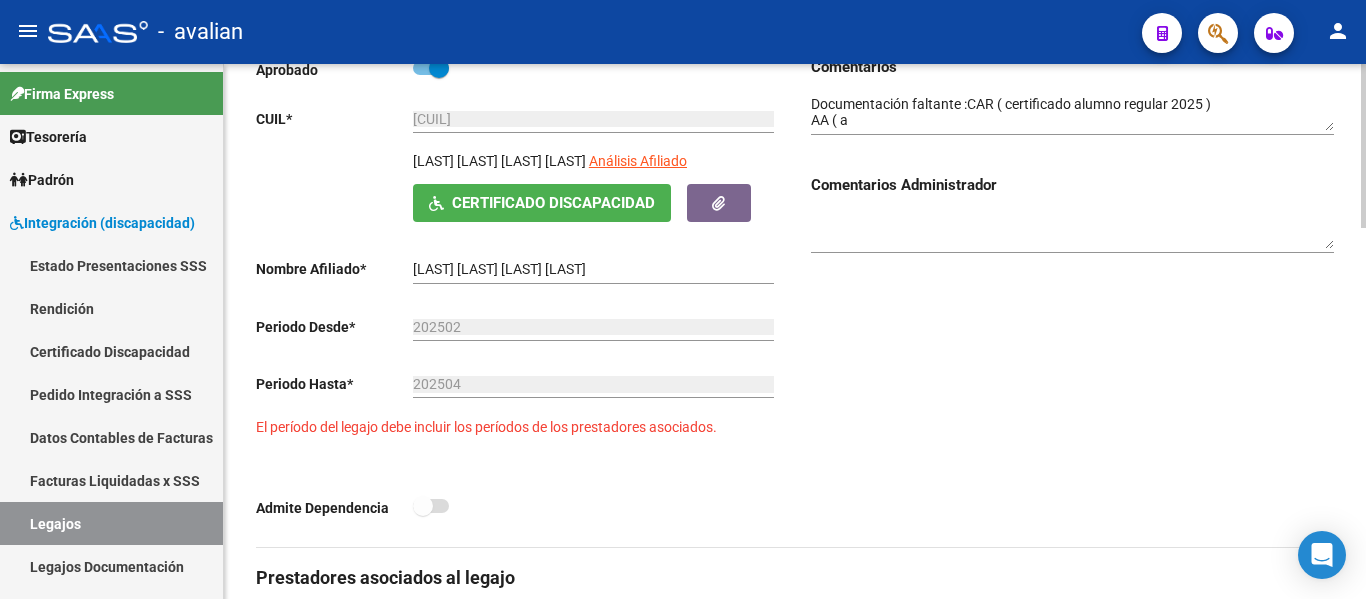 scroll, scrollTop: 300, scrollLeft: 0, axis: vertical 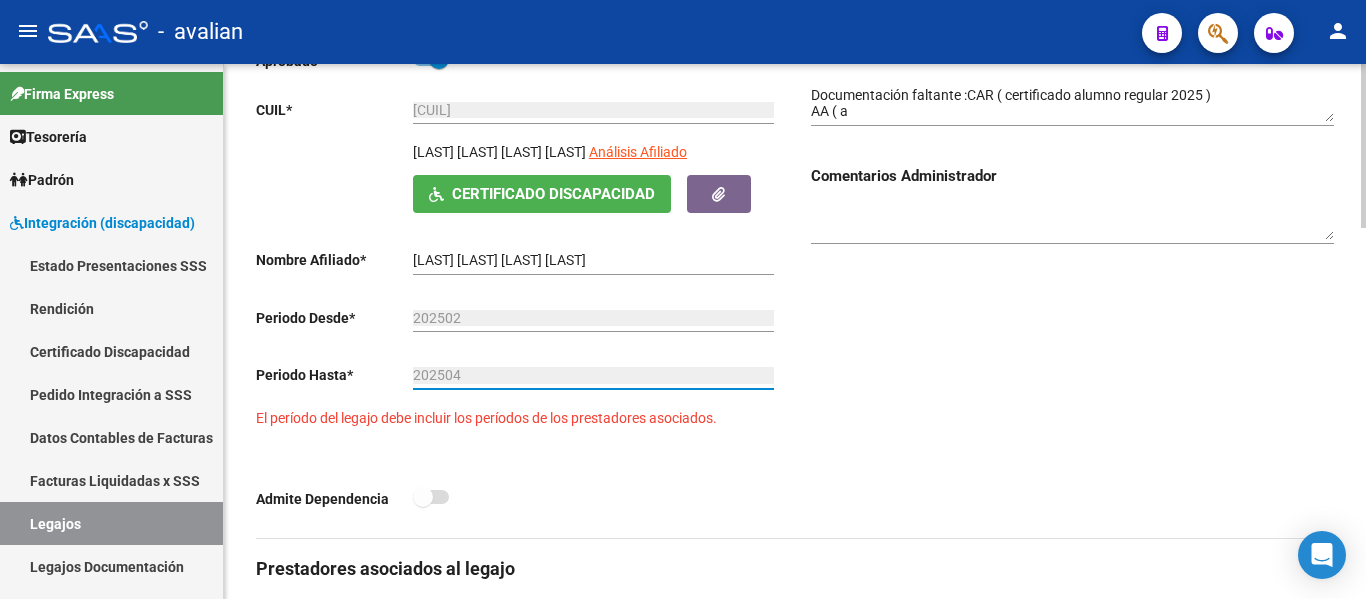 click on "202504" at bounding box center [593, 375] 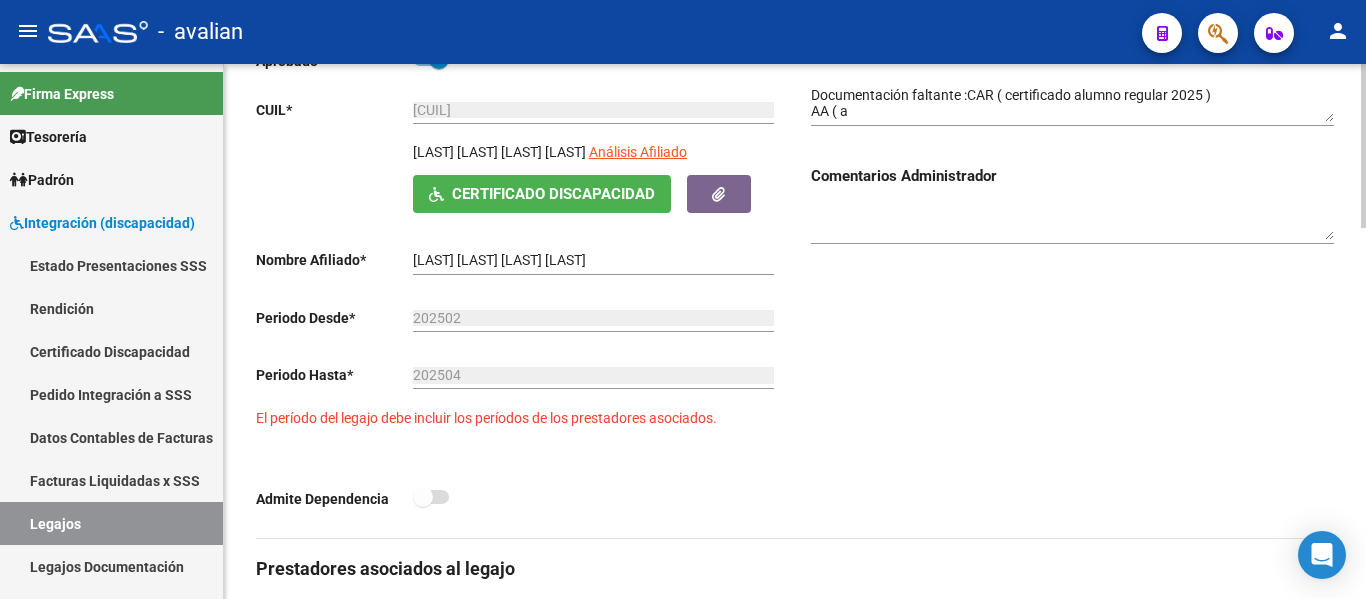 click on "El período del legajo debe incluir los períodos de los prestadores asociados." 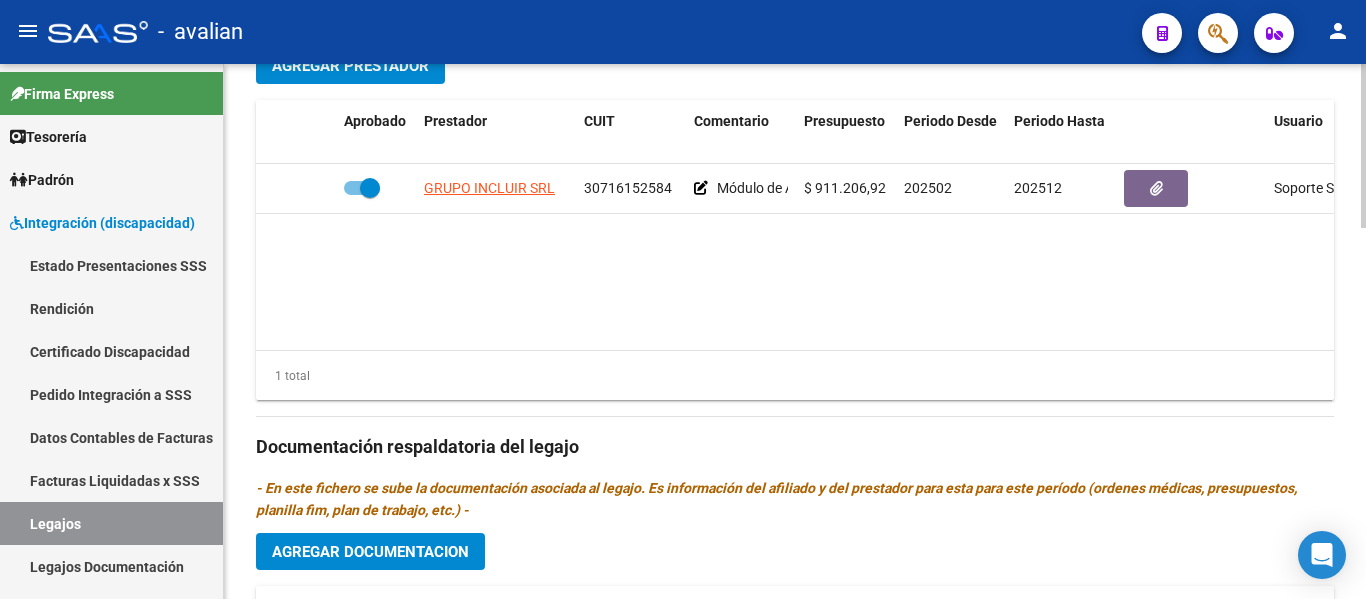 scroll, scrollTop: 900, scrollLeft: 0, axis: vertical 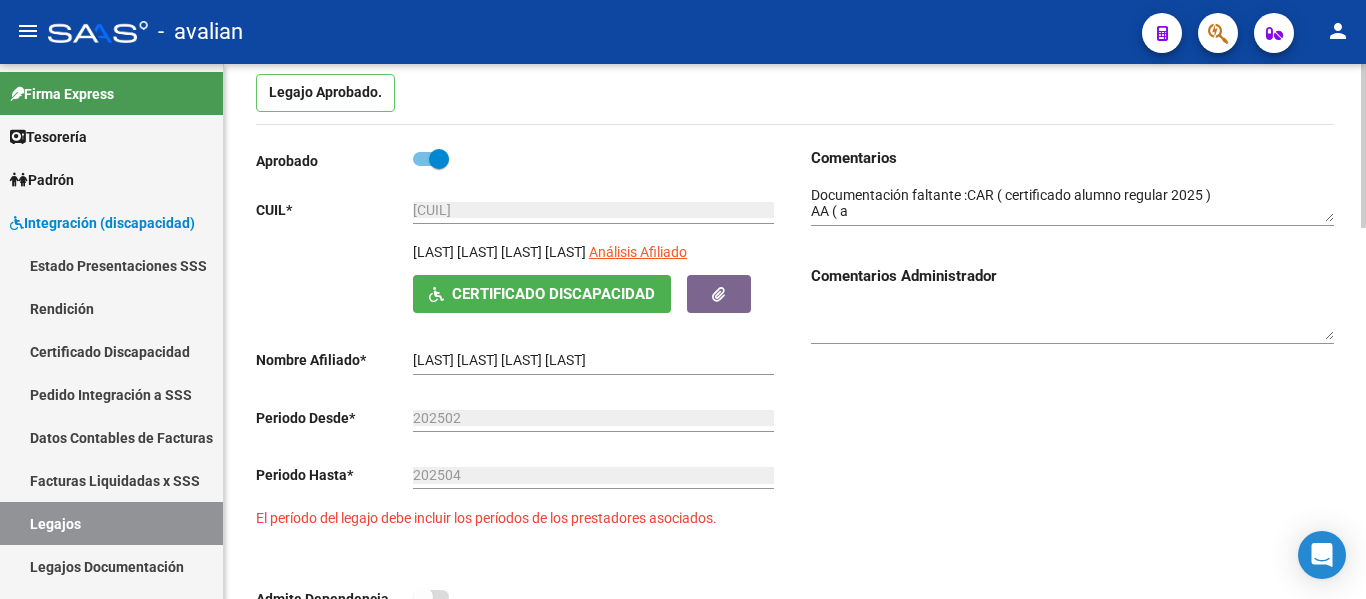 click on "202504" at bounding box center [593, 475] 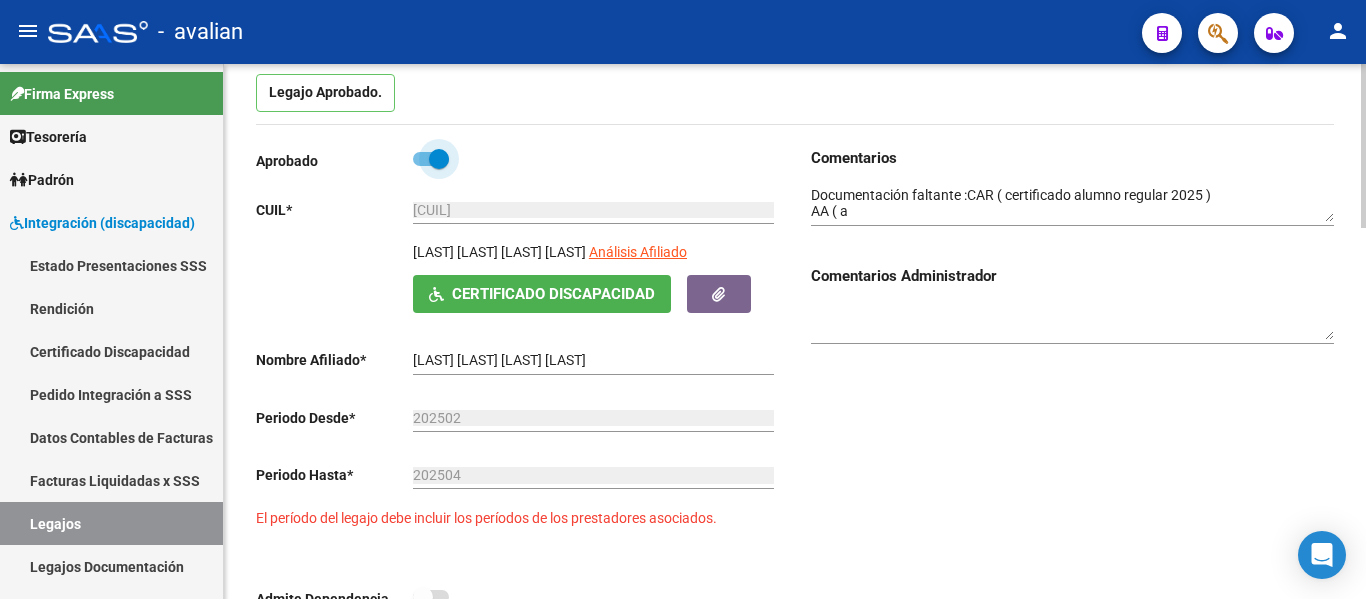 click at bounding box center [431, 159] 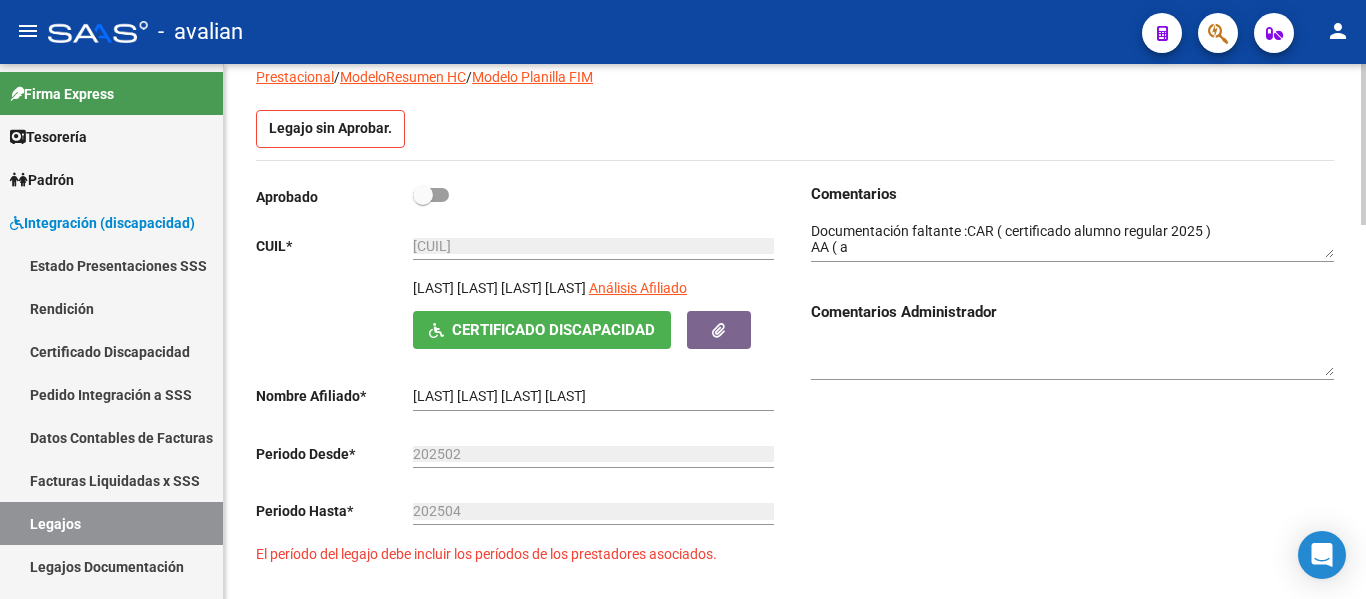 scroll, scrollTop: 236, scrollLeft: 0, axis: vertical 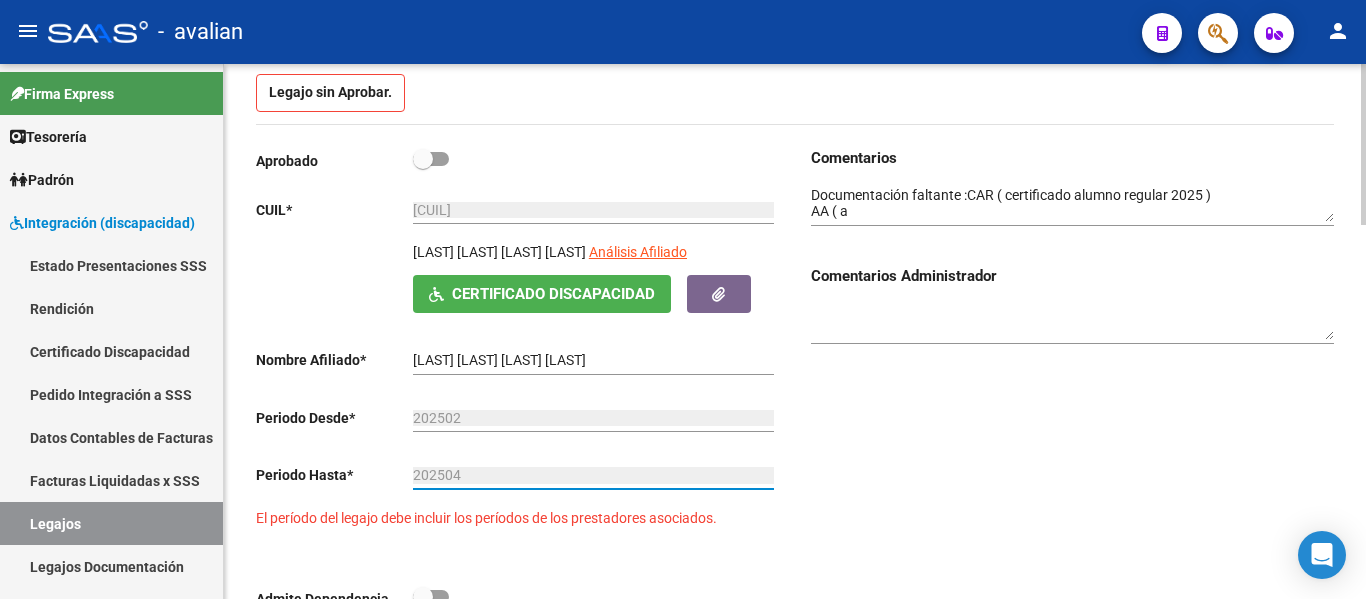 click on "202504" at bounding box center (593, 475) 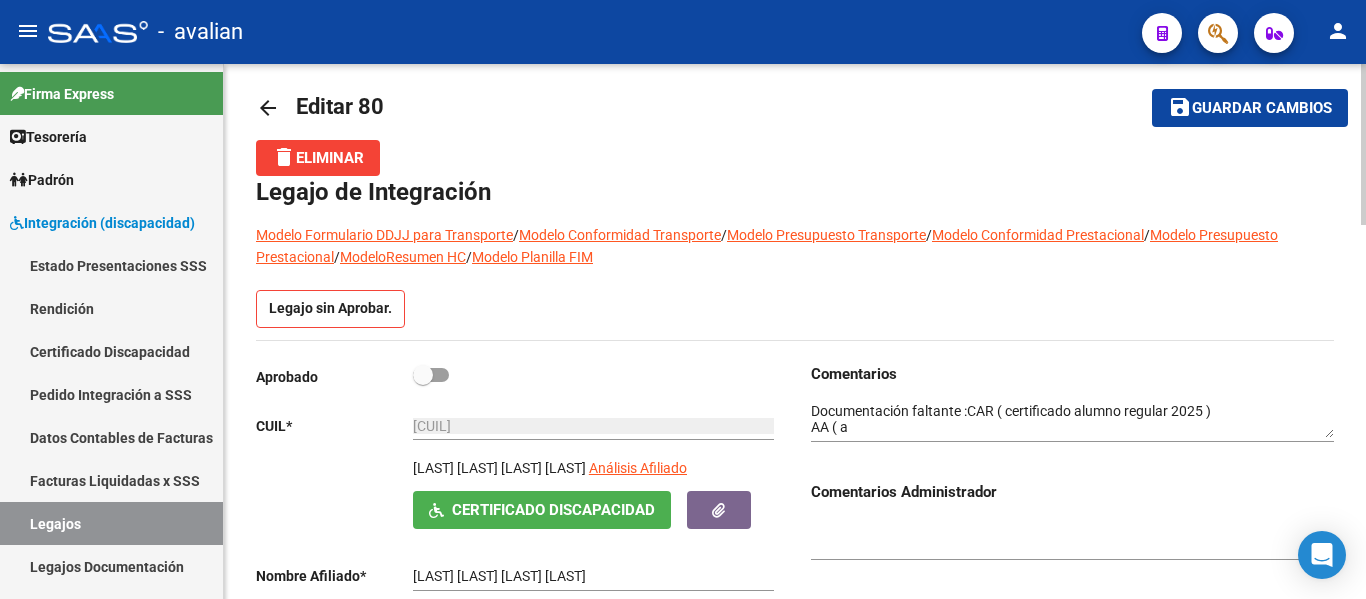scroll, scrollTop: 0, scrollLeft: 0, axis: both 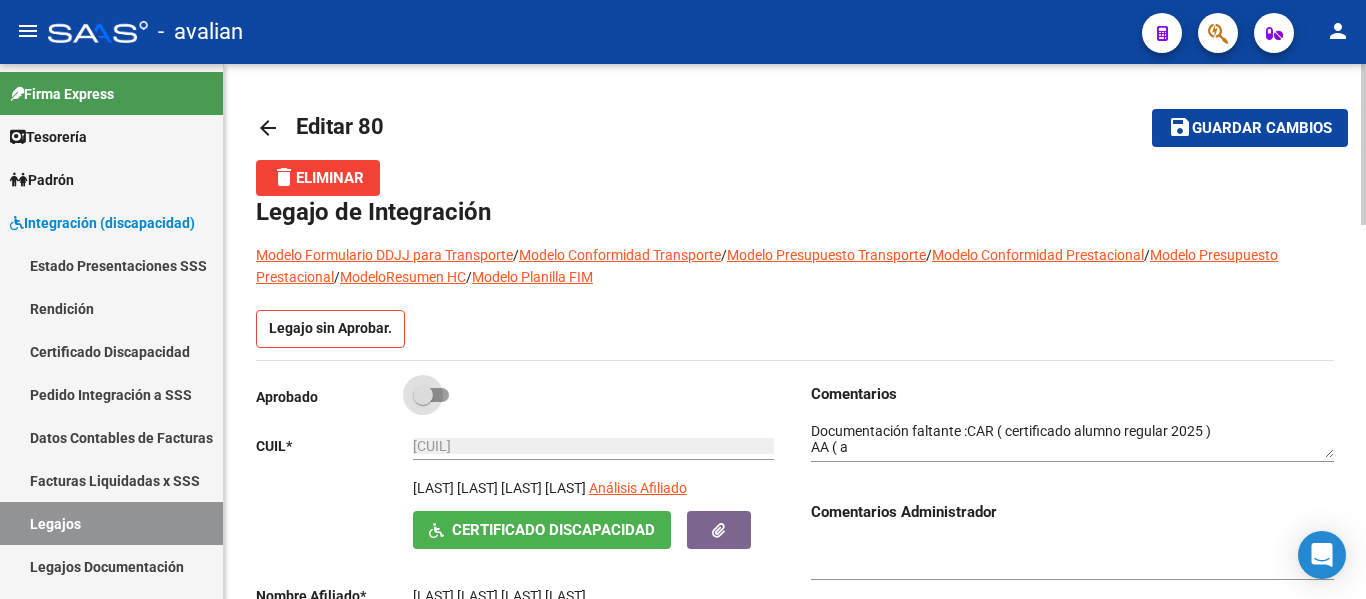 click at bounding box center (431, 395) 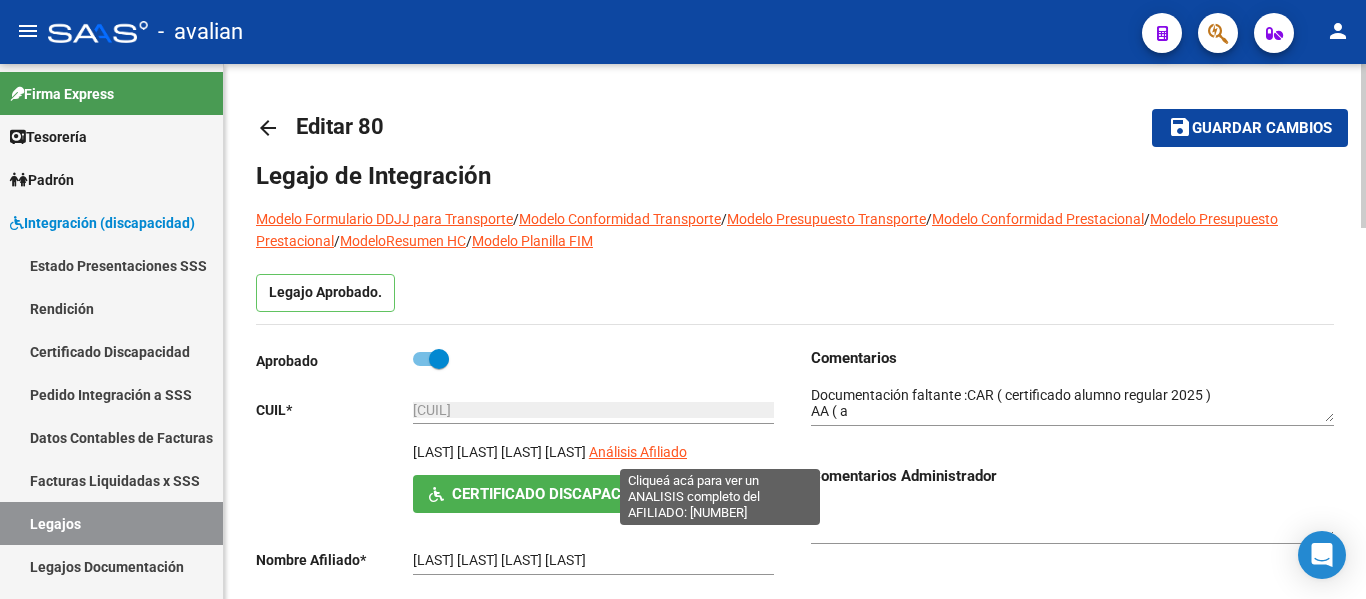 click on "Análisis Afiliado" 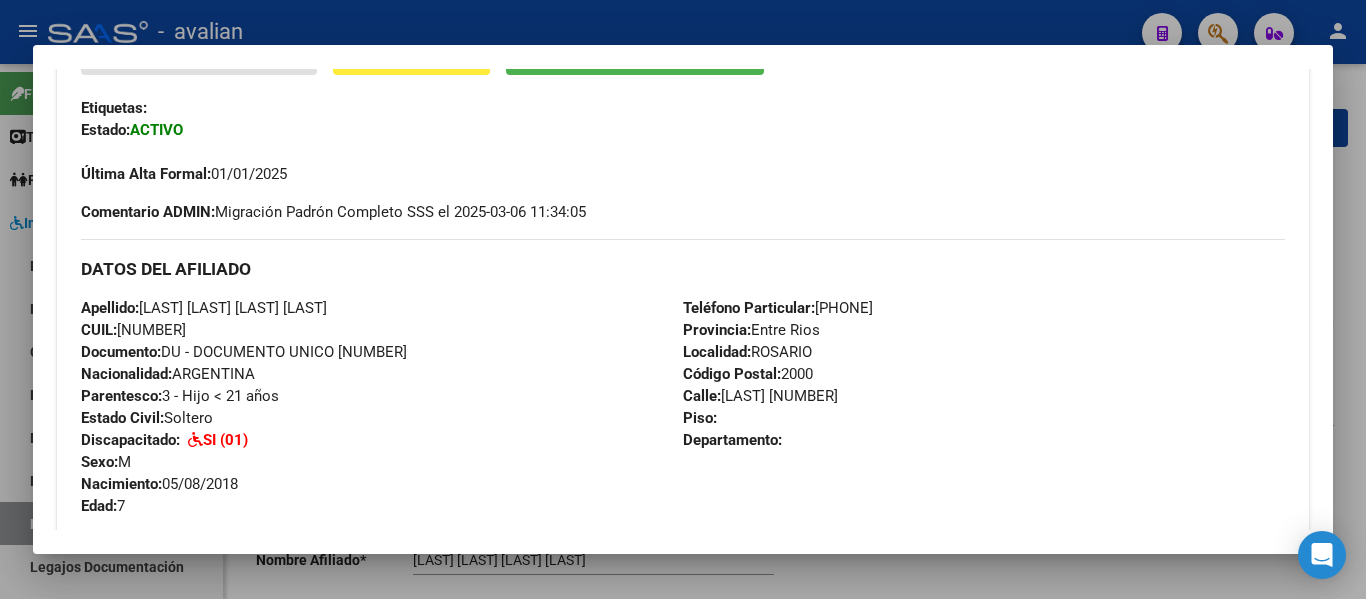 scroll, scrollTop: 469, scrollLeft: 0, axis: vertical 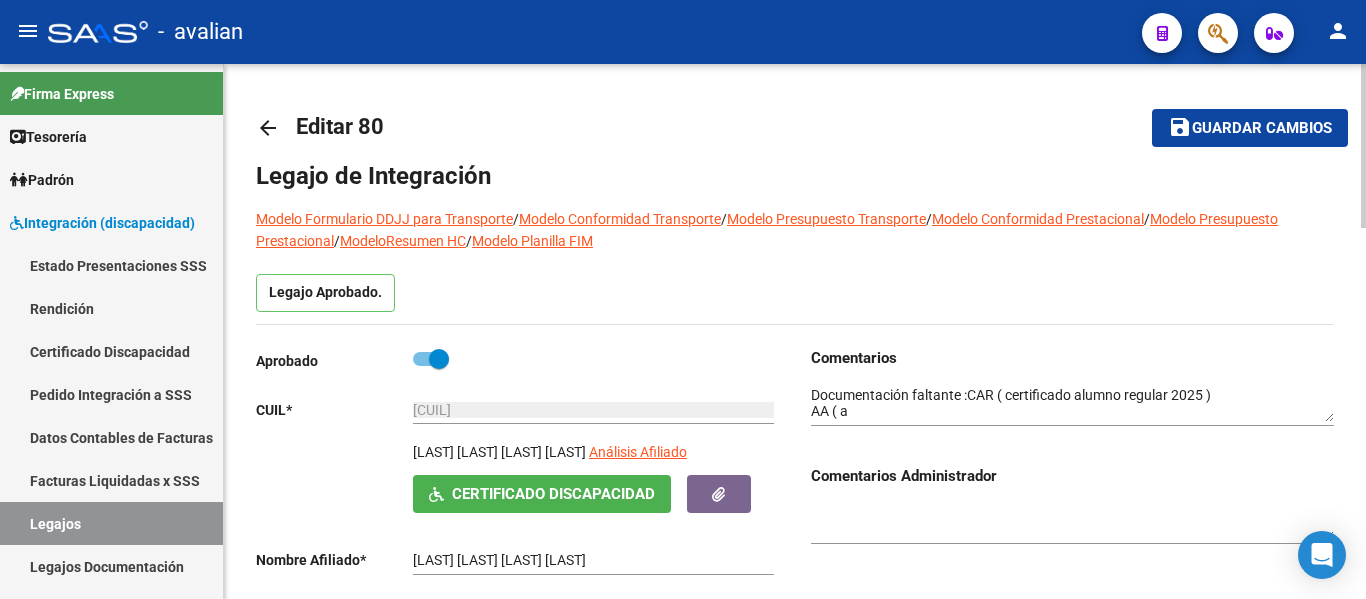 click on "arrow_back" 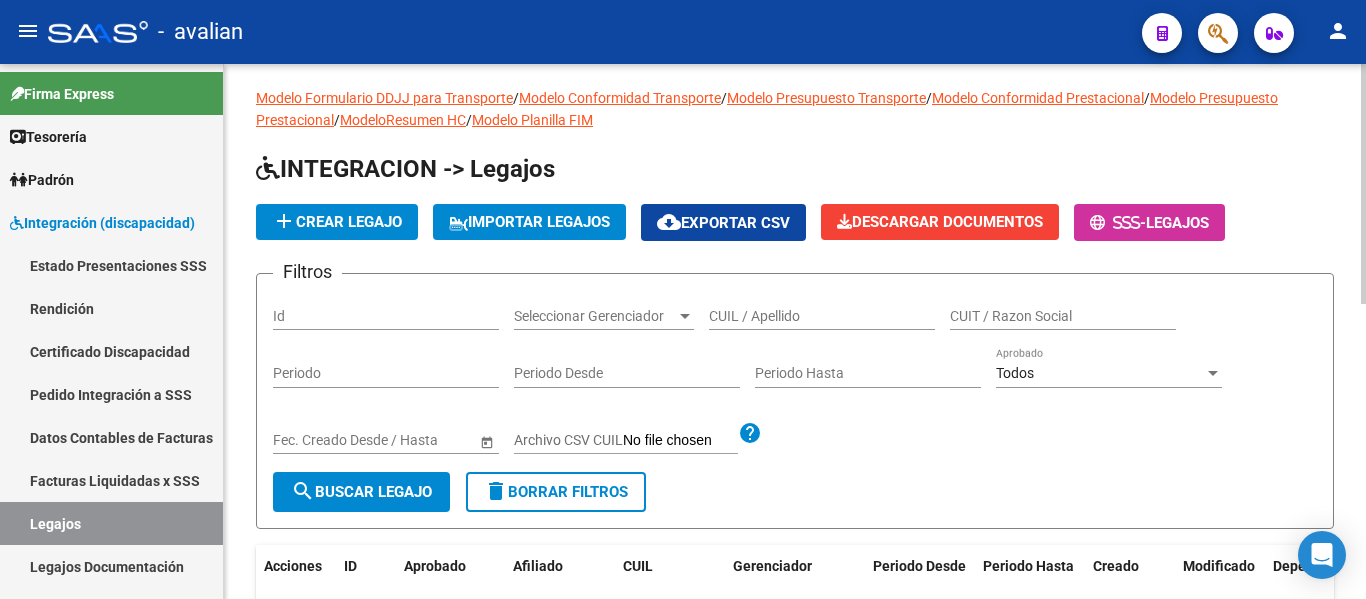 scroll, scrollTop: 0, scrollLeft: 0, axis: both 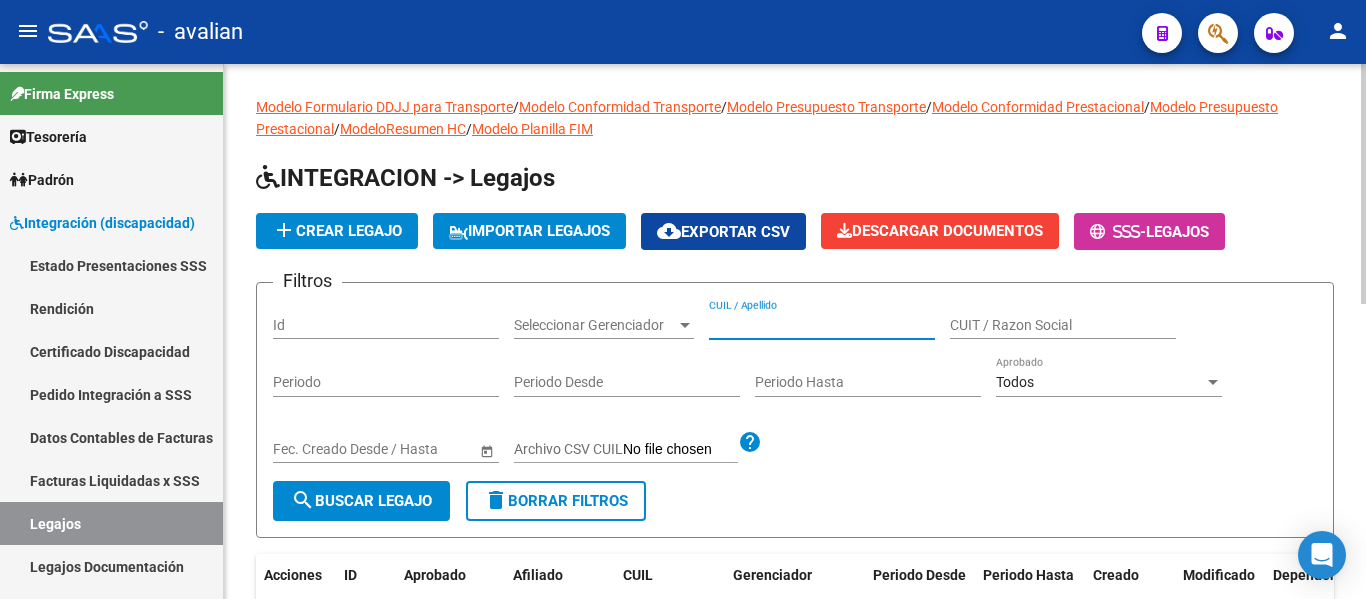 click on "CUIL / Apellido" at bounding box center [822, 325] 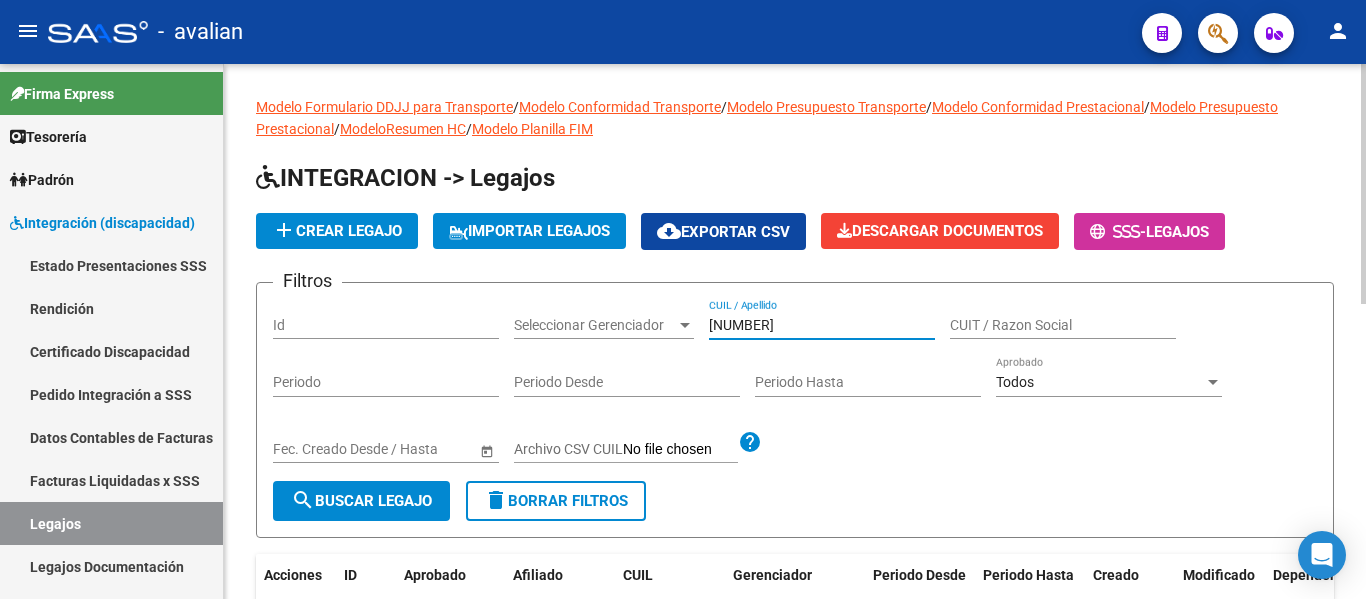 type on "[NUMBER]" 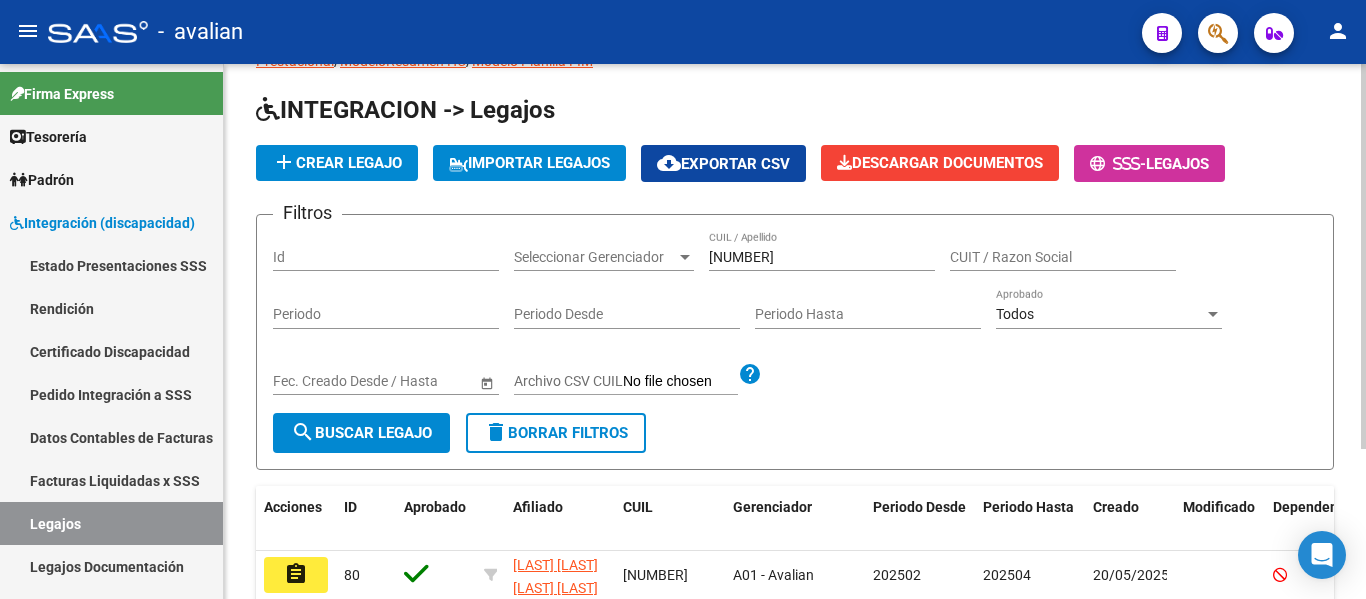 scroll, scrollTop: 200, scrollLeft: 0, axis: vertical 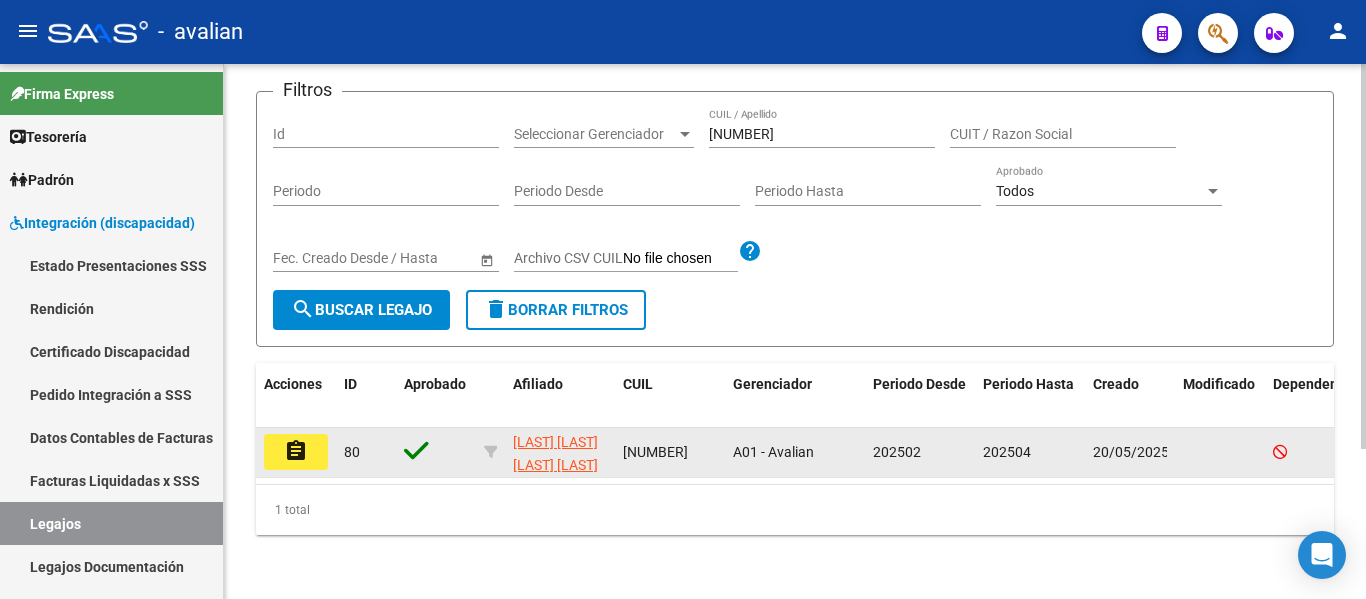 click on "assignment" 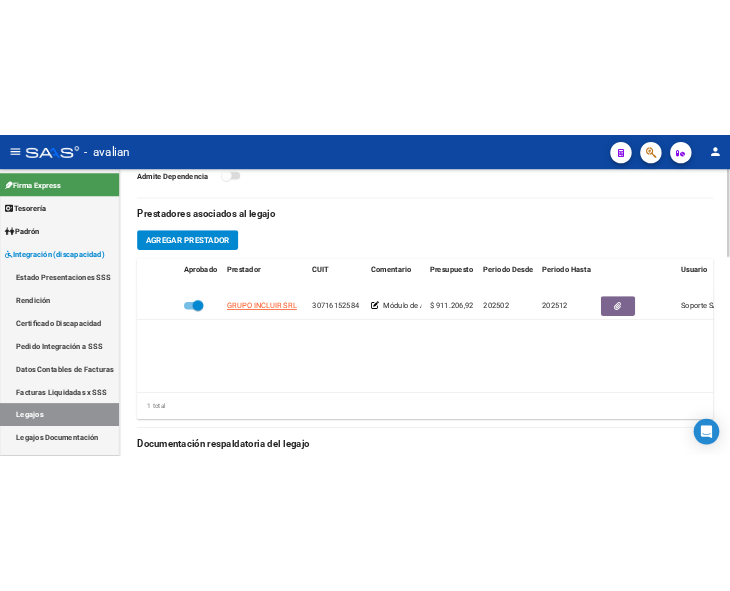 scroll, scrollTop: 700, scrollLeft: 0, axis: vertical 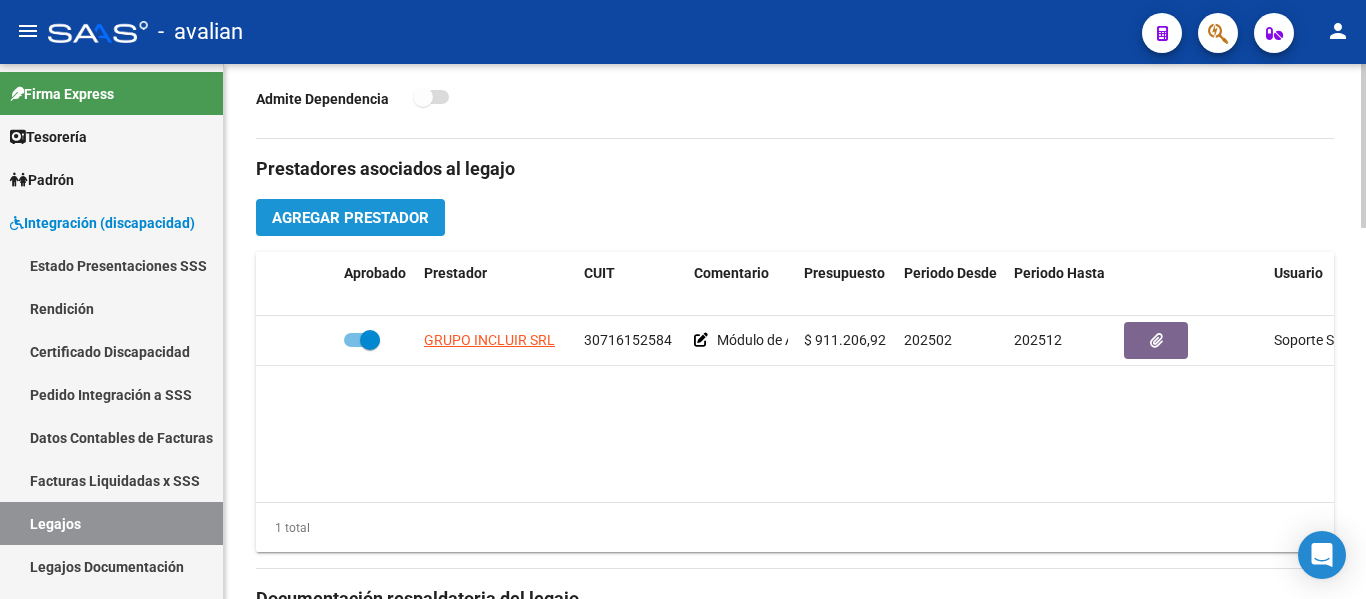 click on "Agregar Prestador" 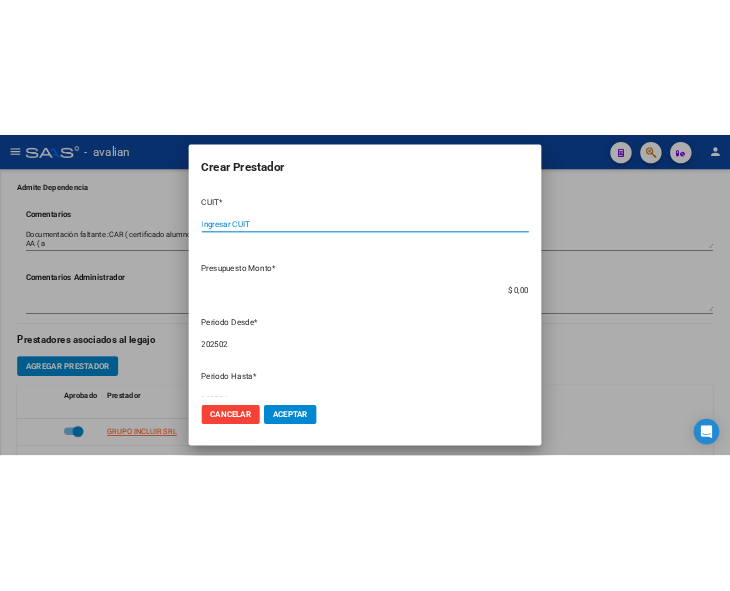 scroll, scrollTop: 1075, scrollLeft: 0, axis: vertical 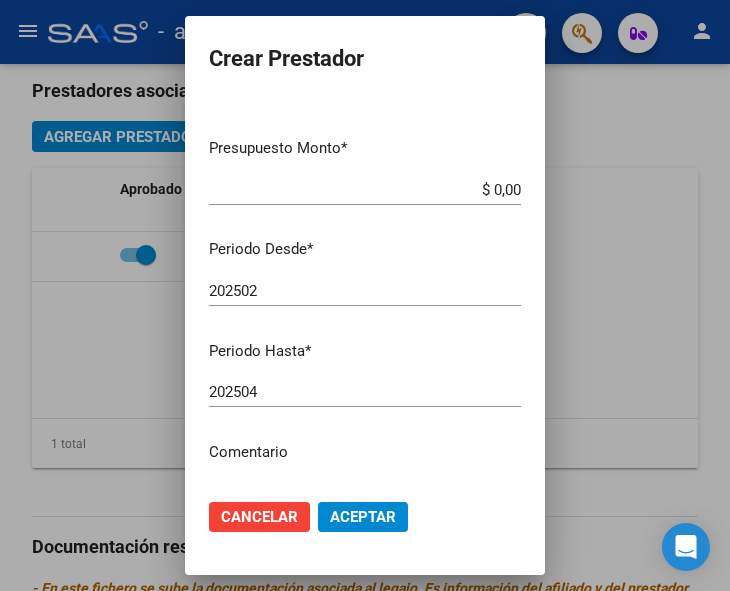 click on "Comentario" at bounding box center [365, 452] 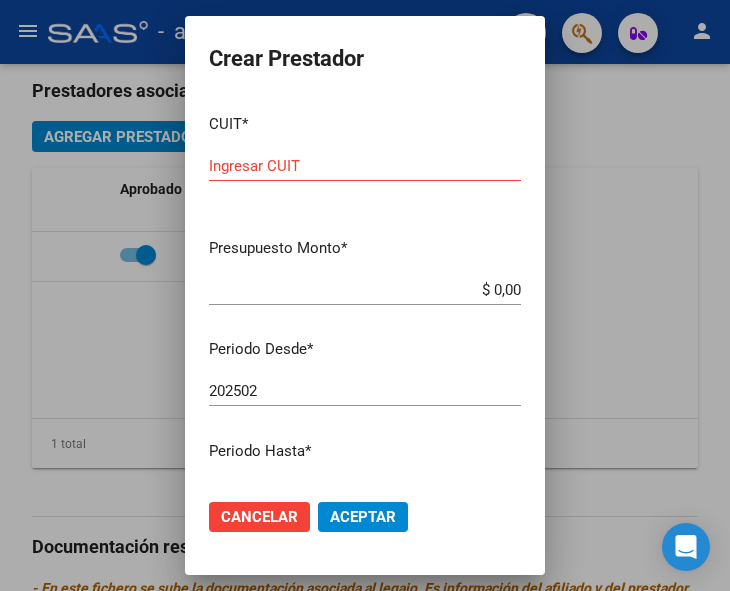 click on "CUIT  *   Ingresar CUIT" at bounding box center (365, 160) 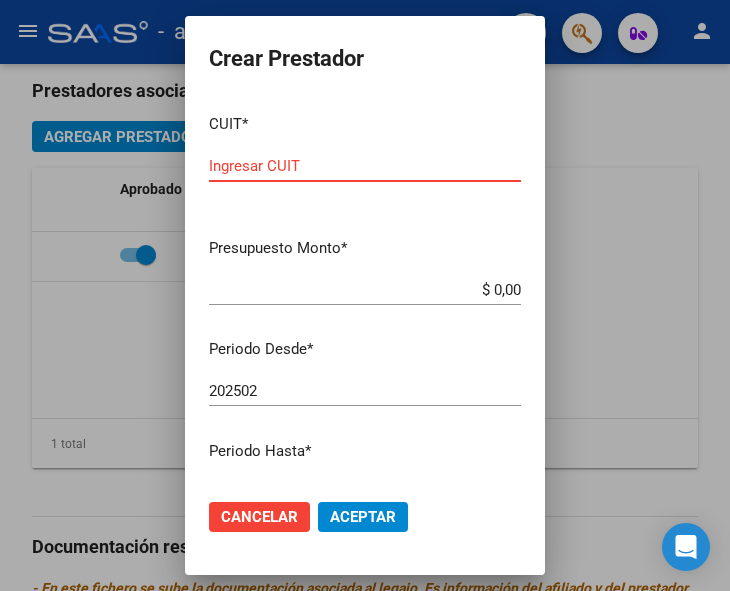 click on "Ingresar CUIT" at bounding box center (365, 166) 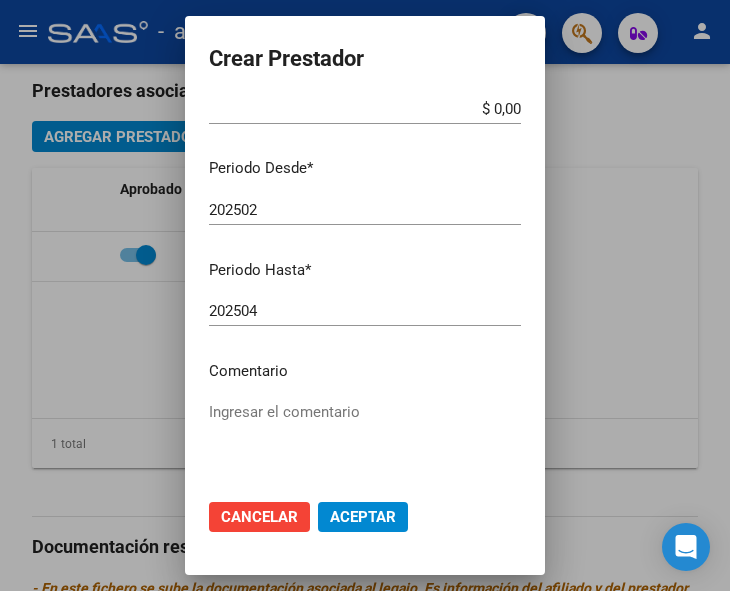 scroll, scrollTop: 200, scrollLeft: 0, axis: vertical 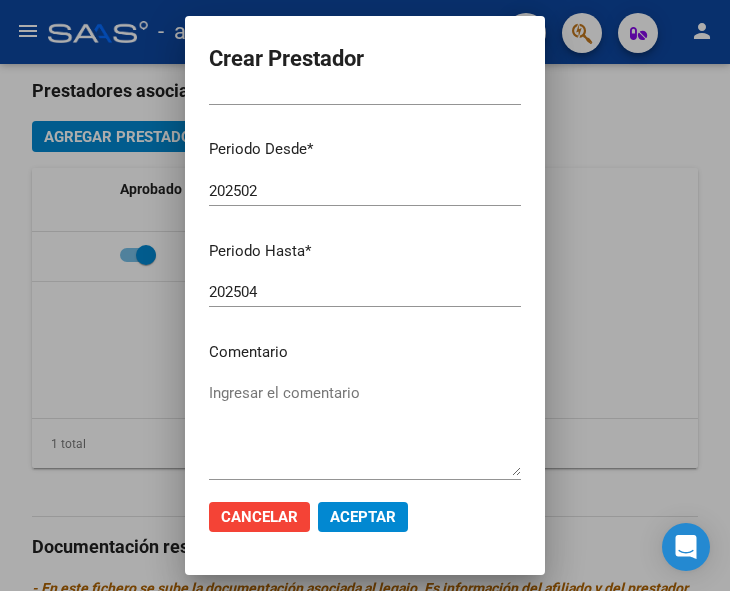 type on "[CUIT_PREFIX]" 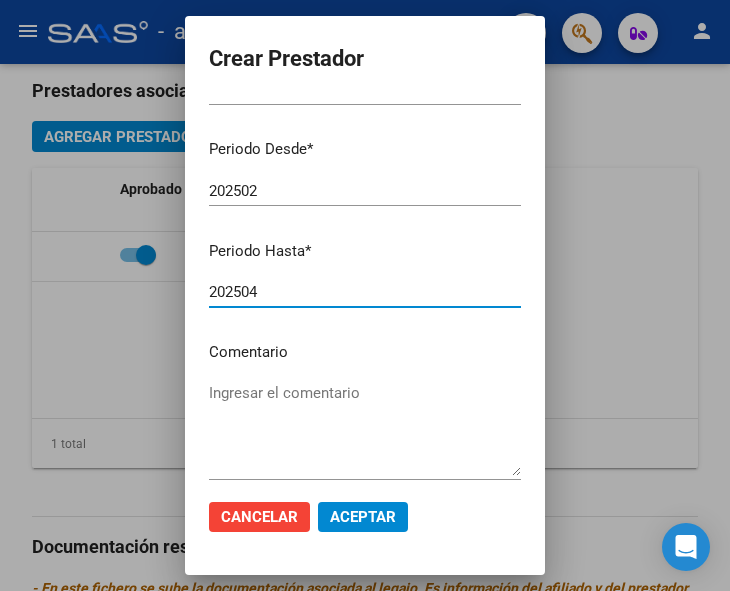 click on "202504" at bounding box center [365, 292] 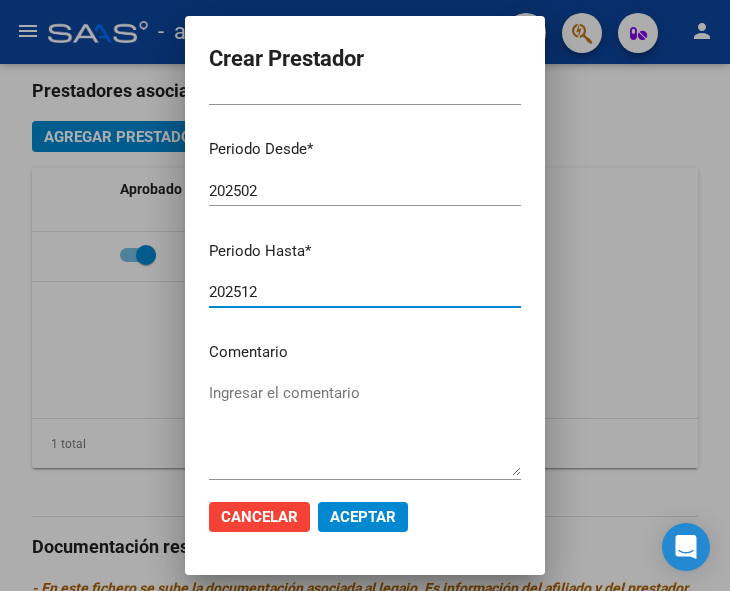 type on "202512" 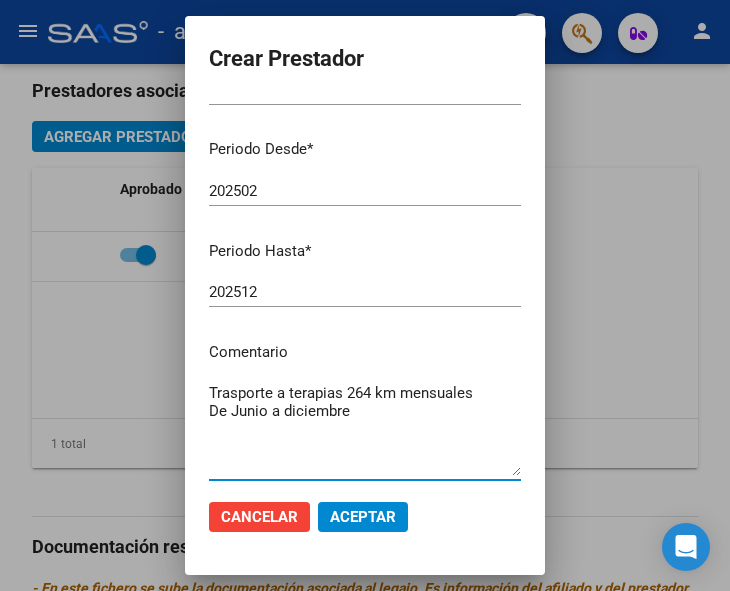 drag, startPoint x: 370, startPoint y: 408, endPoint x: 186, endPoint y: 426, distance: 184.87834 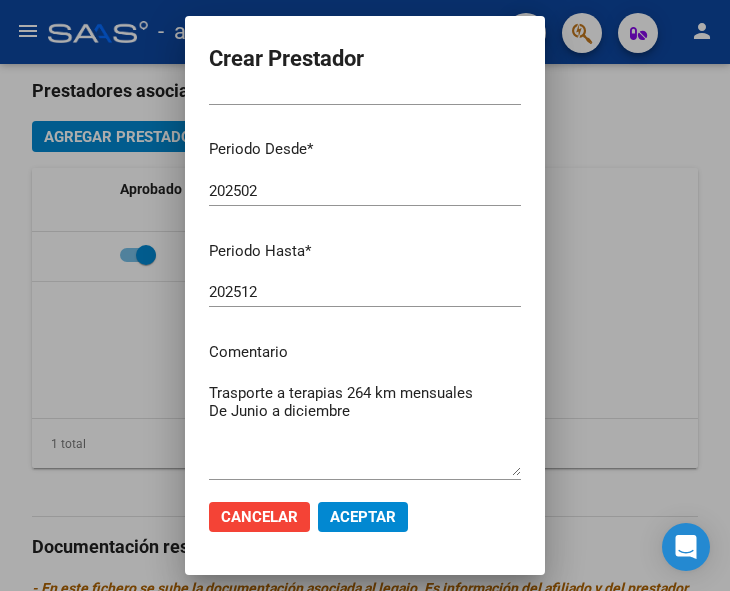 click on "CUIT  *   [CUIT] Ingresar CUIT  ARCA Padrón    Presupuesto Monto  *   $ [PRICE] Ingresar el monto  Periodo Desde  *   [YEAR][MONTH] Ingresar el periodo  Periodo Hasta  *   [YEAR][MONTH] Ingresar el periodo  Comentario    Trasporte a terapias 264 km mensuales
De Junio a diciembre Ingresar el comentario  Admite Dependencia" at bounding box center (365, 290) 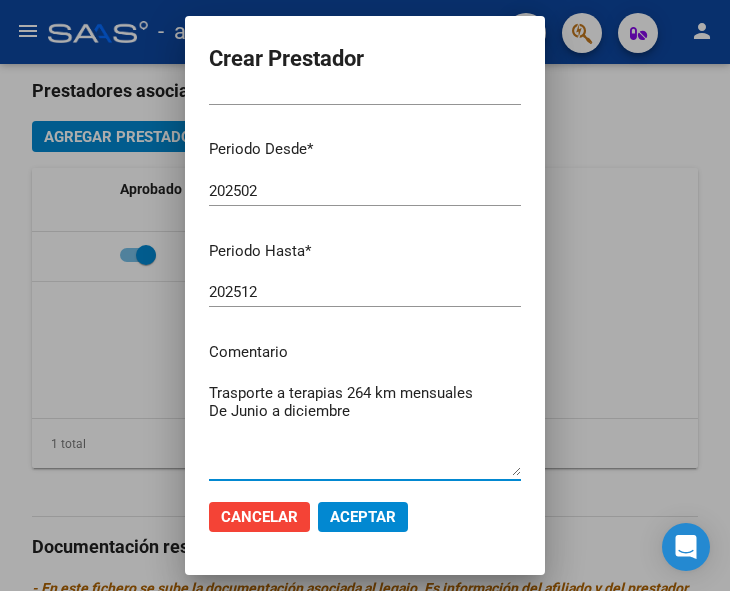 click on "Trasporte a terapias 264 km mensuales
De Junio a diciembre" at bounding box center (365, 429) 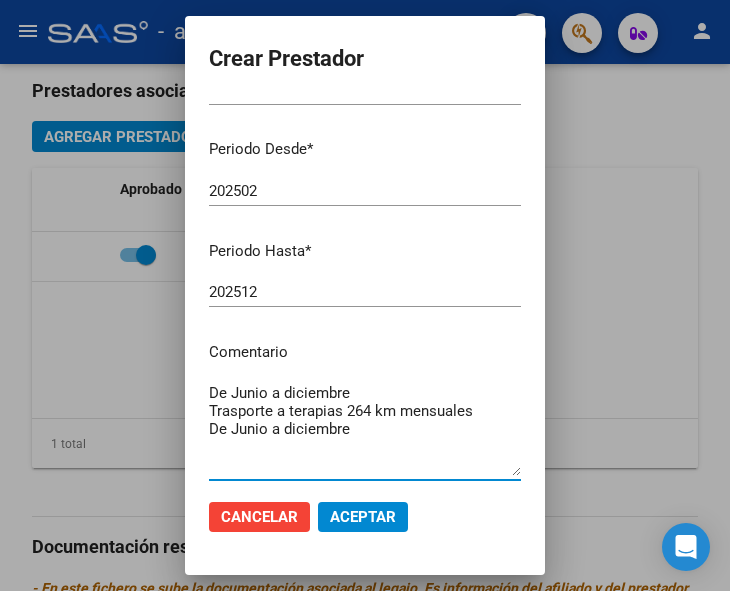 drag, startPoint x: 363, startPoint y: 432, endPoint x: 196, endPoint y: 440, distance: 167.19151 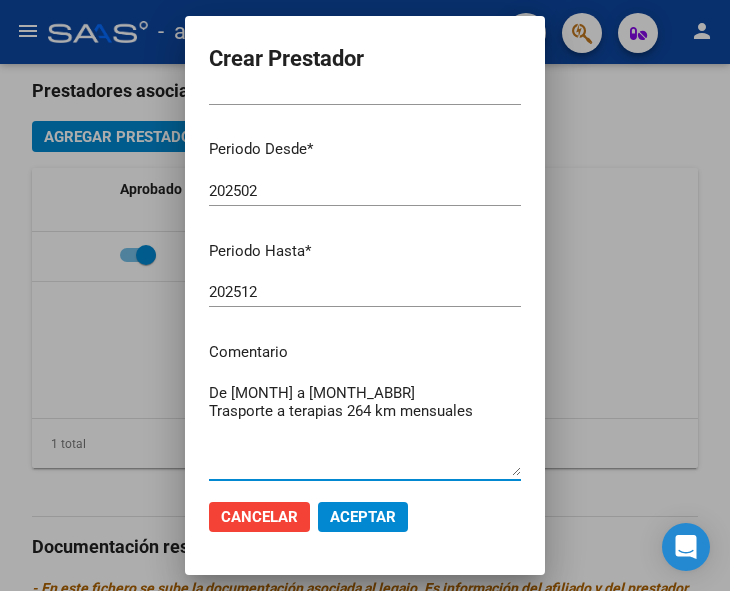 type on "De [MONTH] a [MONTH_ABBR]
Trasporte a terapias 264 km mensuales" 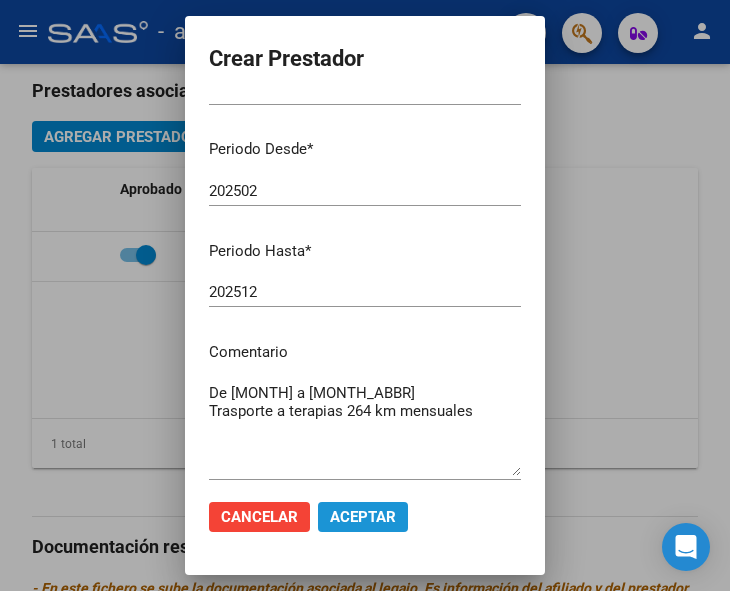 click on "Aceptar" 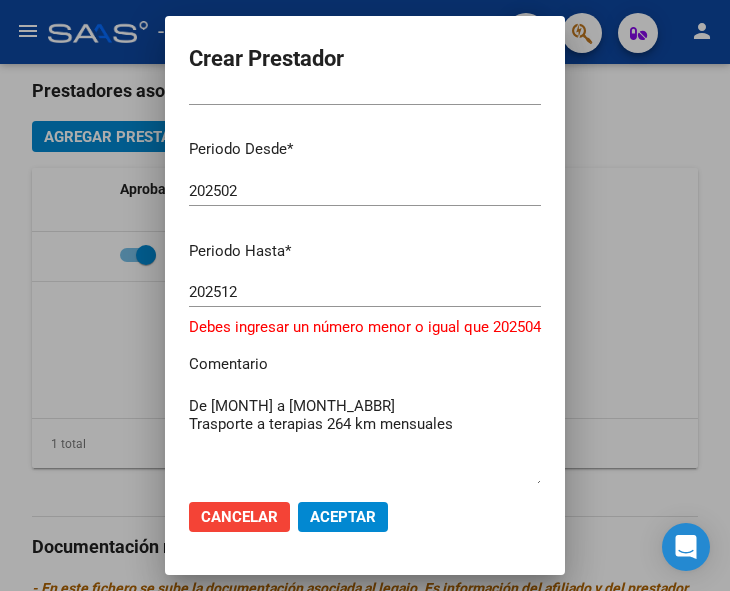 click on "202512" at bounding box center [365, 292] 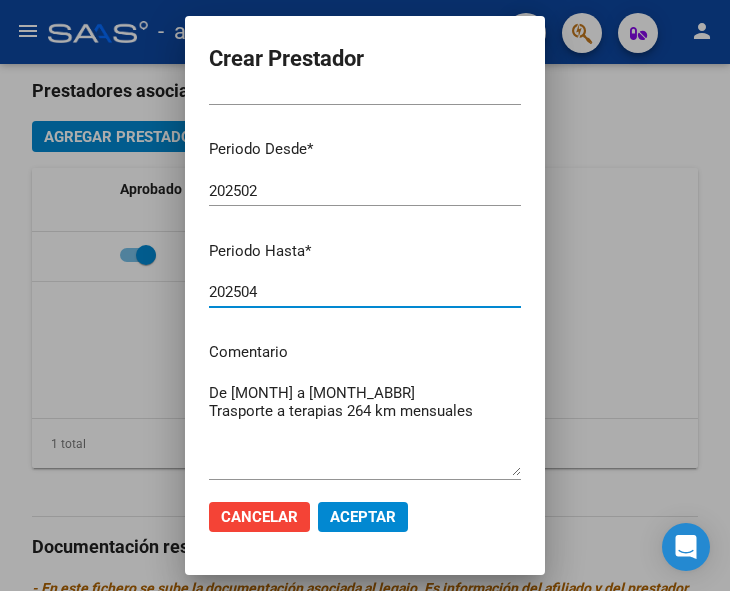 type on "202504" 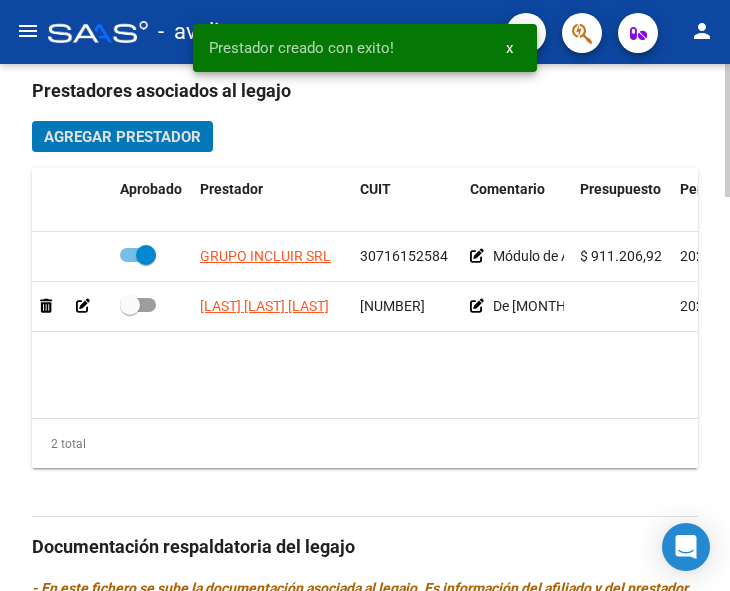click at bounding box center [138, 305] 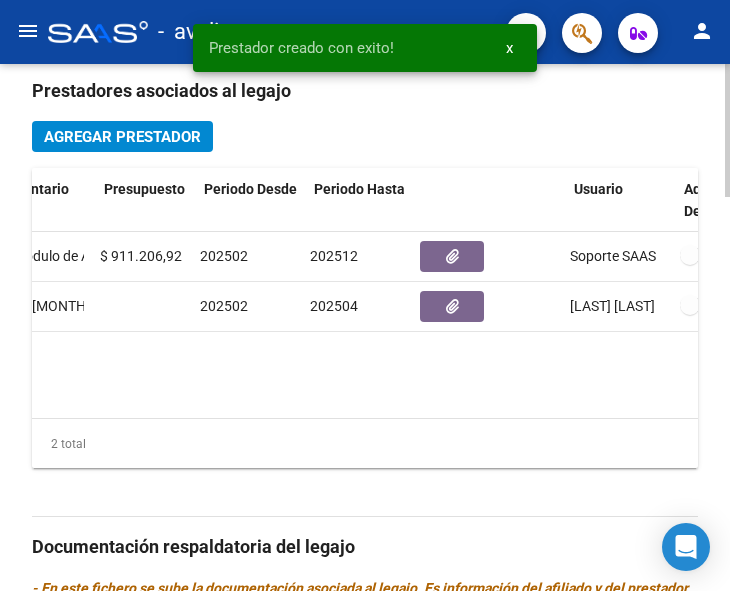scroll, scrollTop: 0, scrollLeft: 476, axis: horizontal 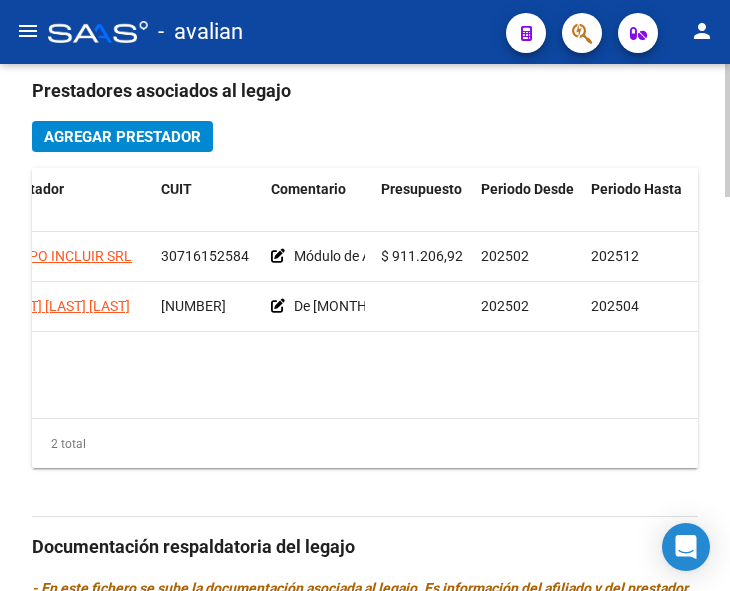 click 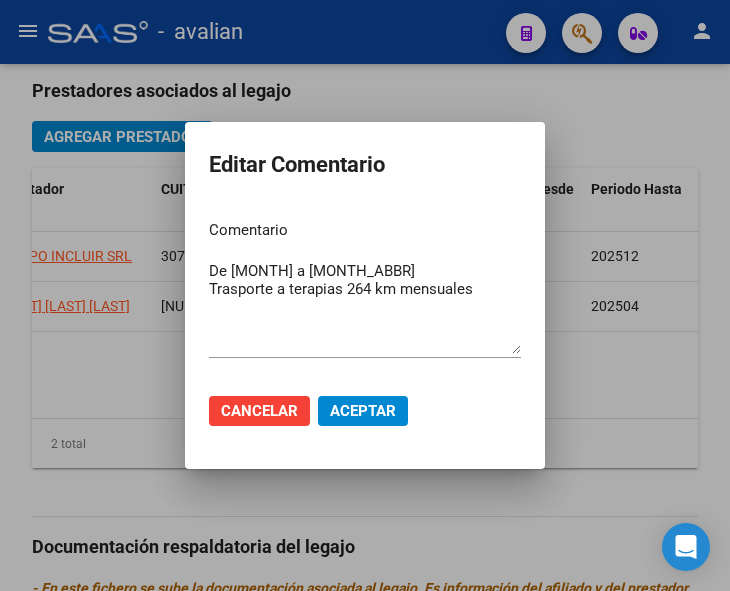 drag, startPoint x: 341, startPoint y: 413, endPoint x: 231, endPoint y: 410, distance: 110.0409 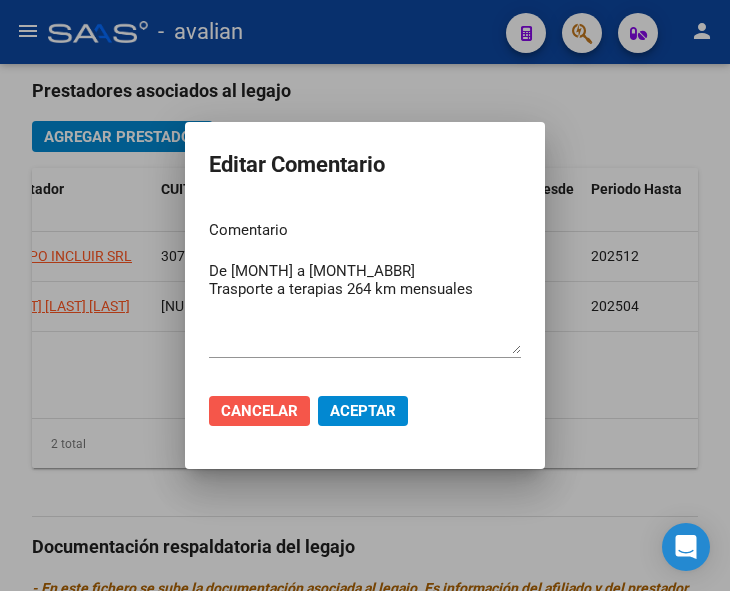 click on "Cancelar" 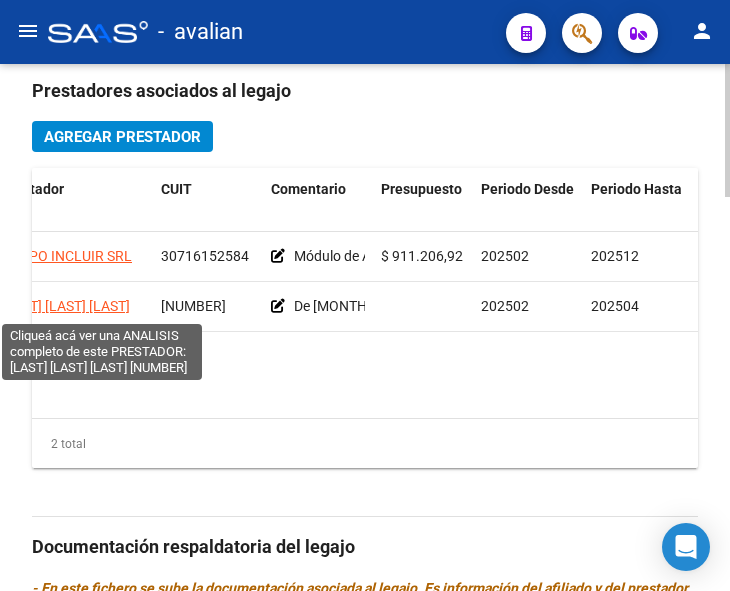 click on "[LAST] [LAST] [LAST]" 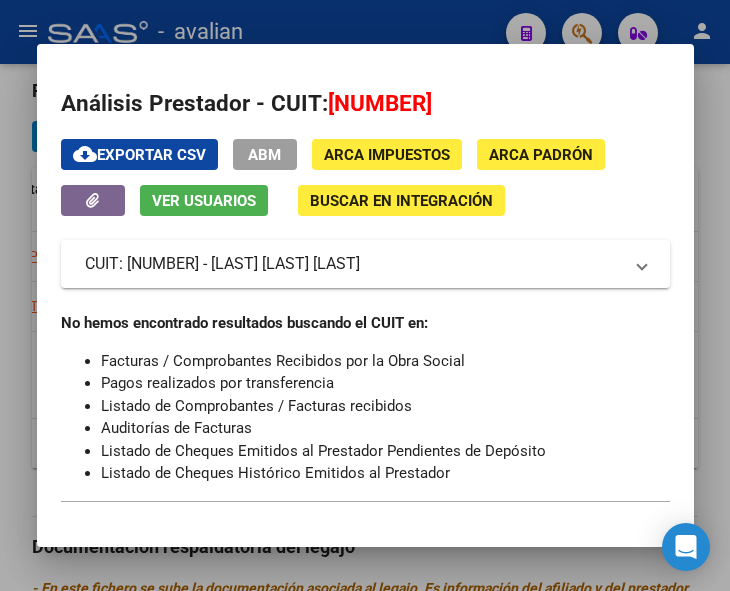 scroll, scrollTop: 1, scrollLeft: 0, axis: vertical 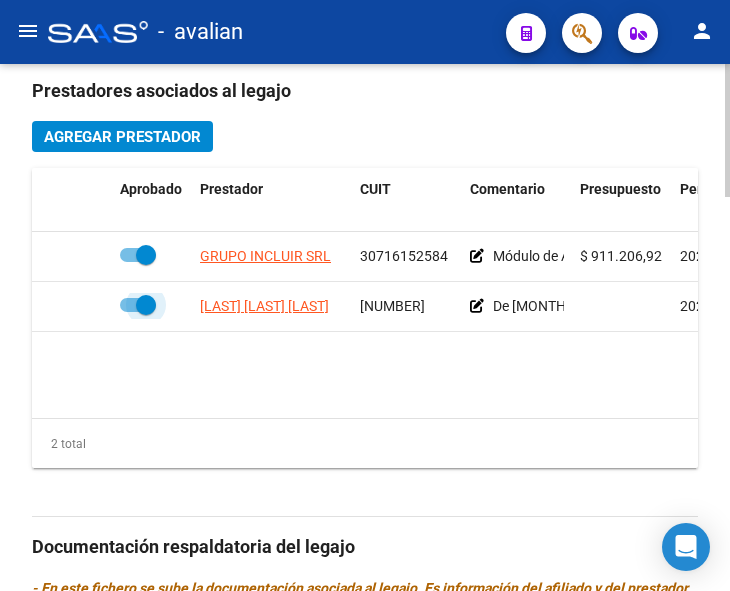 click at bounding box center [138, 305] 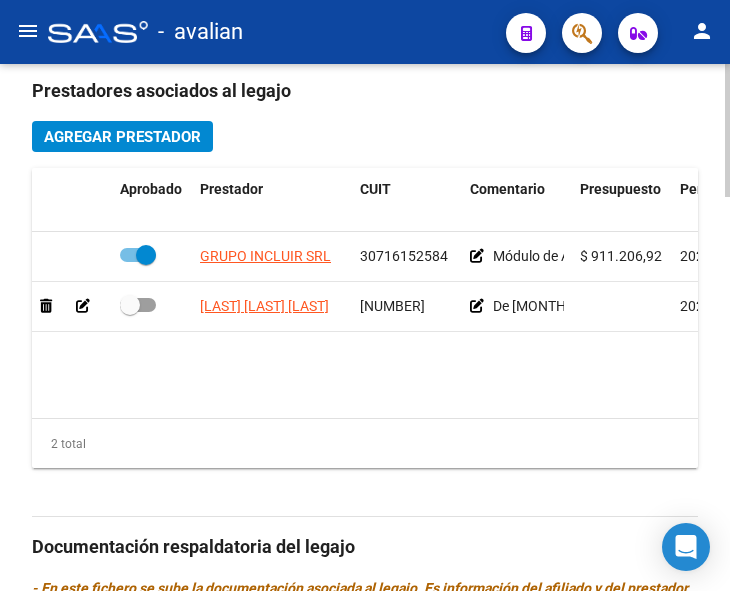 click 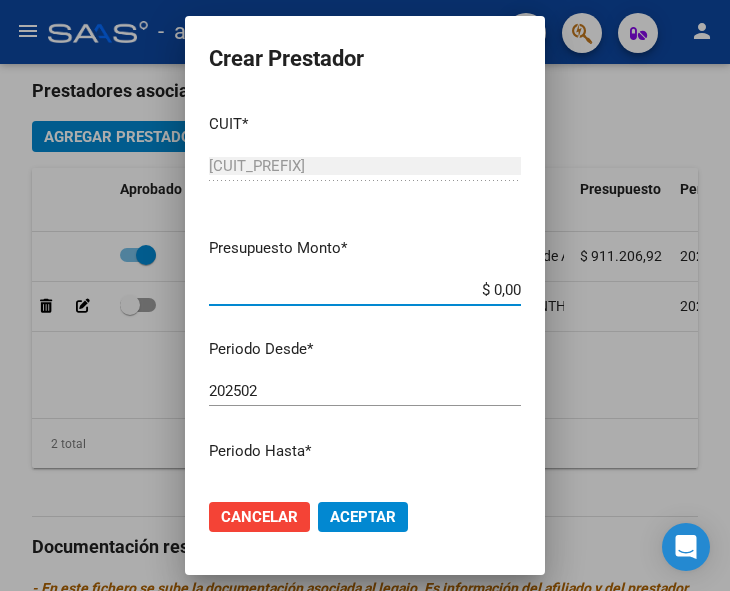 drag, startPoint x: 404, startPoint y: 294, endPoint x: 536, endPoint y: 276, distance: 133.22162 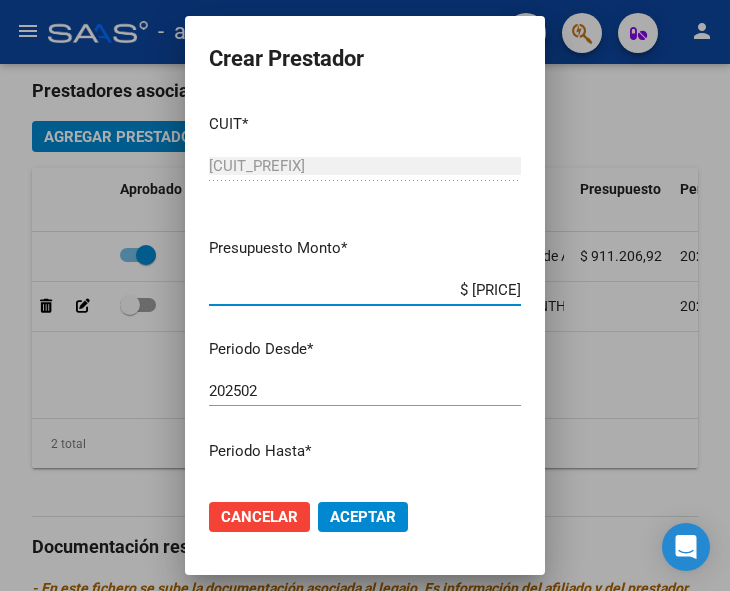 type on "$ 193.084,32" 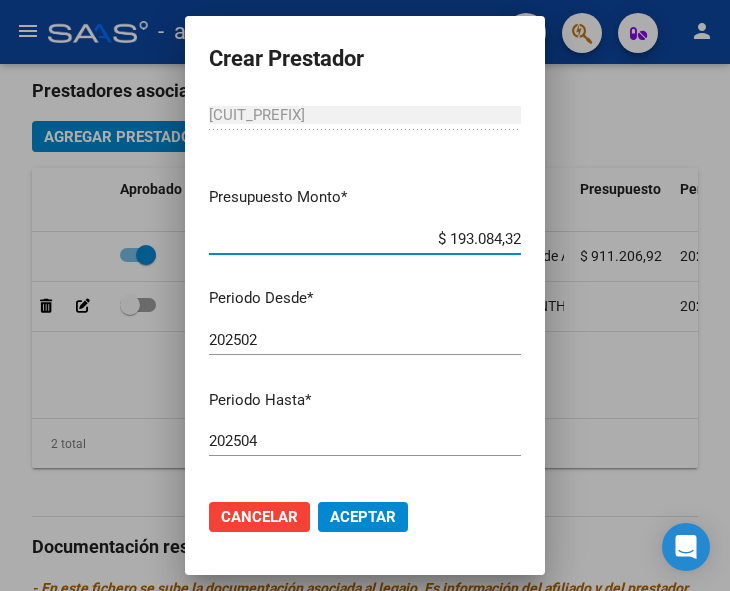 scroll, scrollTop: 100, scrollLeft: 0, axis: vertical 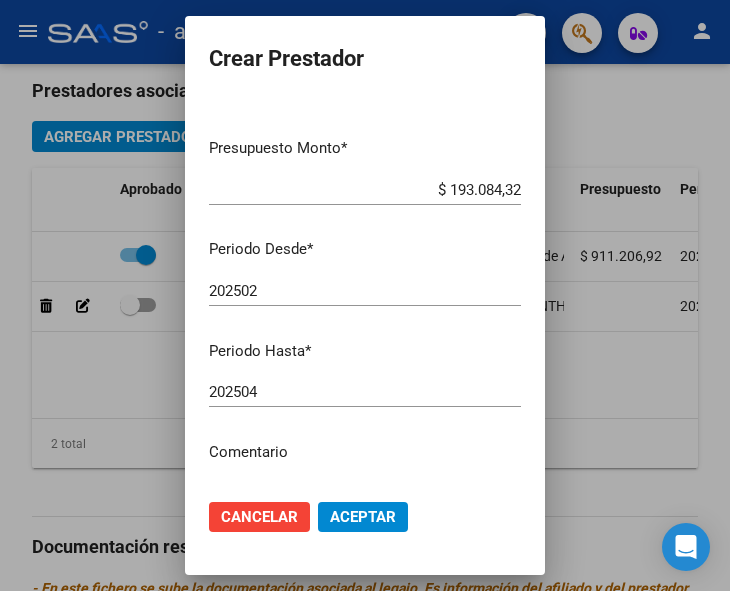 click on "[YEAR][MONTH] Ingresar el periodo" at bounding box center (365, 392) 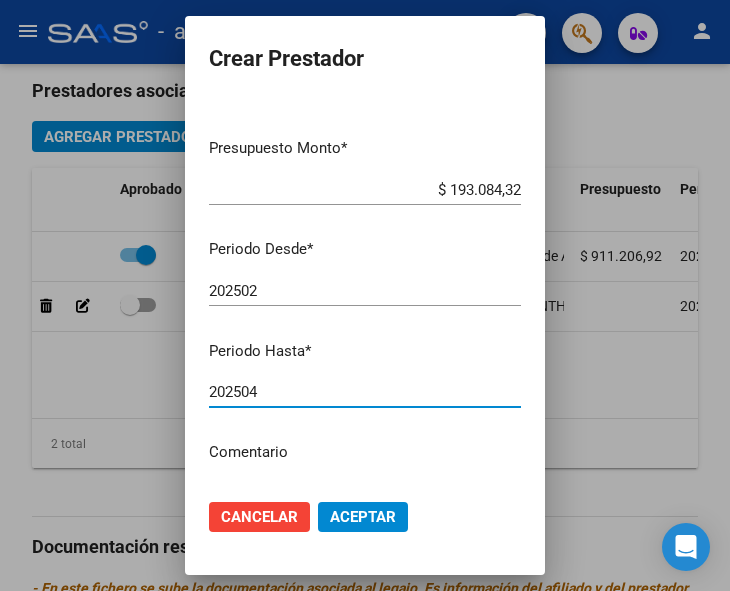 drag, startPoint x: 271, startPoint y: 397, endPoint x: 236, endPoint y: 391, distance: 35.510563 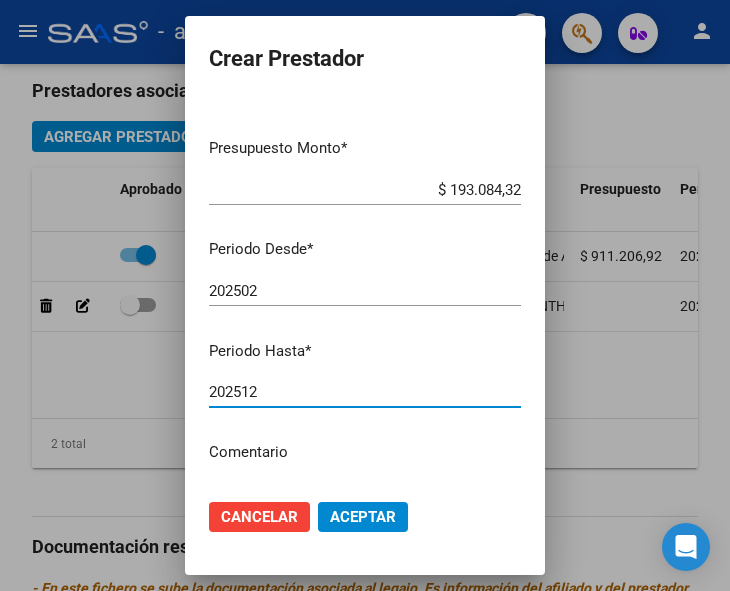 type on "202512" 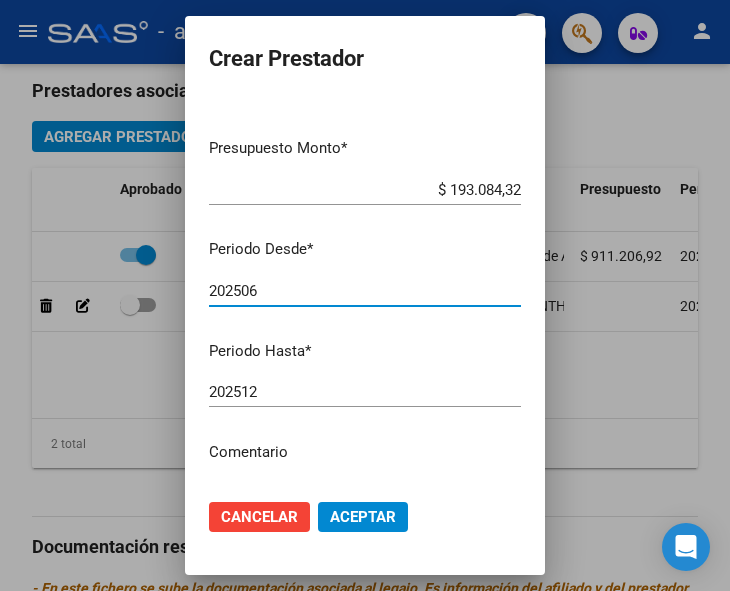 scroll, scrollTop: 200, scrollLeft: 0, axis: vertical 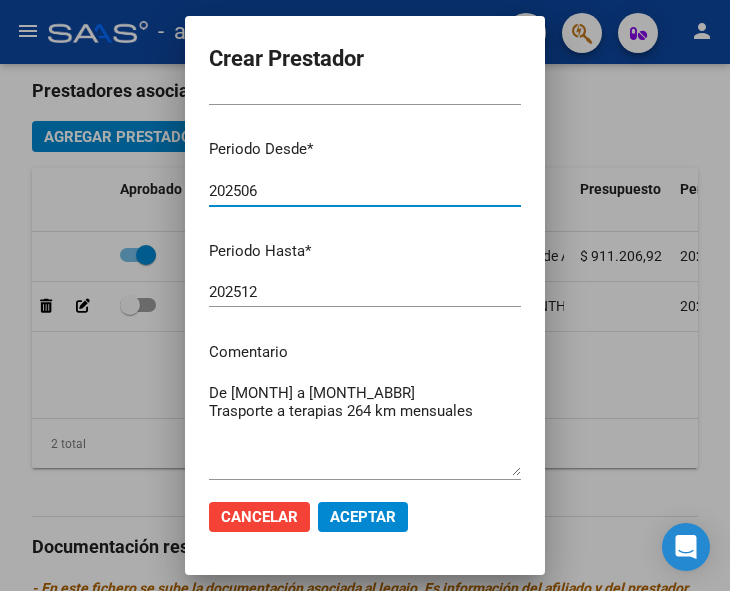 type on "202506" 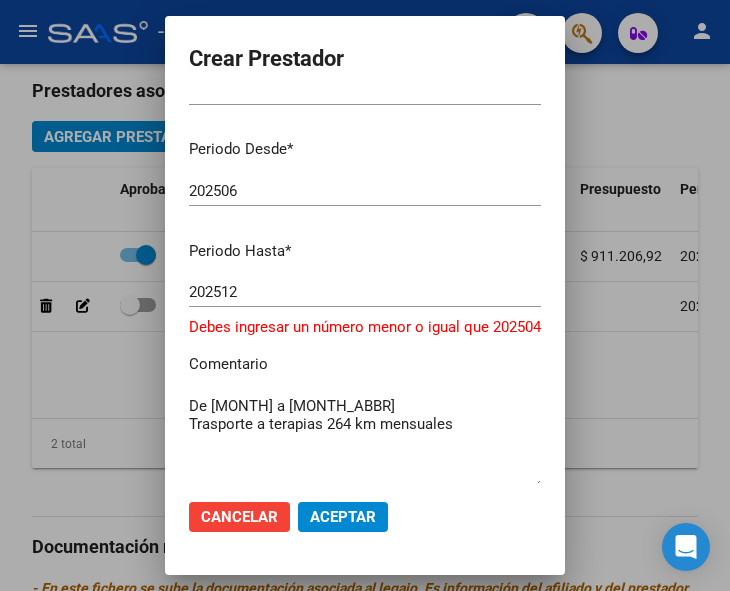type 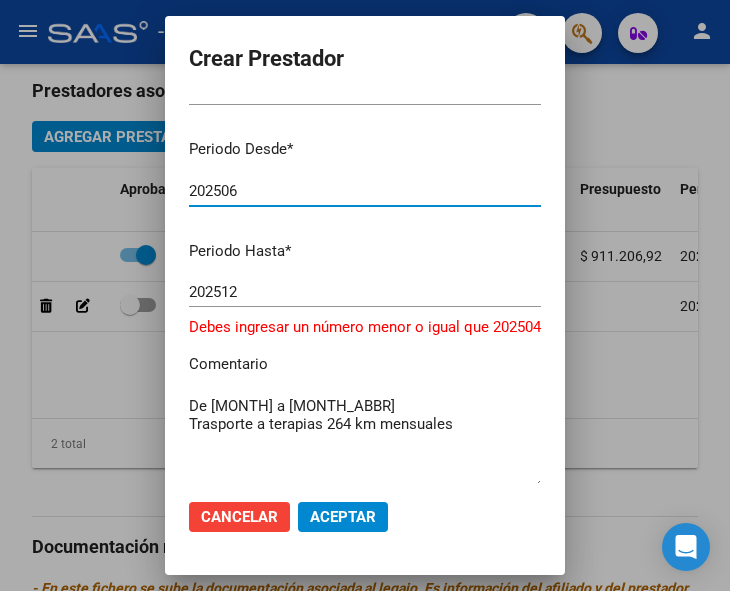 click on "202506" at bounding box center [365, 191] 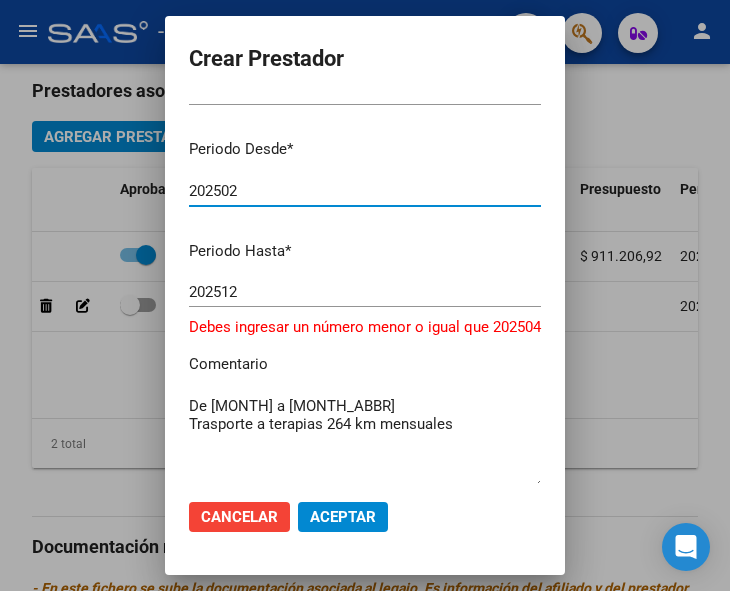 type on "202502" 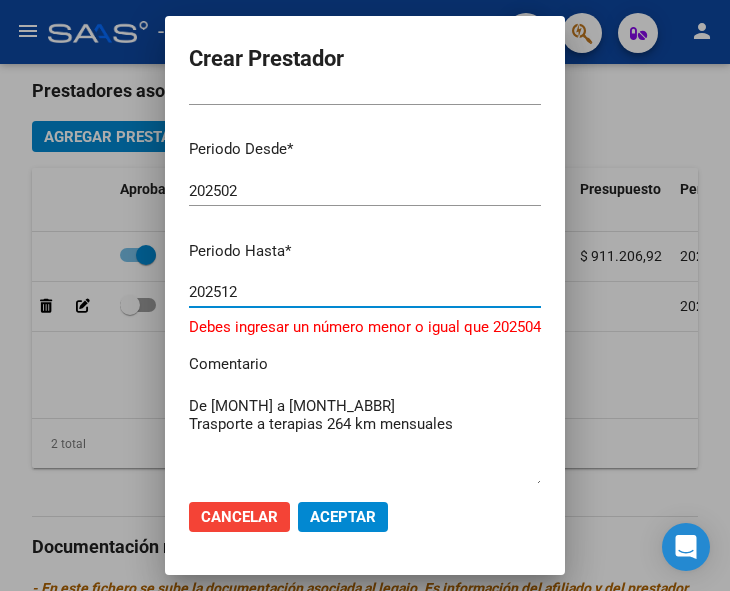 click on "202512" at bounding box center [365, 292] 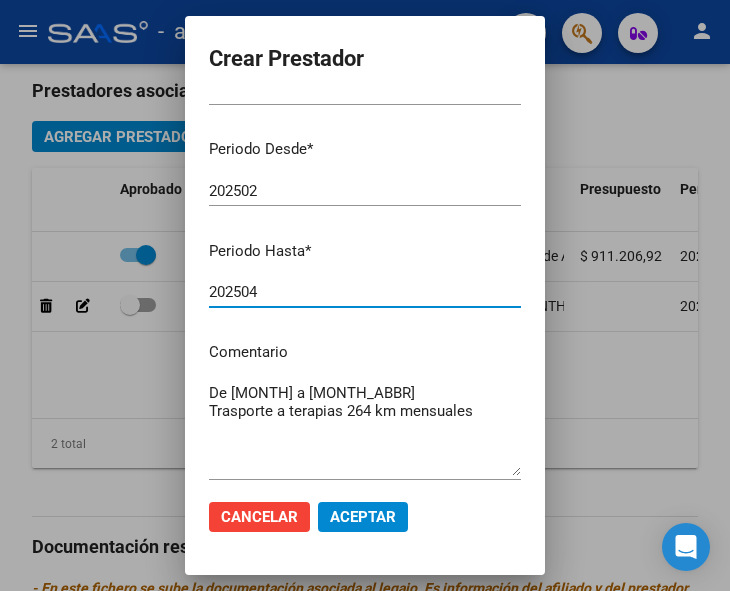type on "202504" 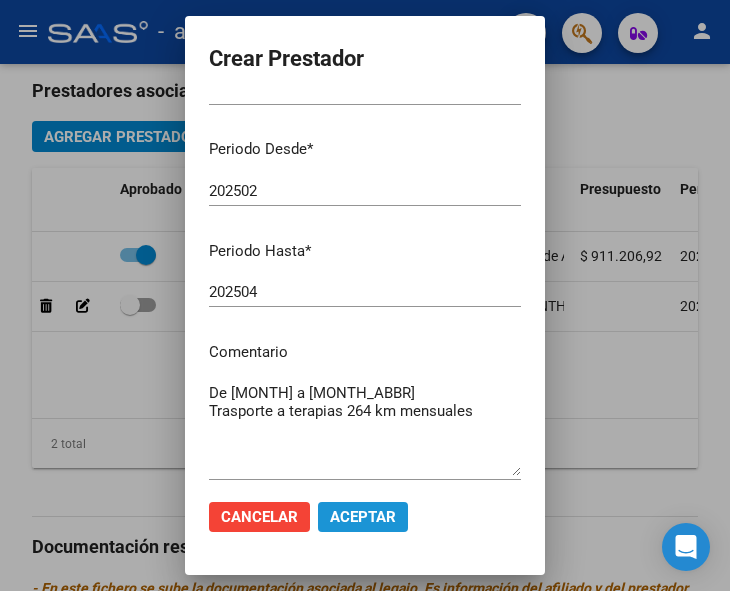 click on "Aceptar" 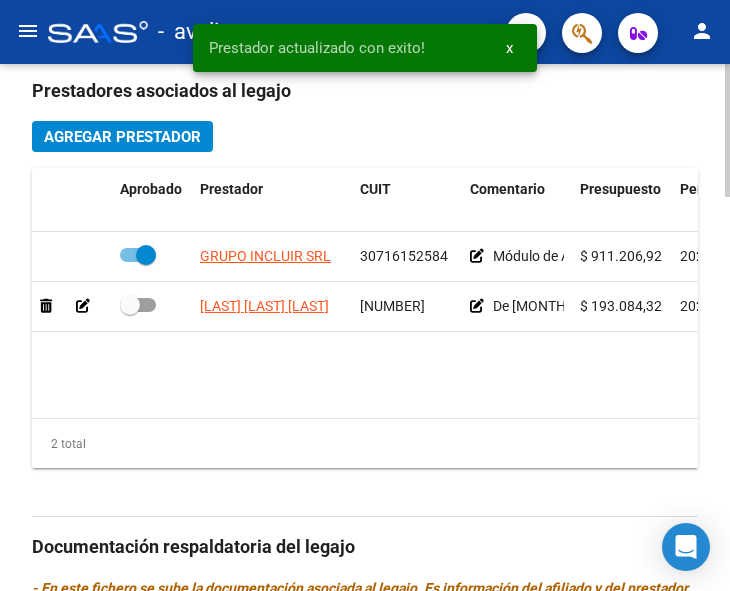 click at bounding box center (138, 305) 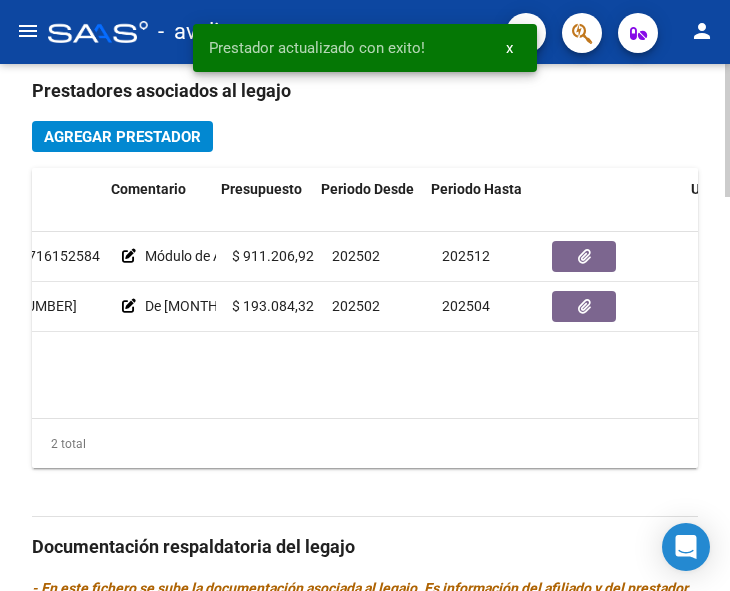 scroll, scrollTop: 0, scrollLeft: 412, axis: horizontal 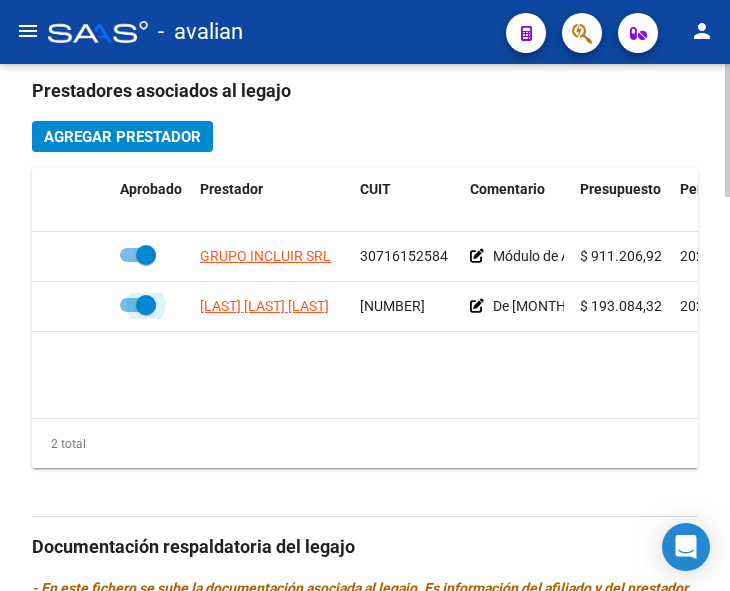 click at bounding box center (138, 305) 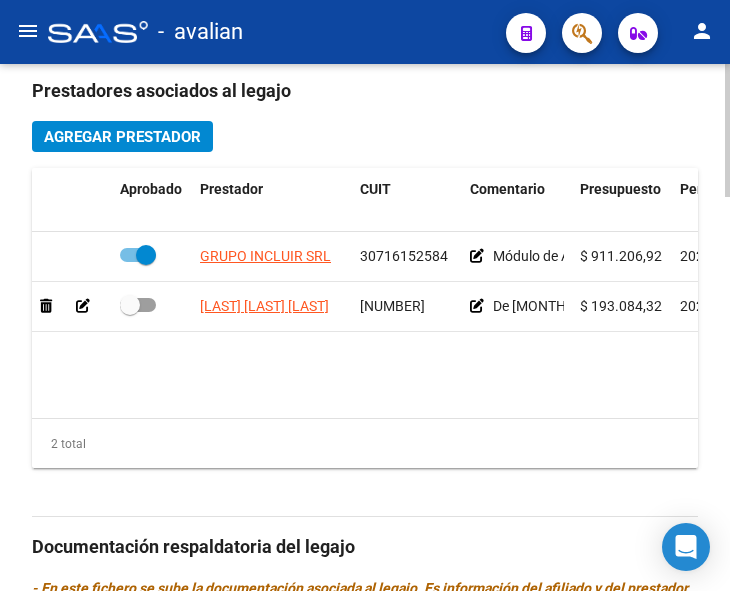 click 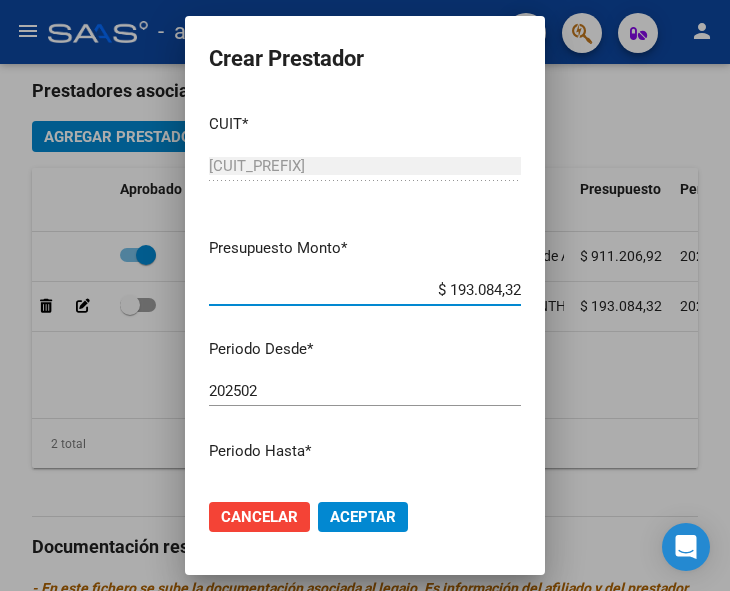click on "202502" at bounding box center [365, 391] 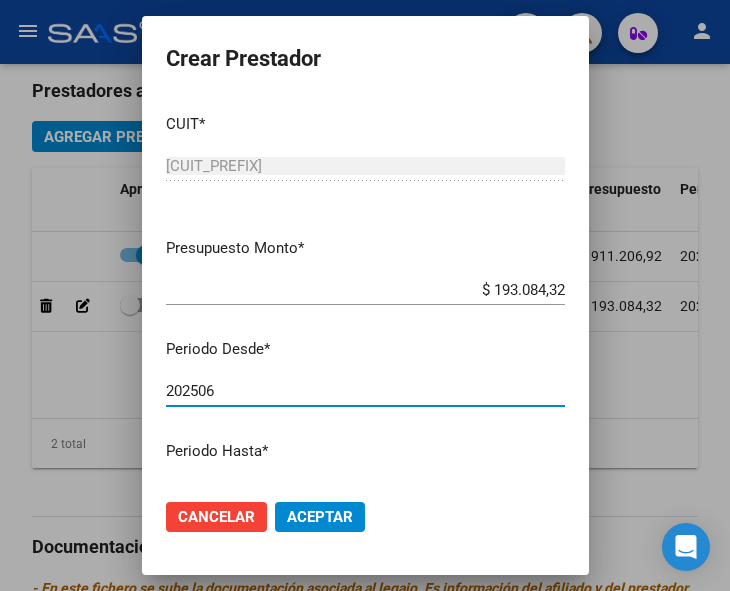 type on "202506" 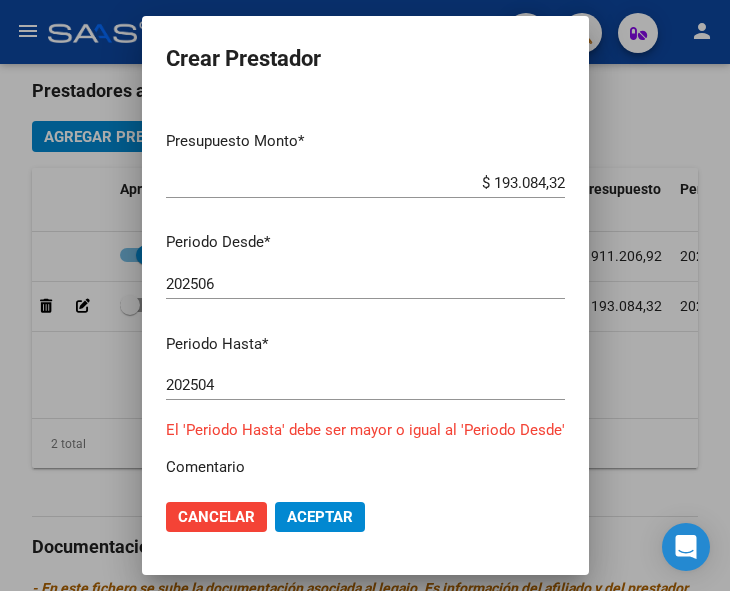 scroll, scrollTop: 200, scrollLeft: 0, axis: vertical 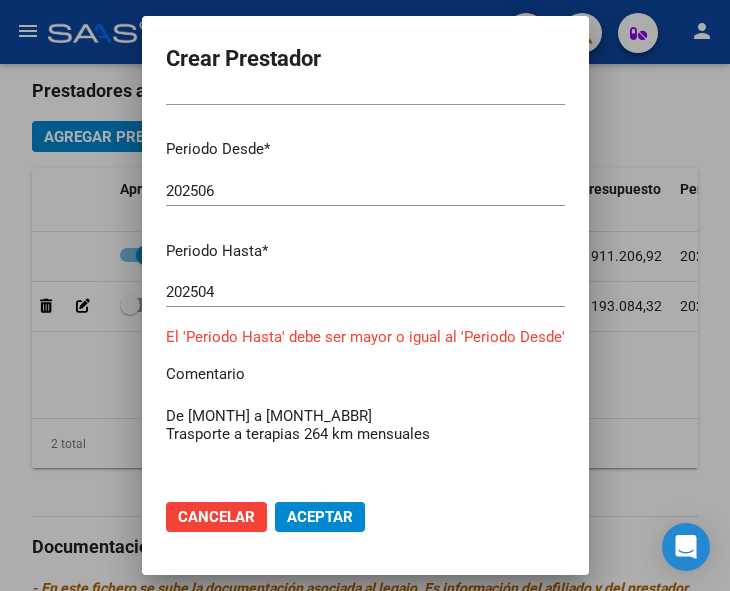 click on "[YEAR][MONTH] Ingresar el periodo" at bounding box center (365, 292) 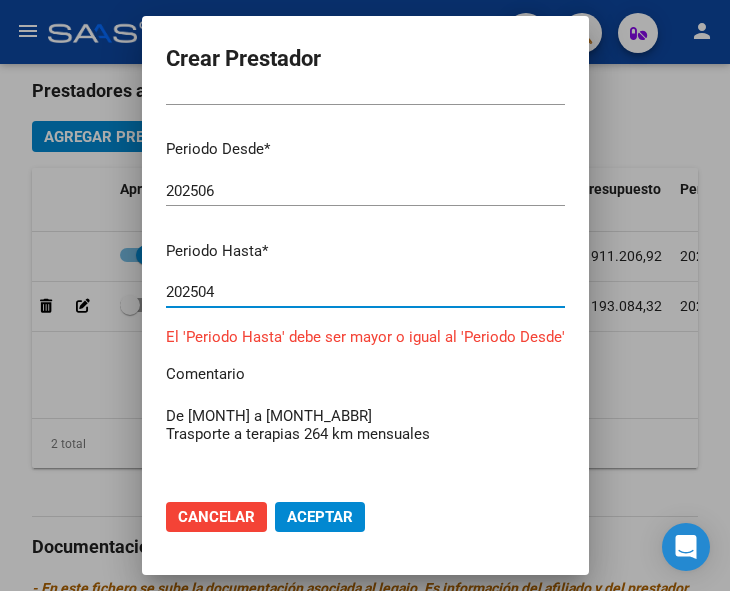click on "202504" at bounding box center (365, 292) 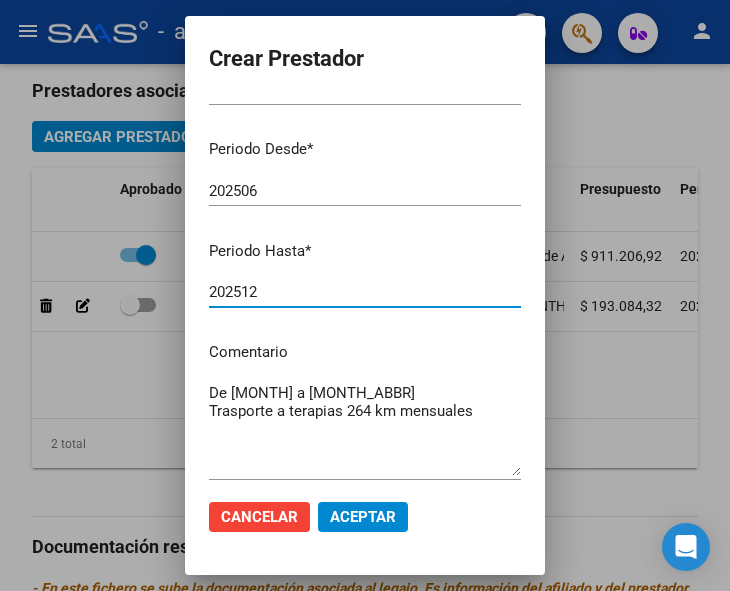type on "202512" 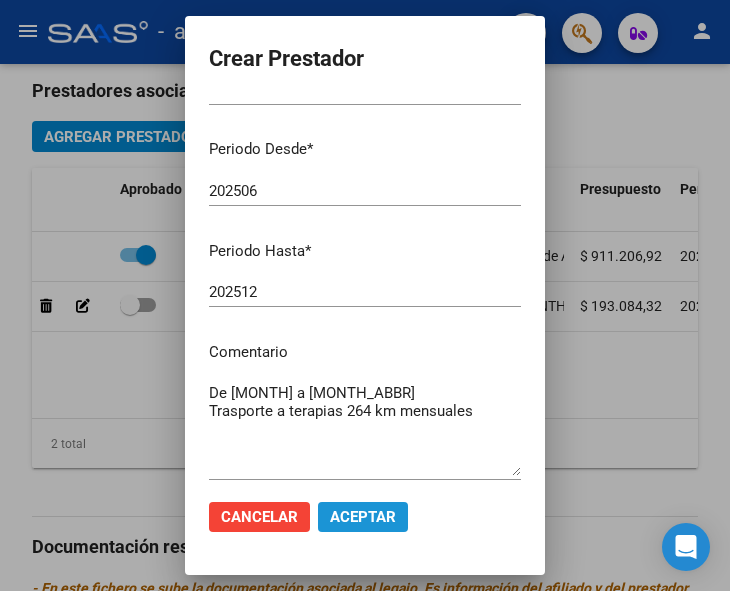click on "Aceptar" 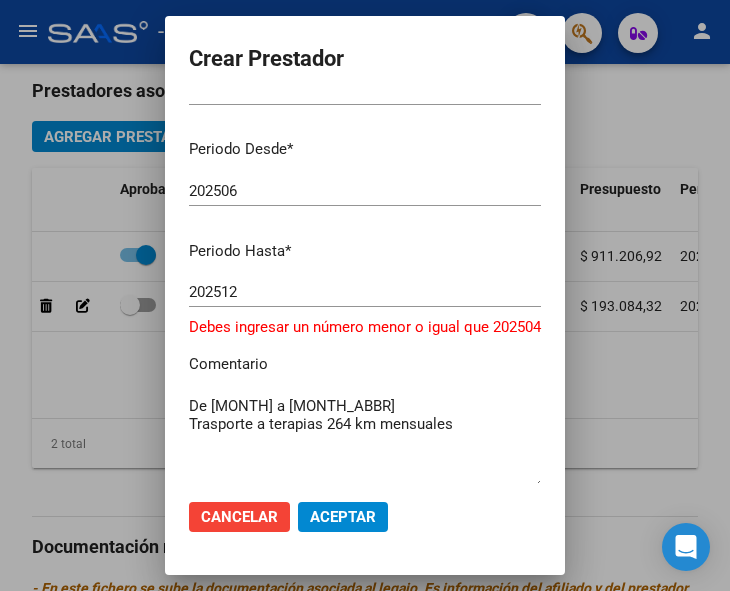 click at bounding box center (365, 295) 